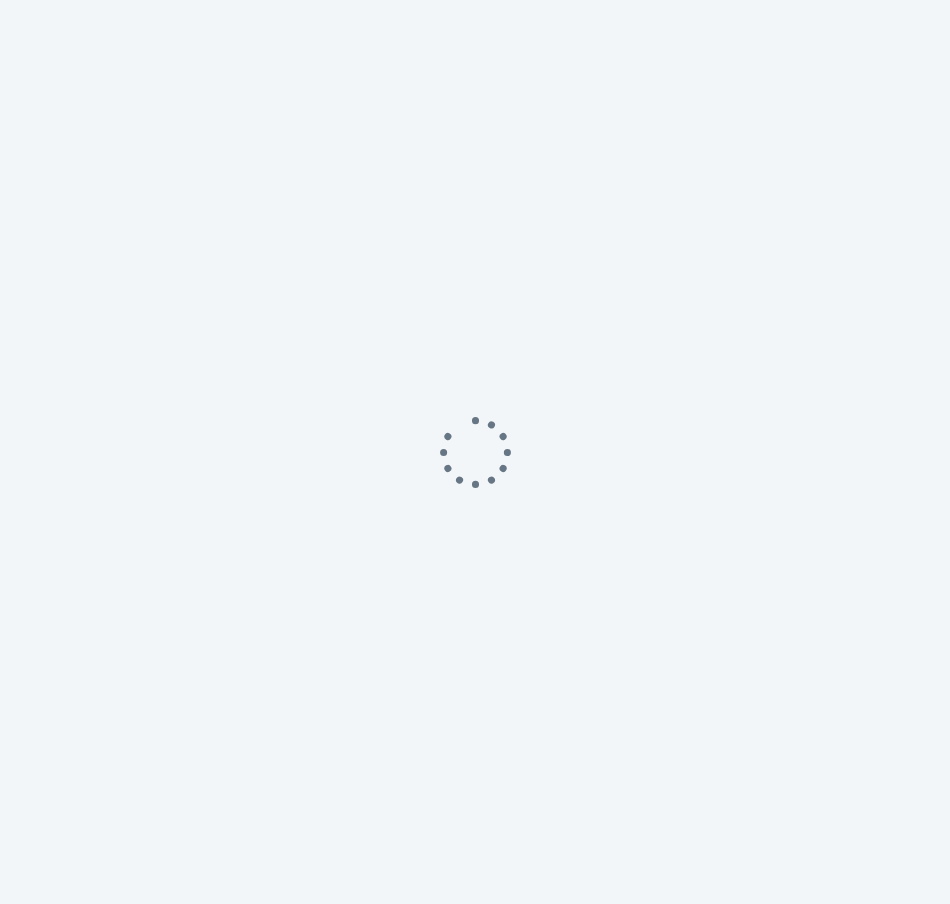 scroll, scrollTop: 0, scrollLeft: 0, axis: both 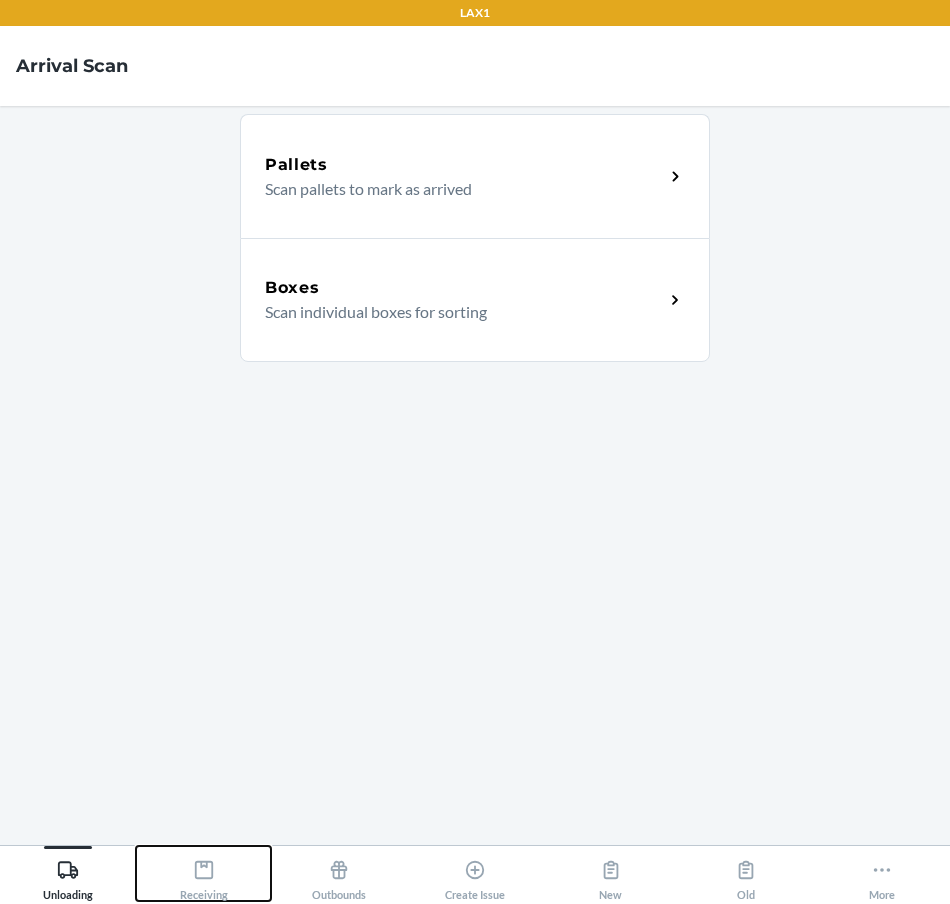 click 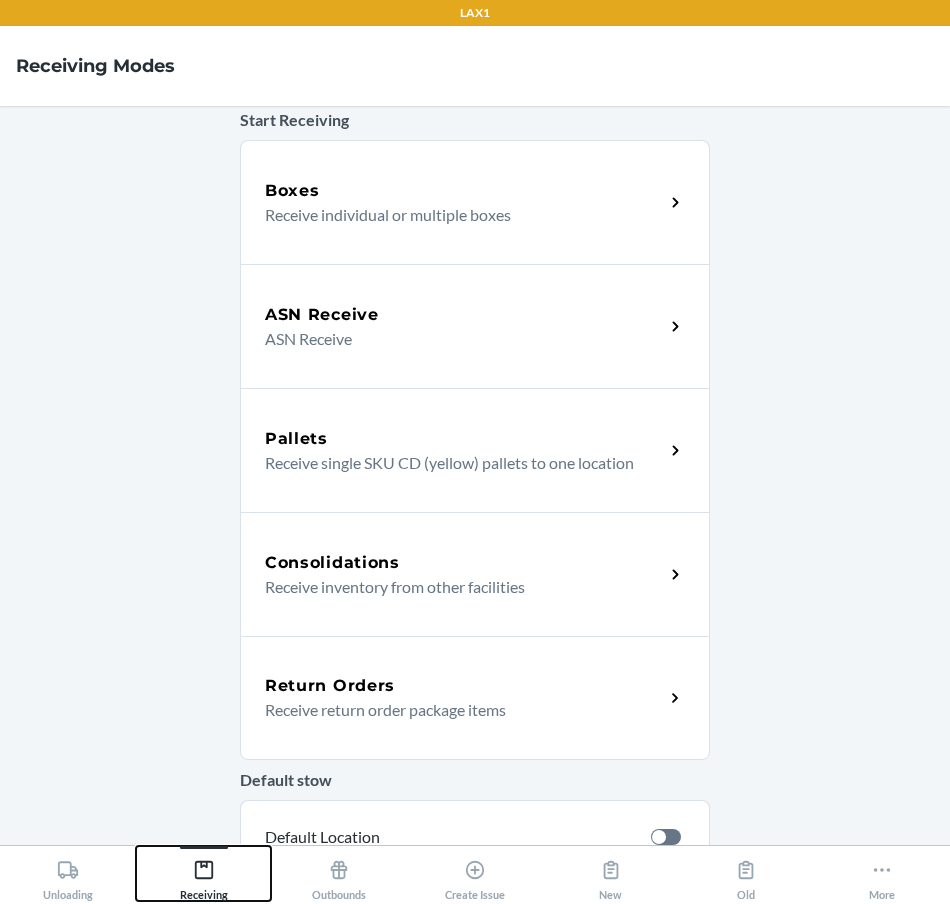 scroll, scrollTop: 100, scrollLeft: 0, axis: vertical 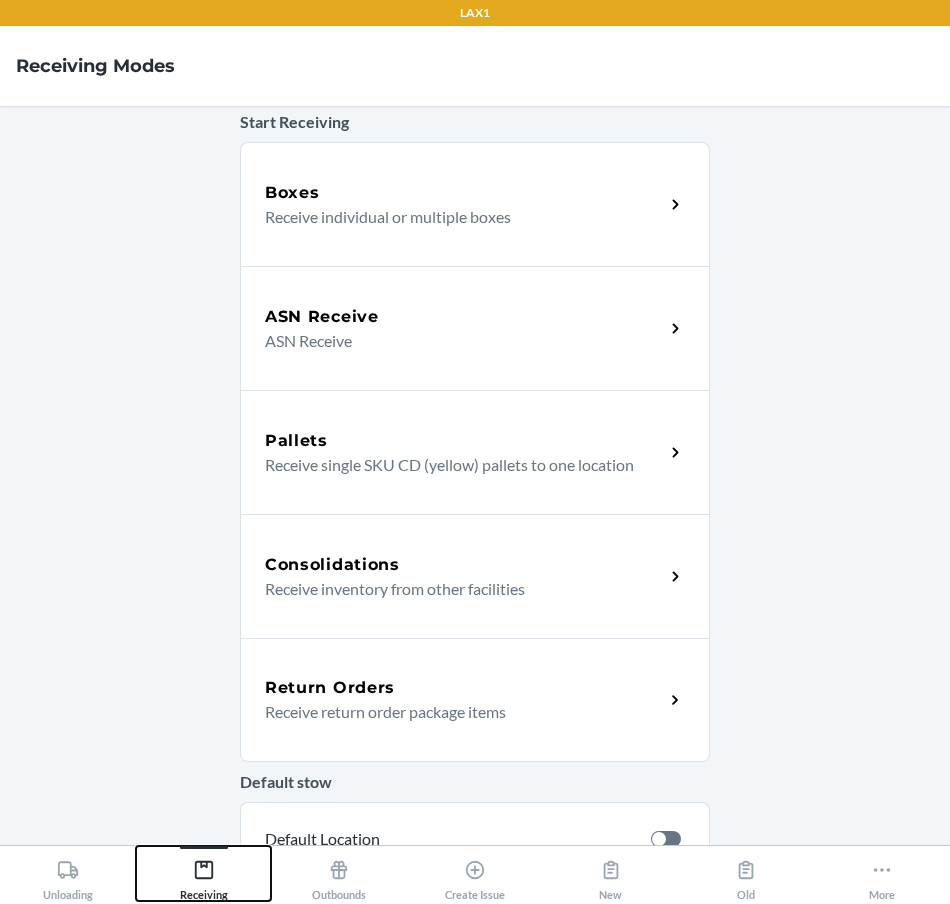 click on "Receiving" at bounding box center [204, 873] 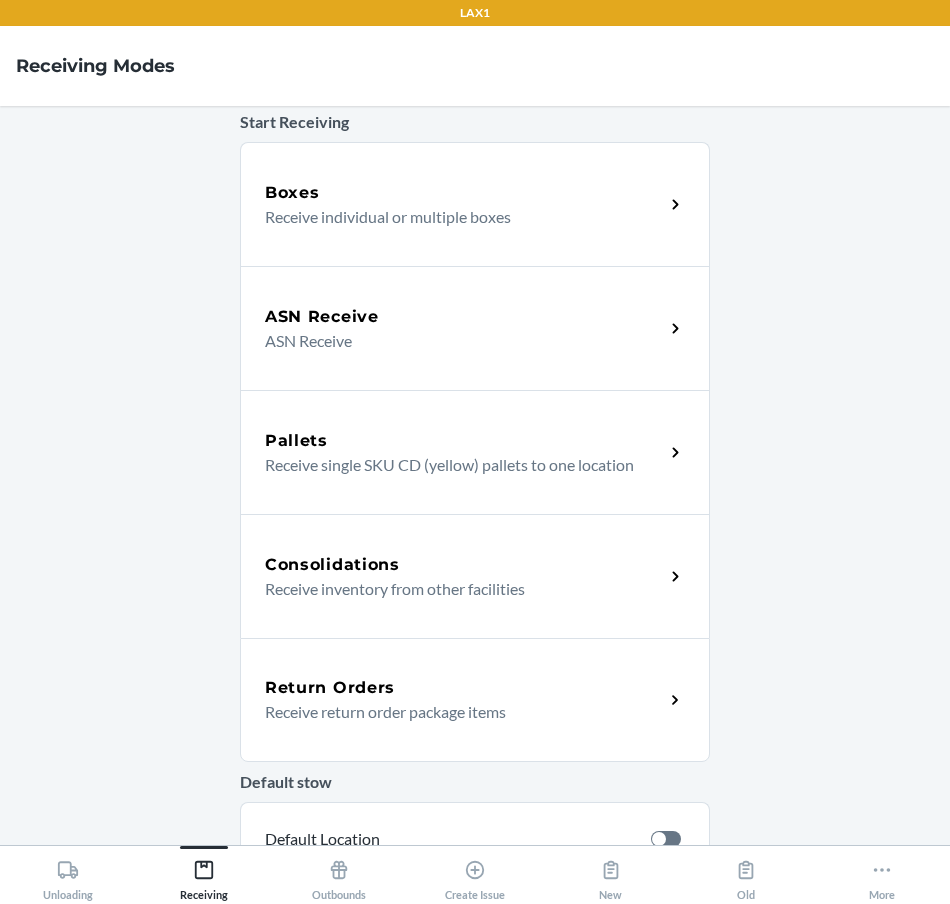 click on "Receive return order package items" at bounding box center (456, 712) 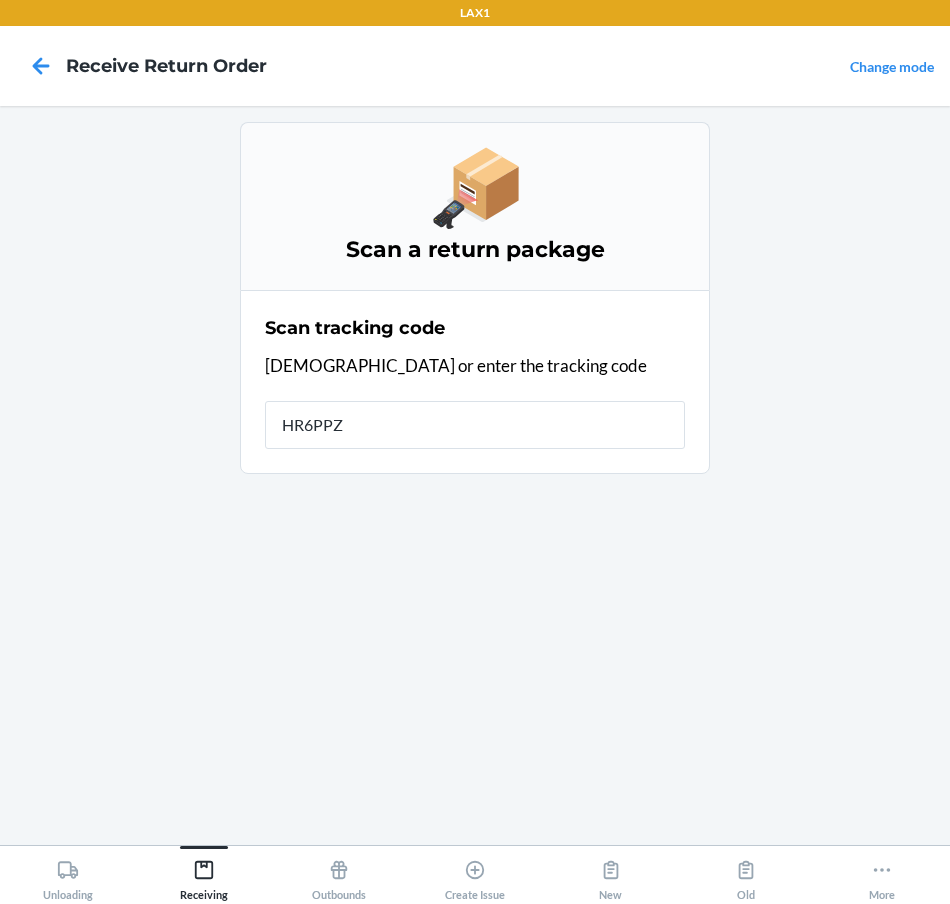 type on "HR6PPZL" 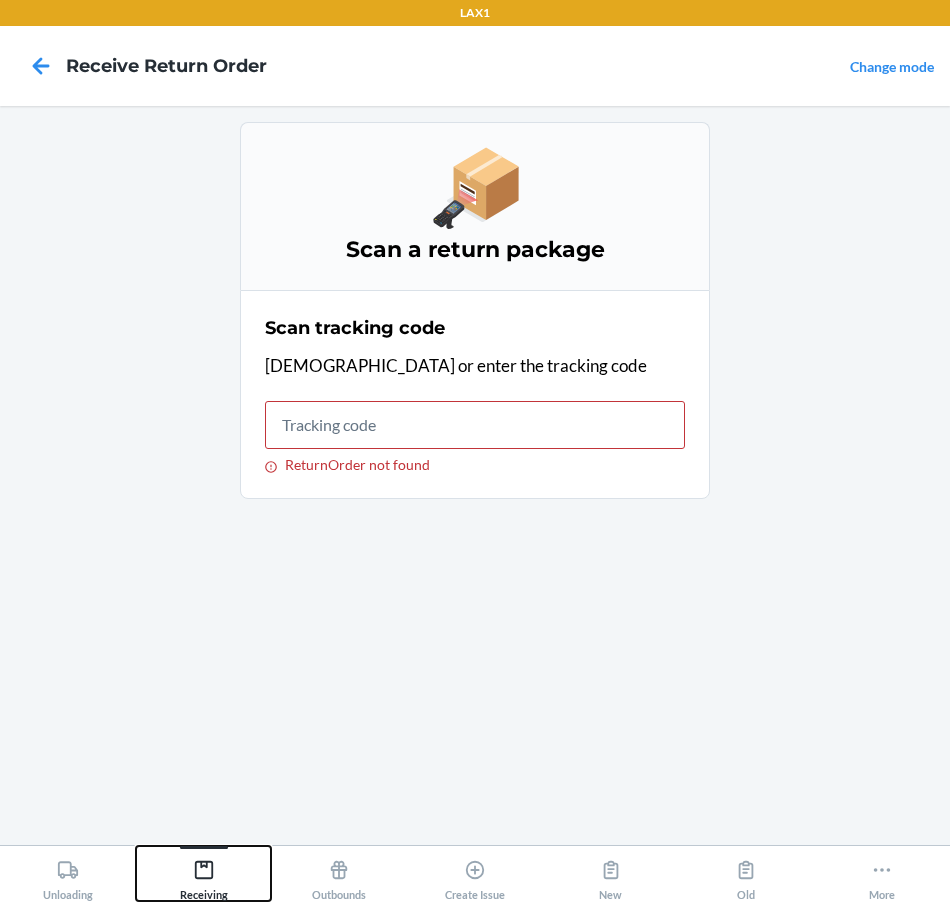 click on "Receiving" at bounding box center [204, 876] 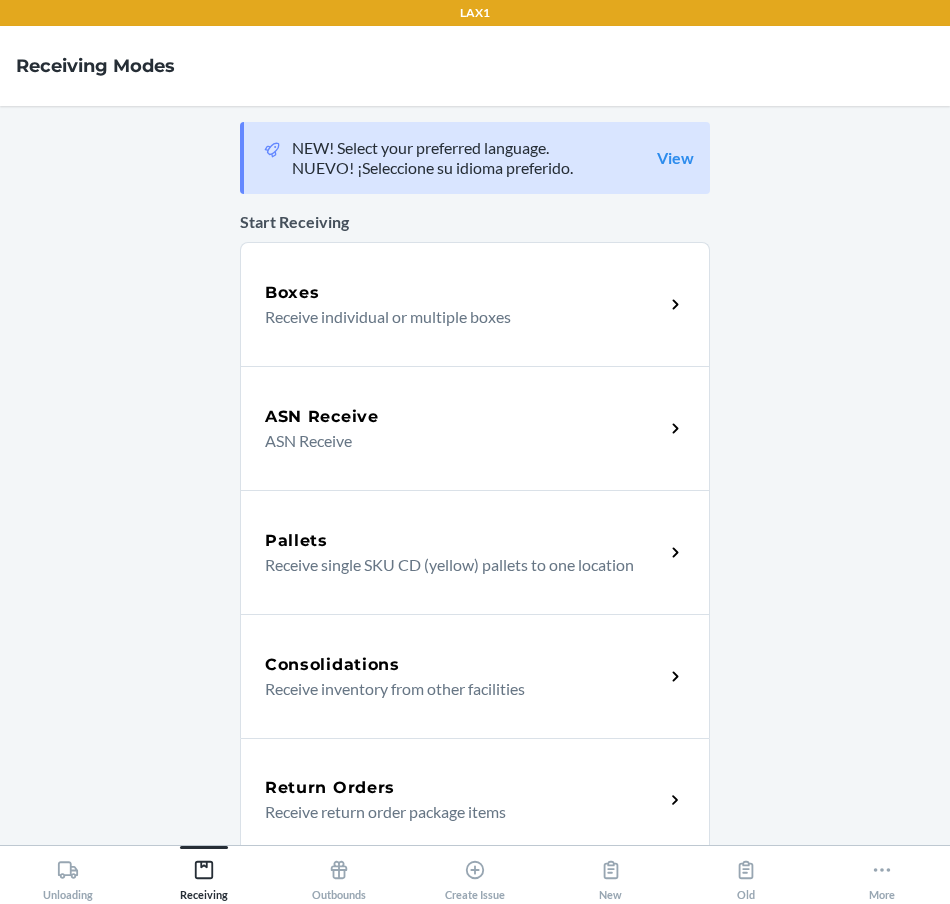 click on "Boxes Receive individual or multiple boxes" at bounding box center (475, 304) 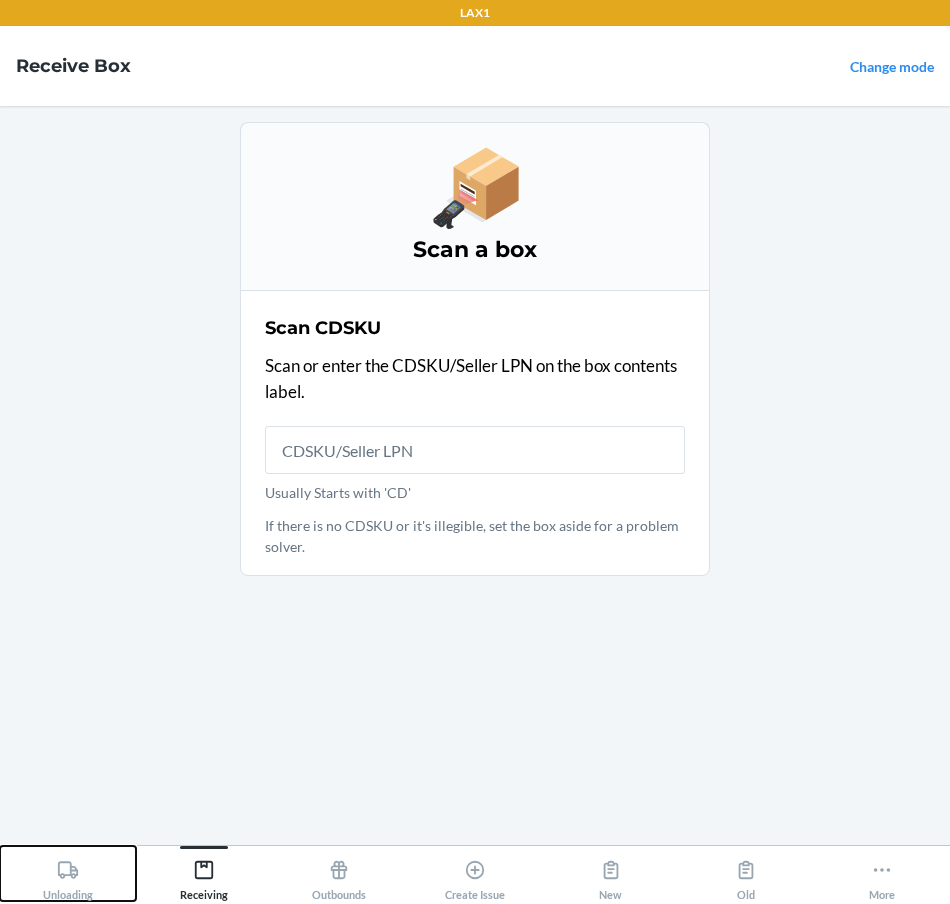 click on "Unloading" at bounding box center [68, 876] 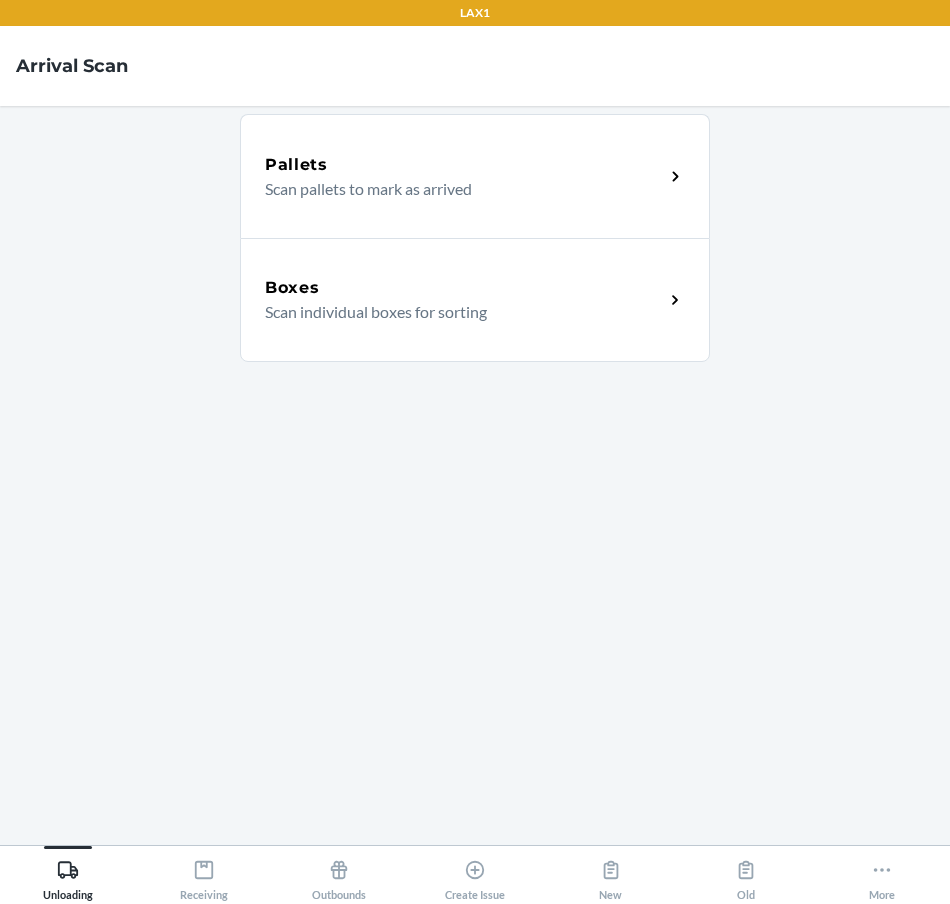 click on "Scan individual boxes for sorting" at bounding box center (456, 312) 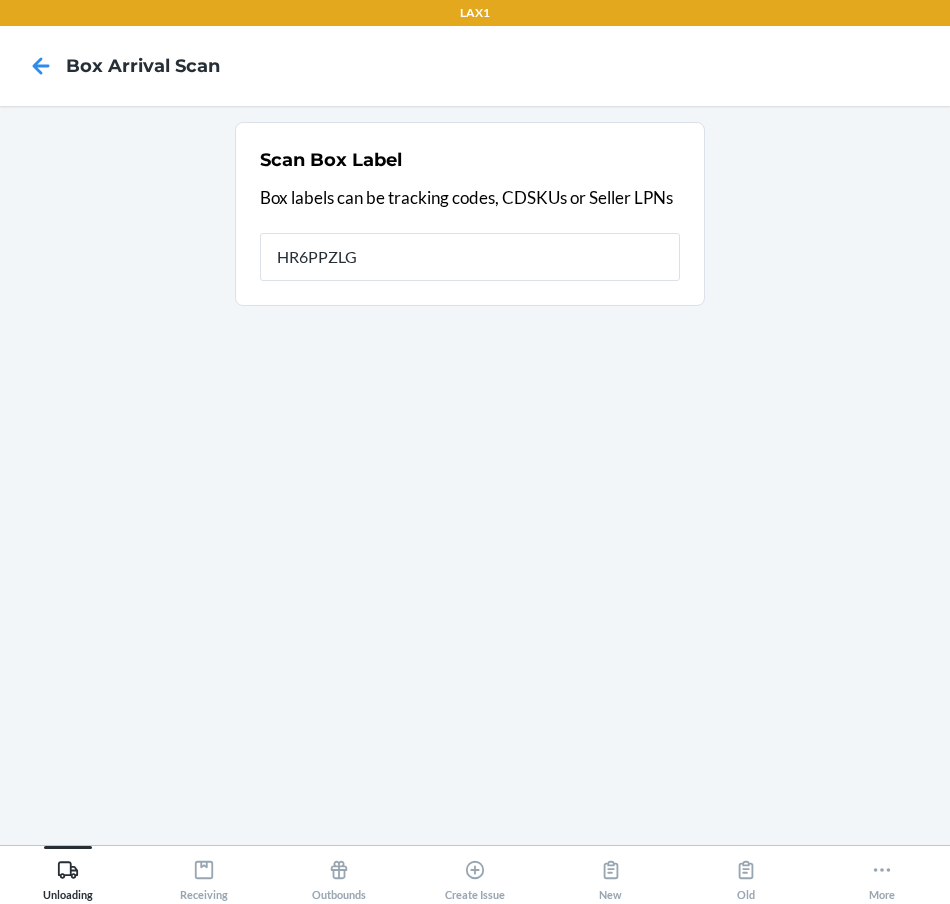 type on "HR6PPZLG" 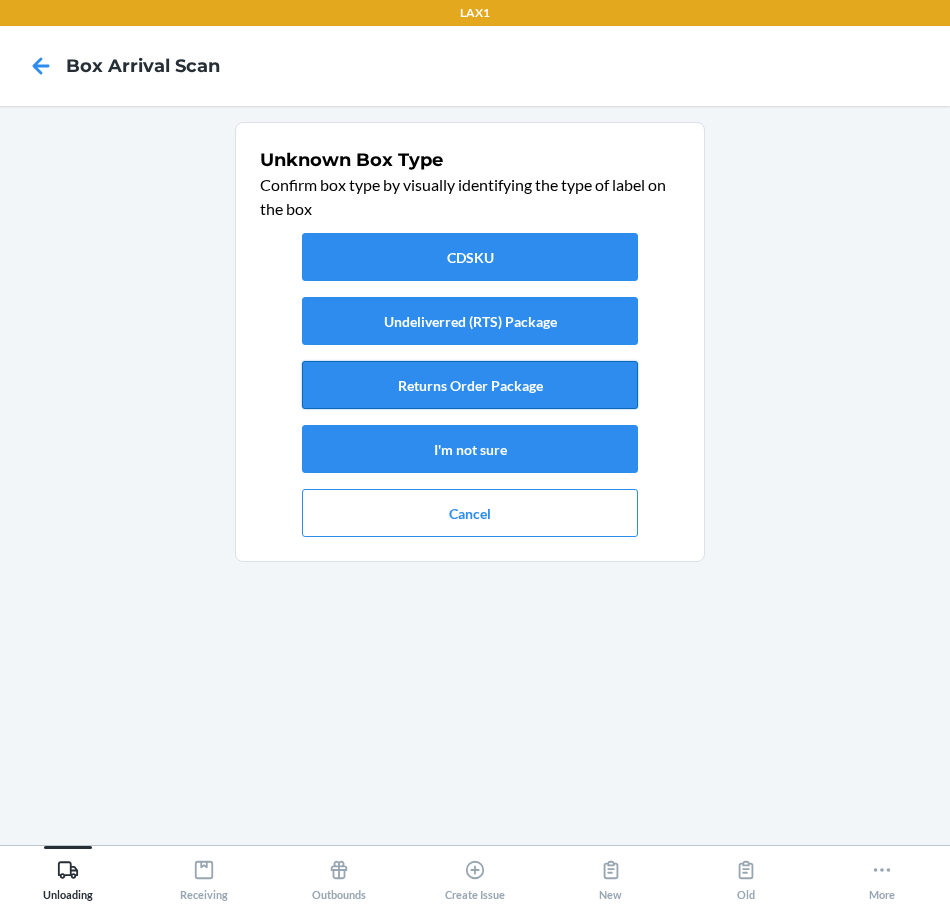click on "Returns Order Package" at bounding box center [470, 385] 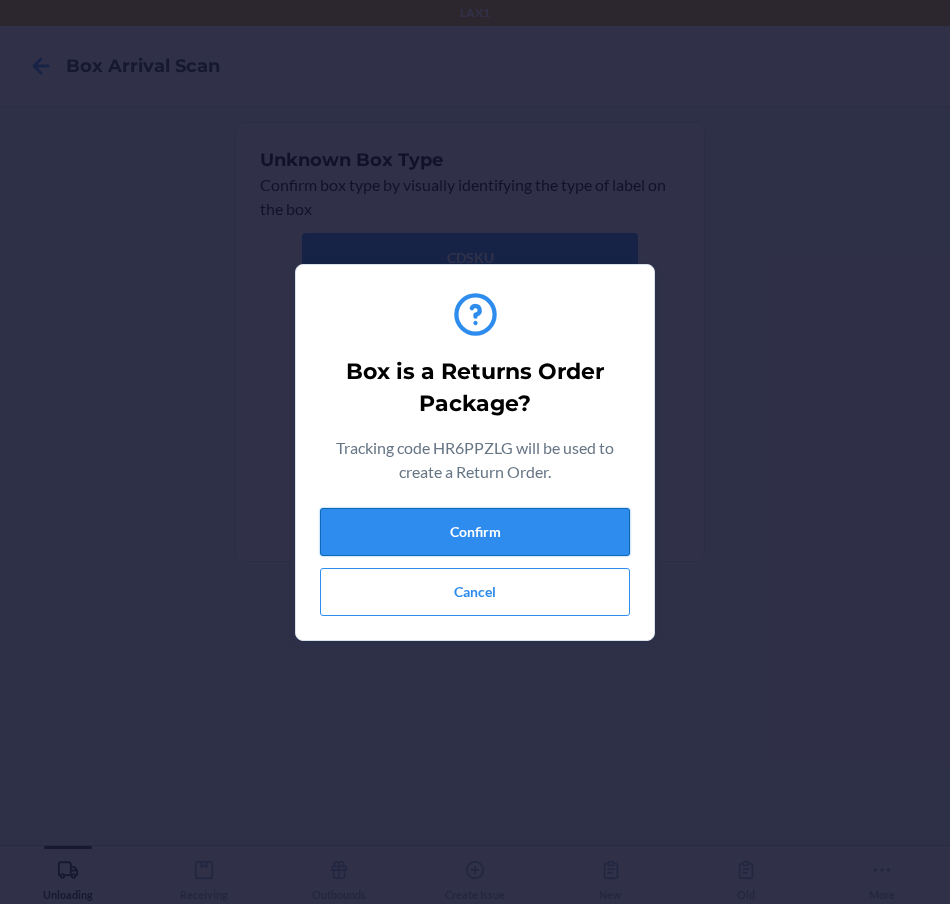 click on "Confirm" at bounding box center [475, 532] 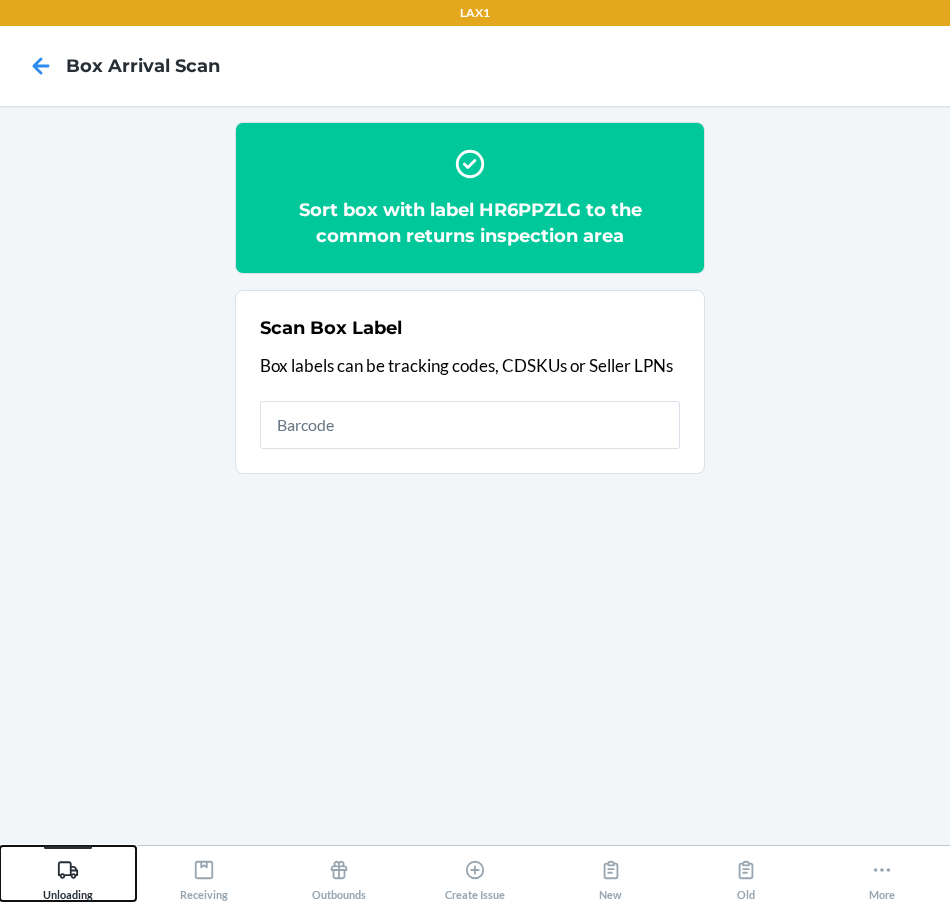click on "Unloading" at bounding box center (68, 876) 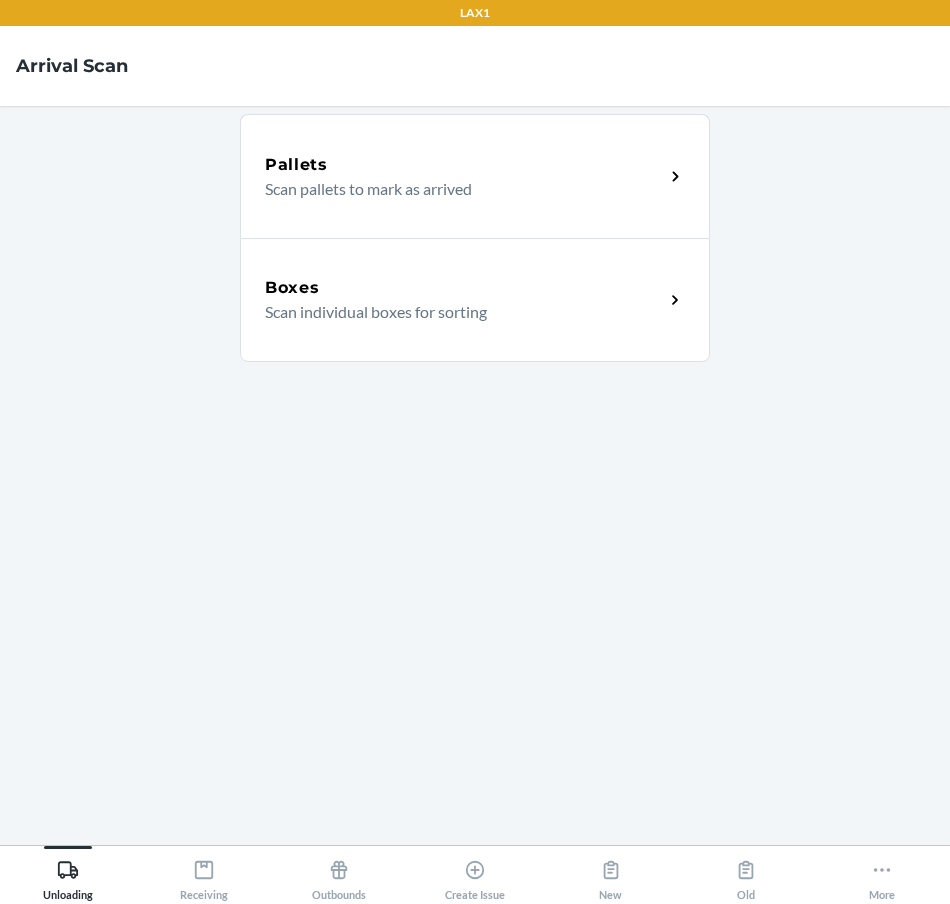 click on "Boxes Scan individual boxes for sorting" at bounding box center [475, 300] 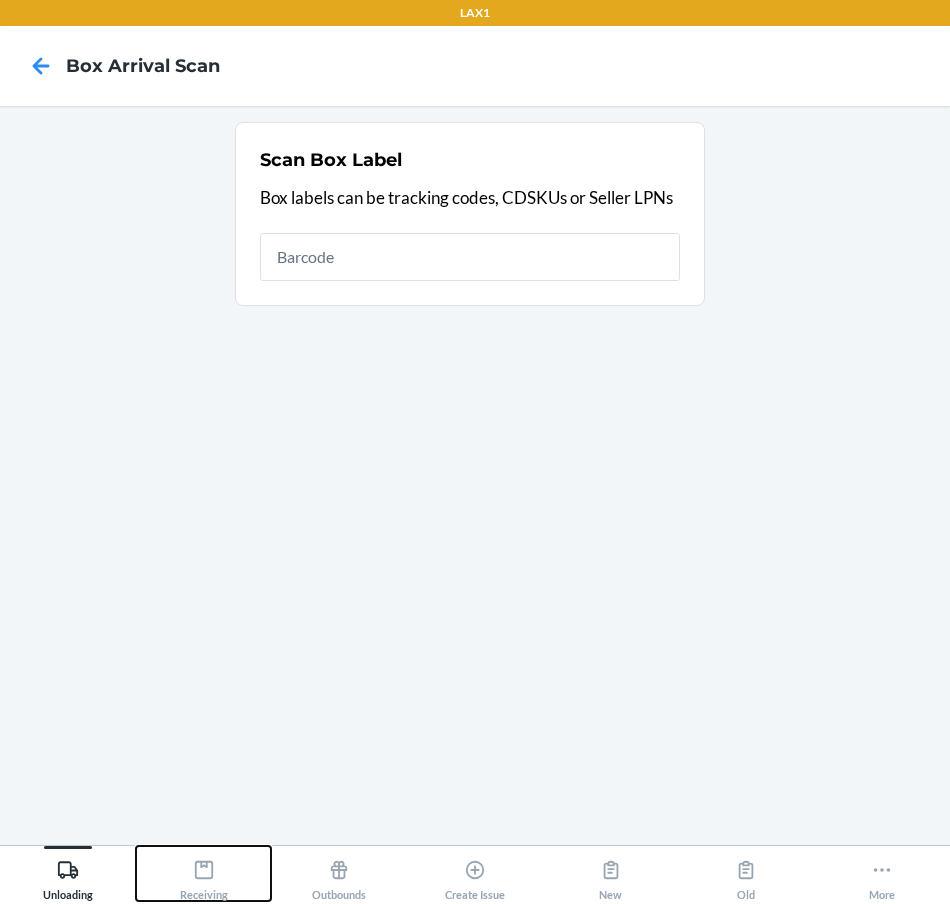 click on "Receiving" at bounding box center [204, 873] 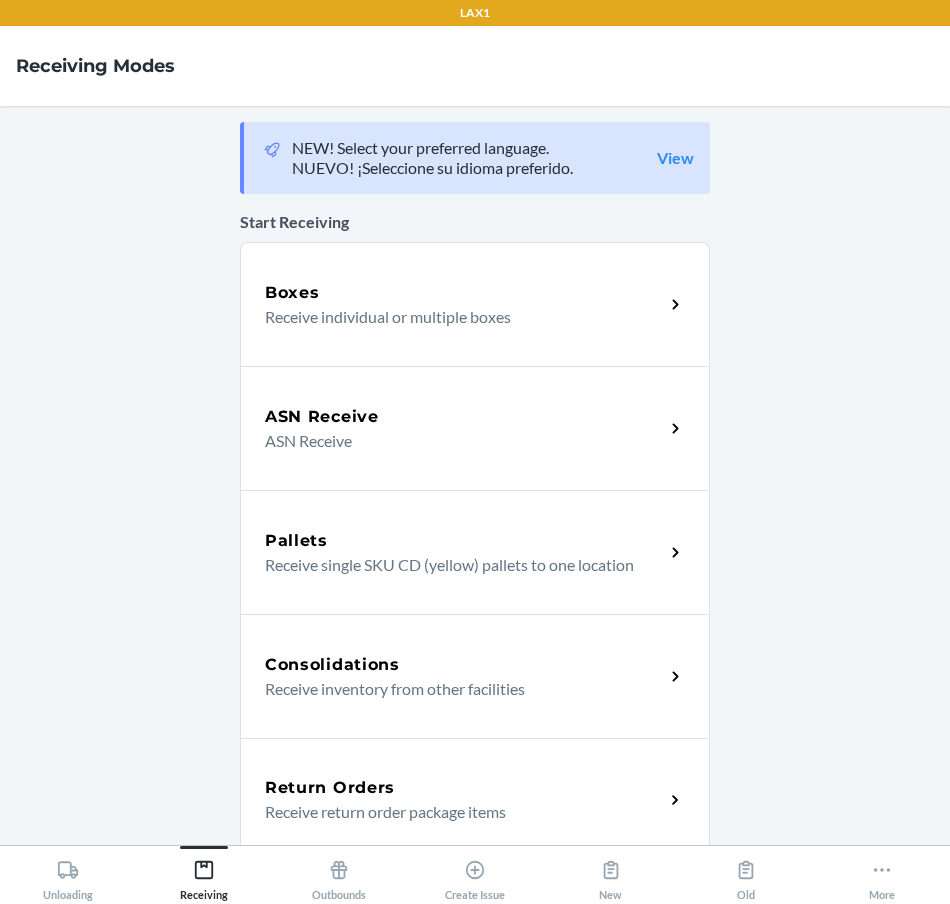 click on "Receive return order package items" at bounding box center (456, 812) 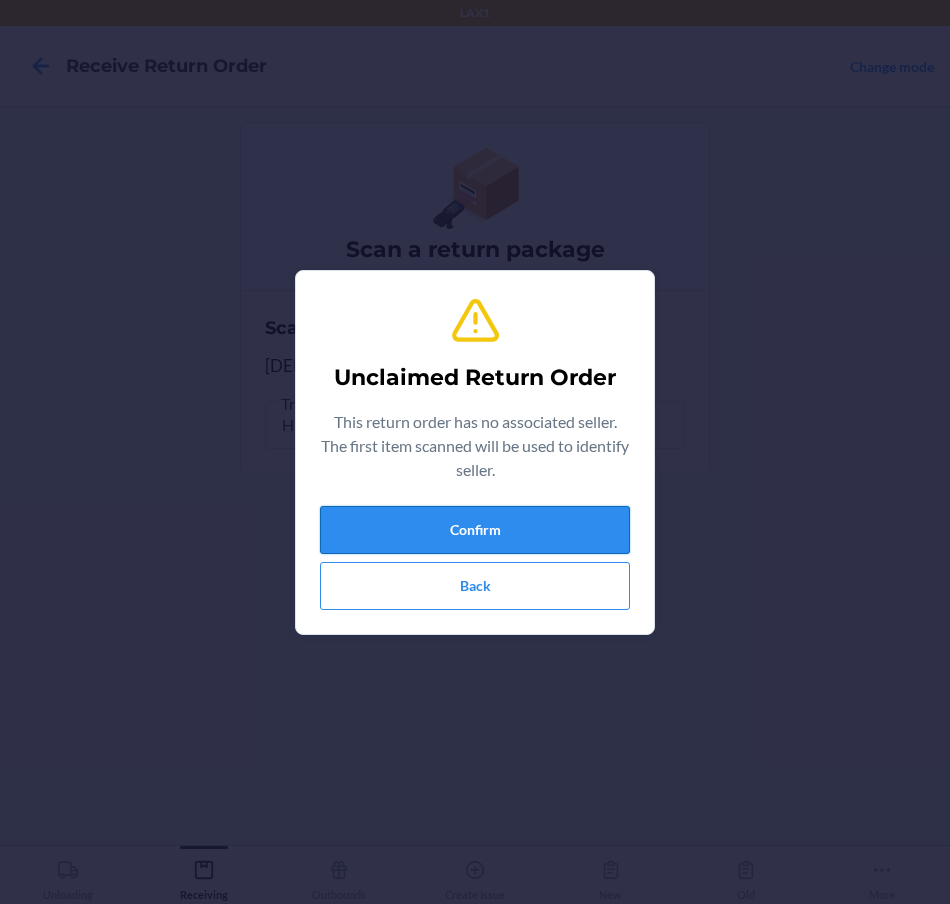 click on "Confirm" at bounding box center (475, 530) 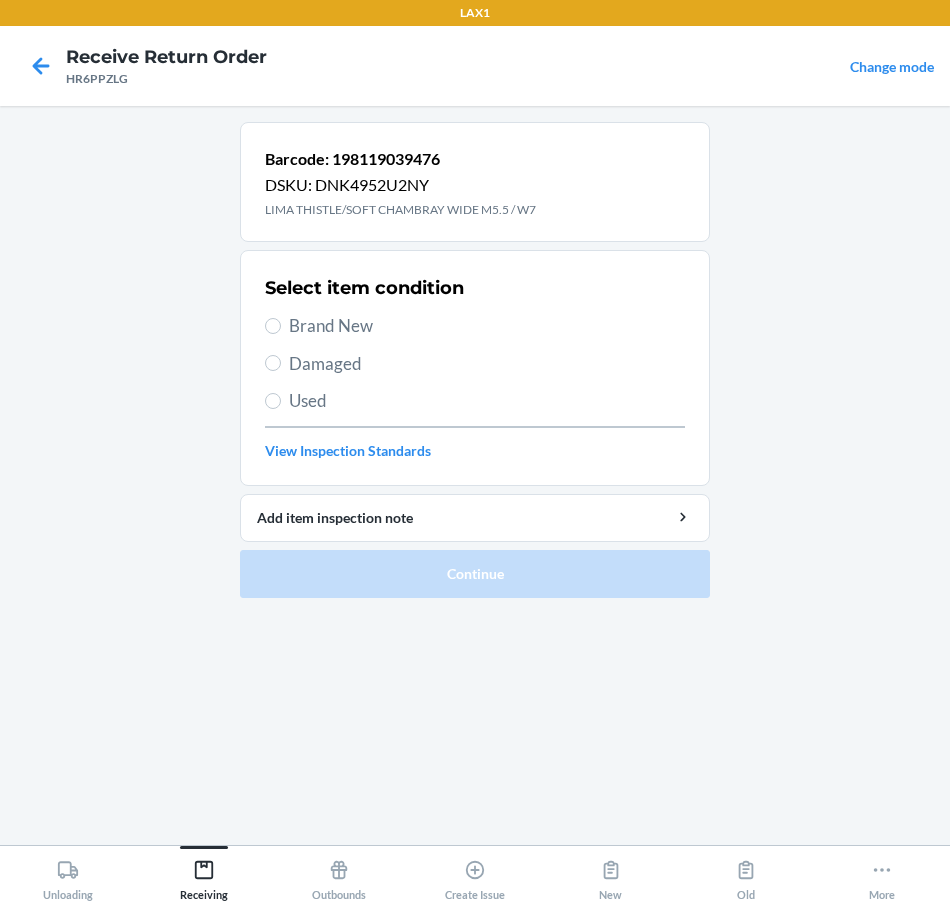 click on "Damaged" at bounding box center [475, 364] 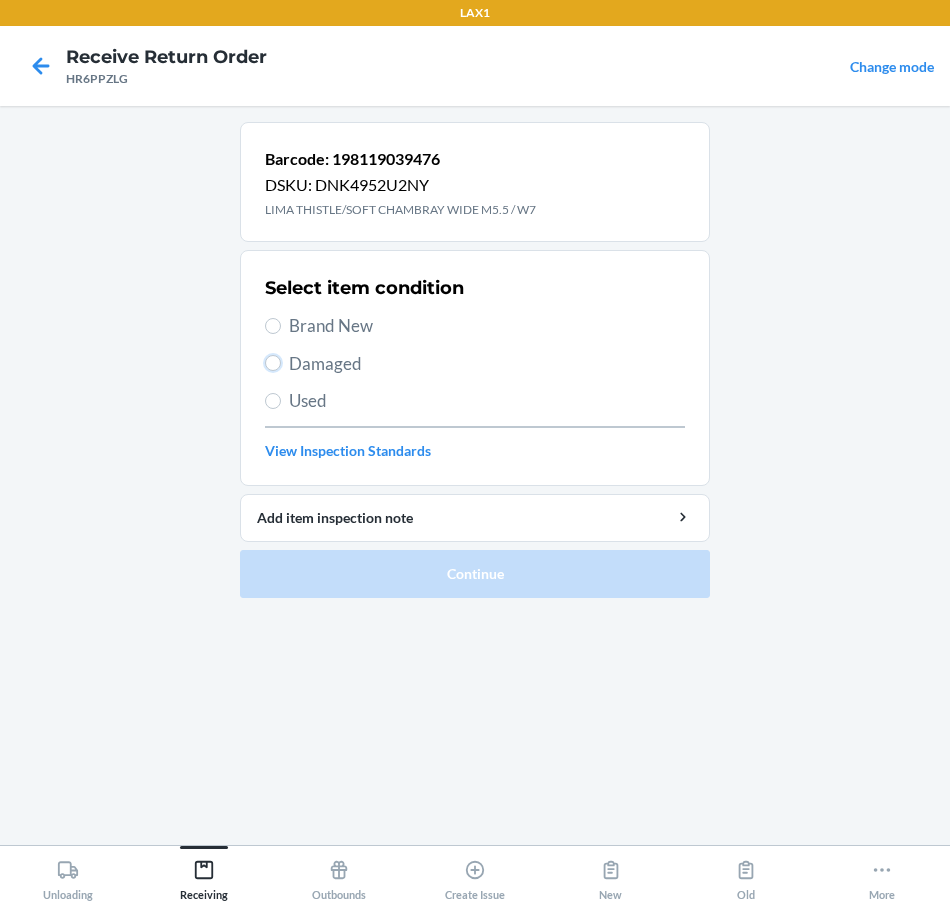 click on "Damaged" at bounding box center [273, 363] 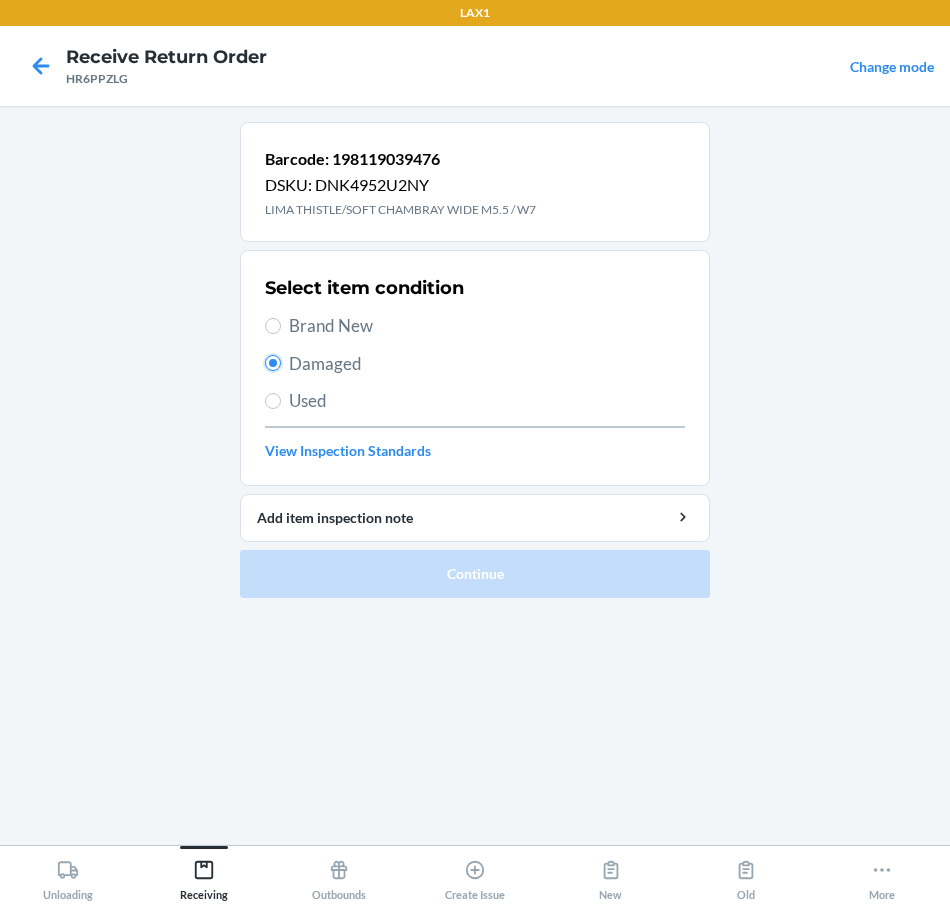 radio on "true" 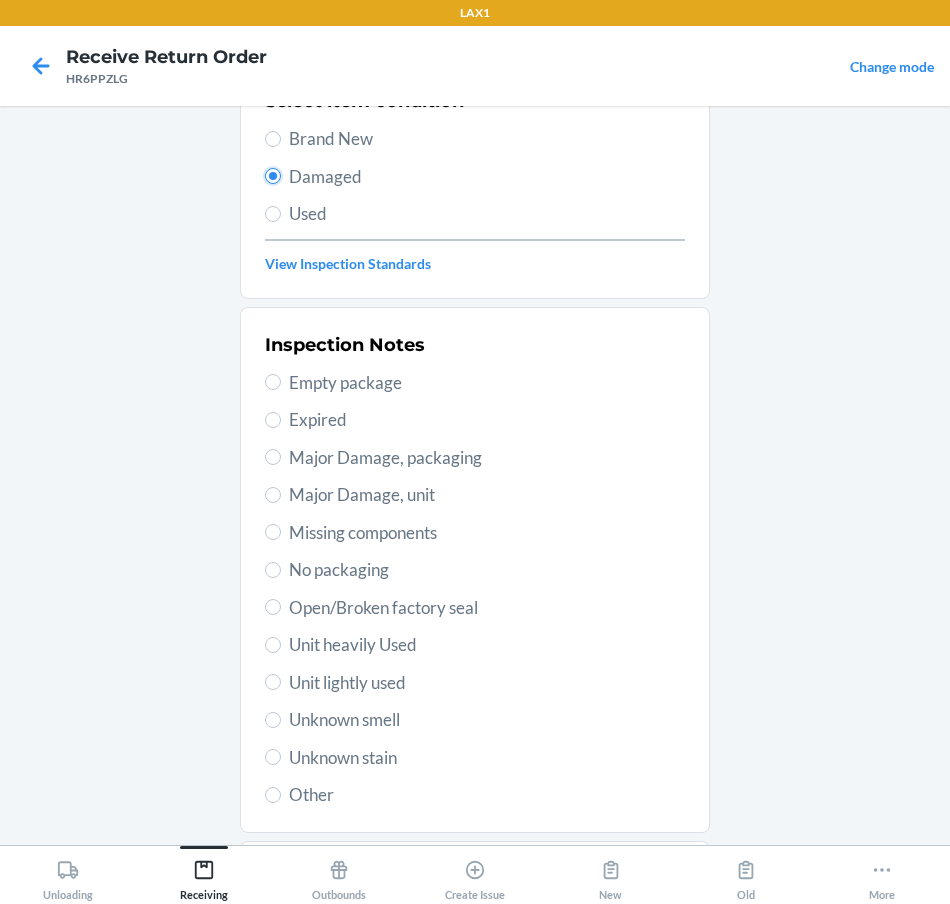 scroll, scrollTop: 303, scrollLeft: 0, axis: vertical 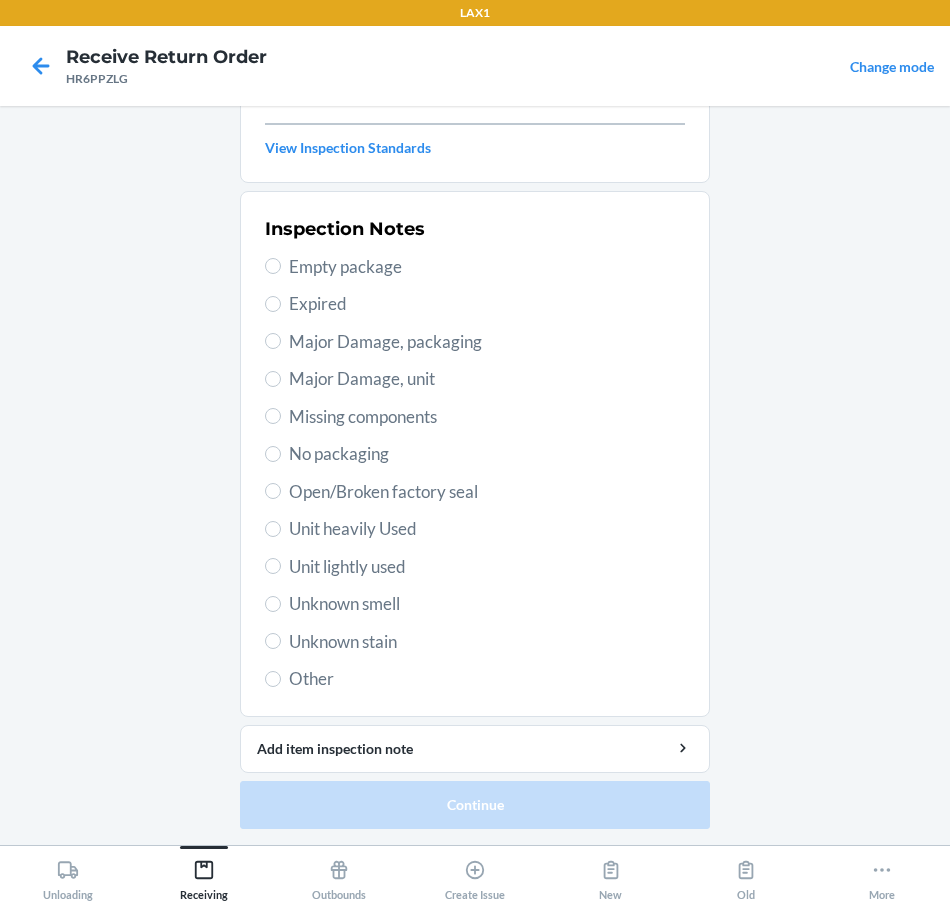 click on "Unit lightly used" at bounding box center (487, 567) 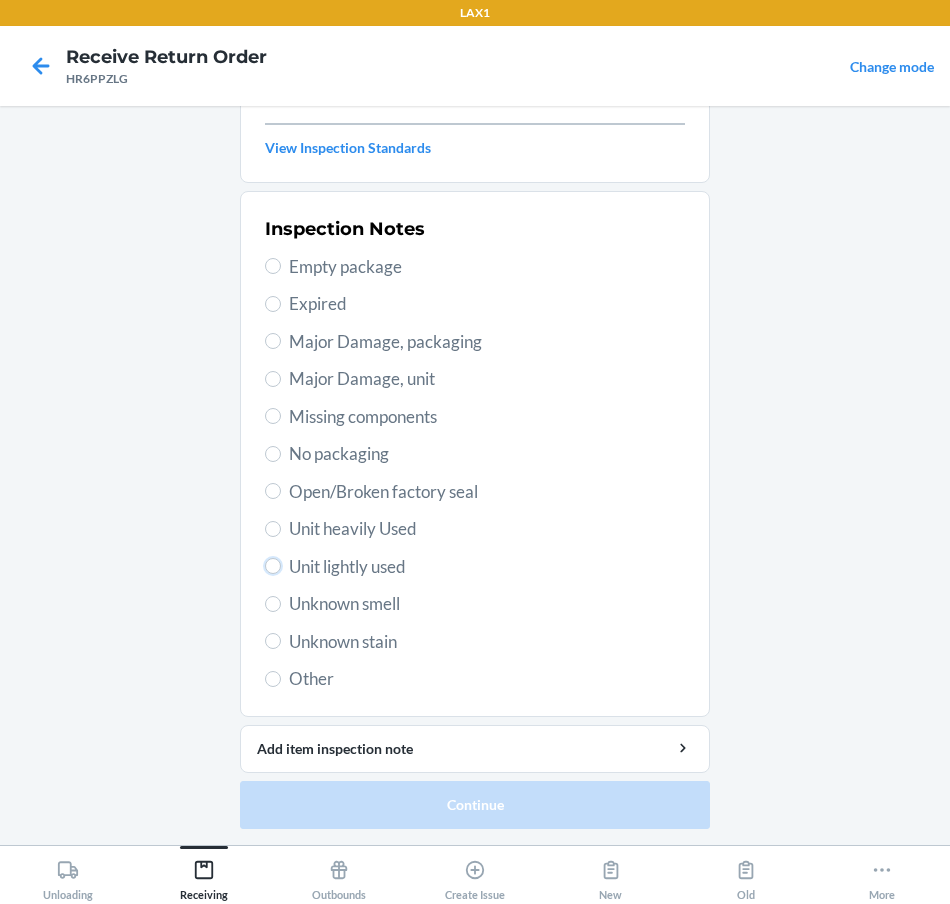 click on "Unit lightly used" at bounding box center (273, 566) 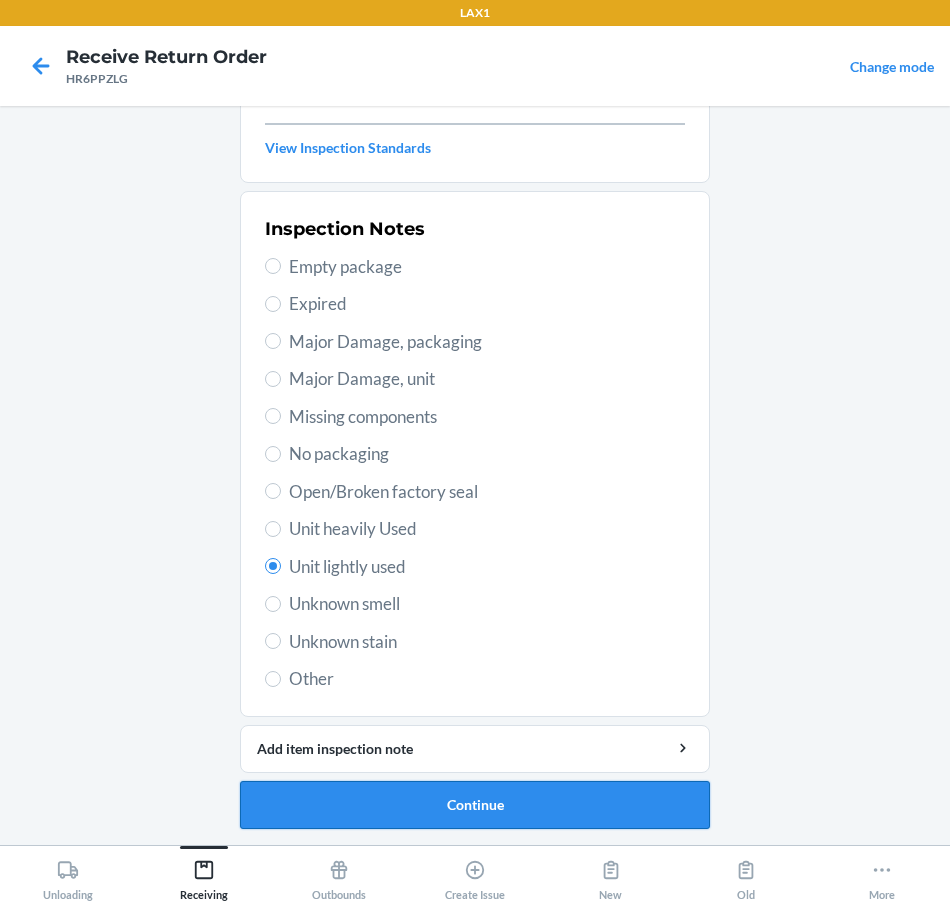 click on "Continue" at bounding box center [475, 805] 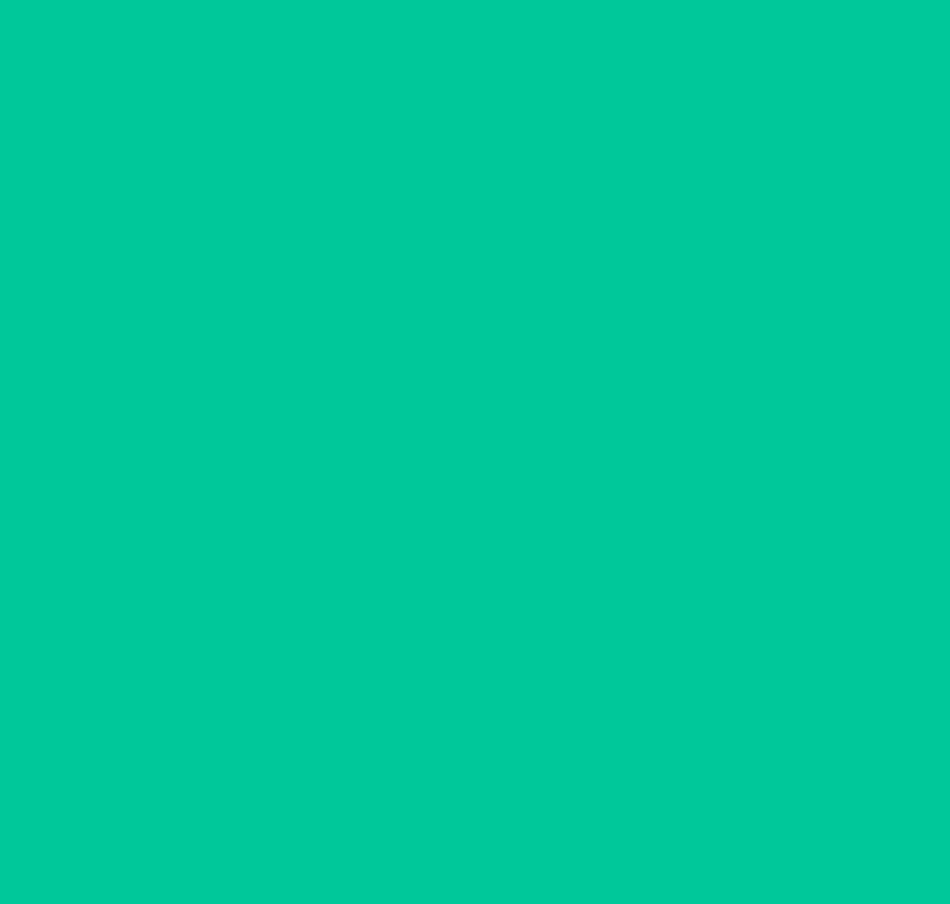 scroll, scrollTop: 138, scrollLeft: 0, axis: vertical 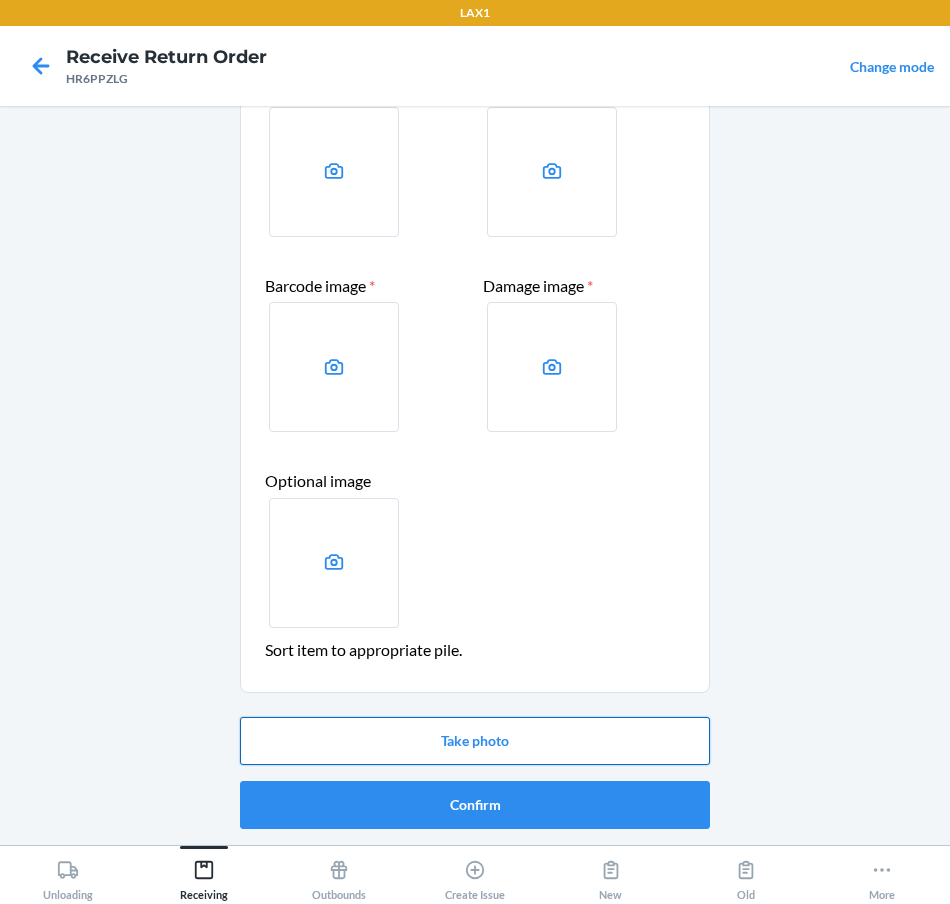 click on "Take photo" at bounding box center [475, 741] 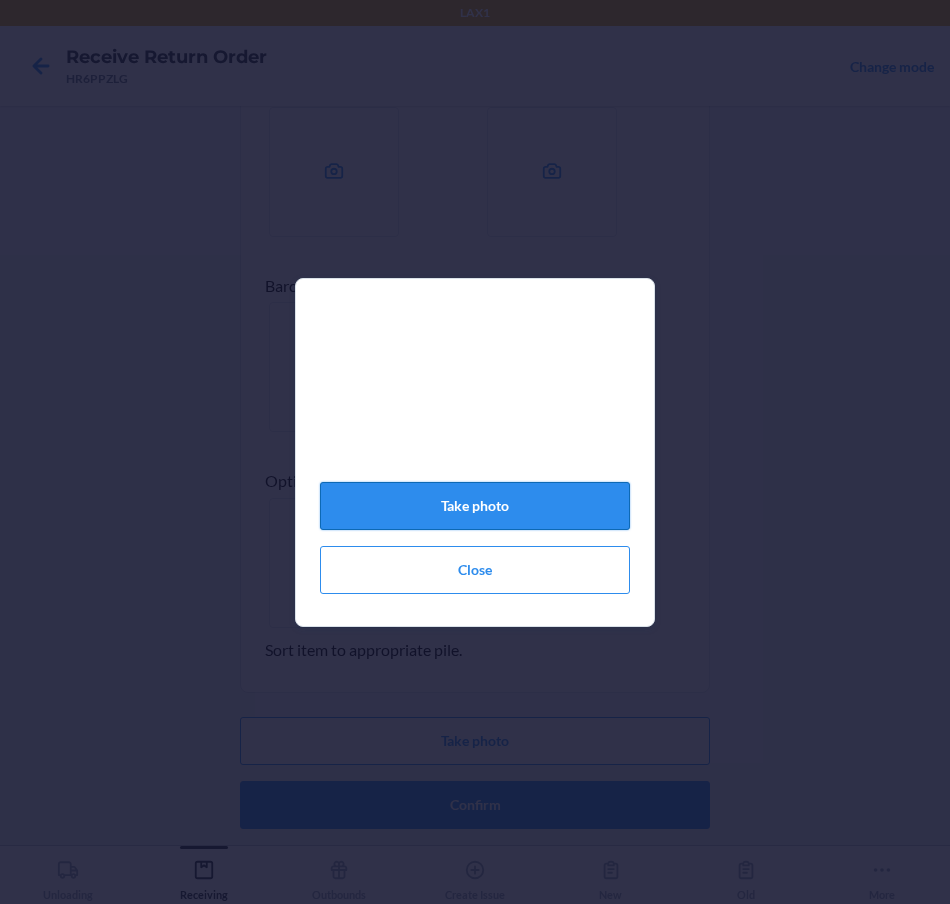 click on "Take photo" 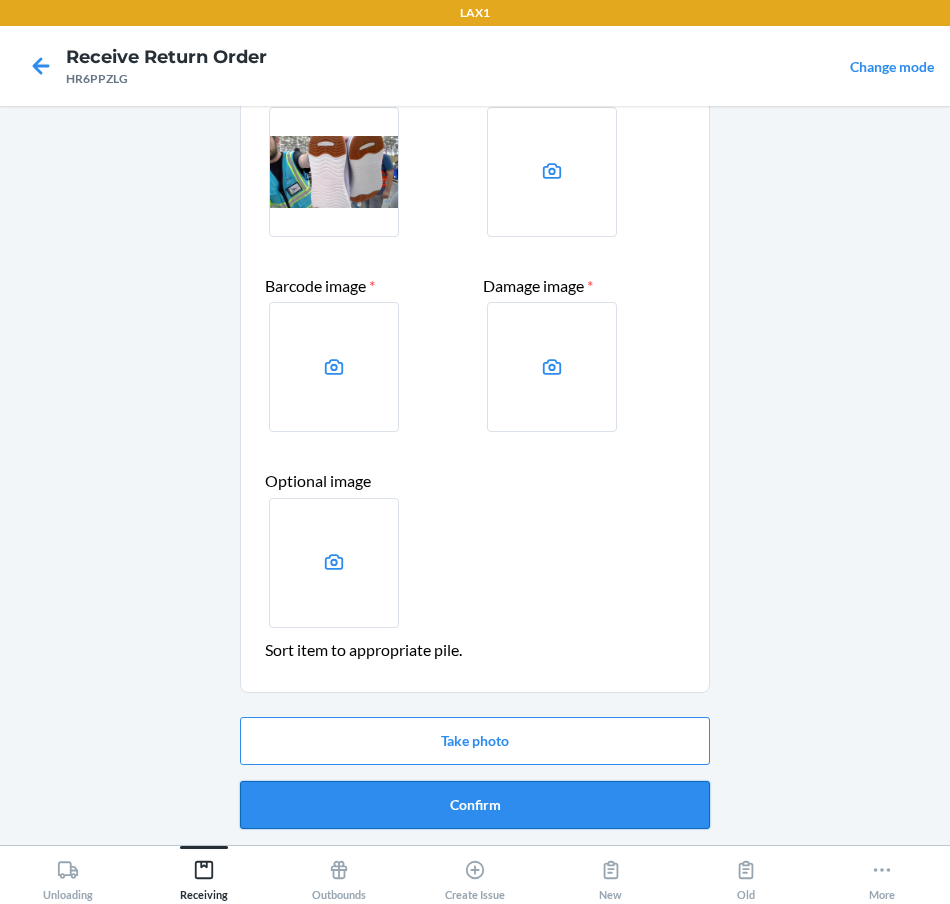click on "Confirm" at bounding box center (475, 805) 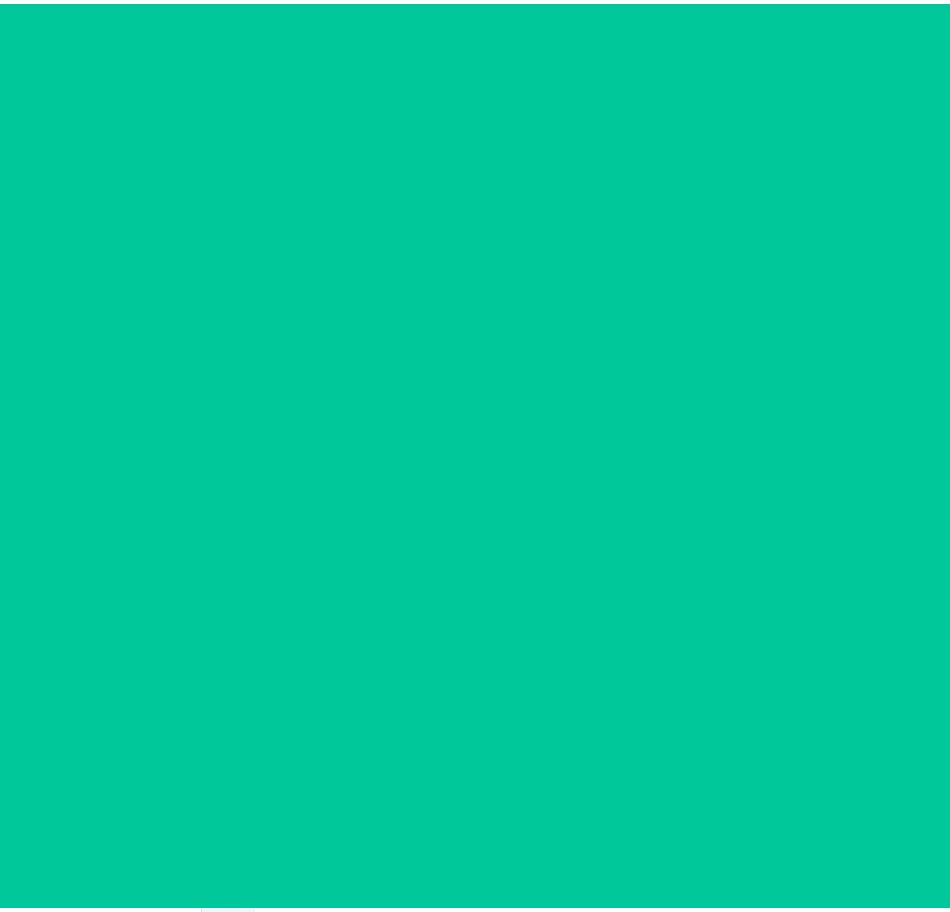 scroll, scrollTop: 0, scrollLeft: 0, axis: both 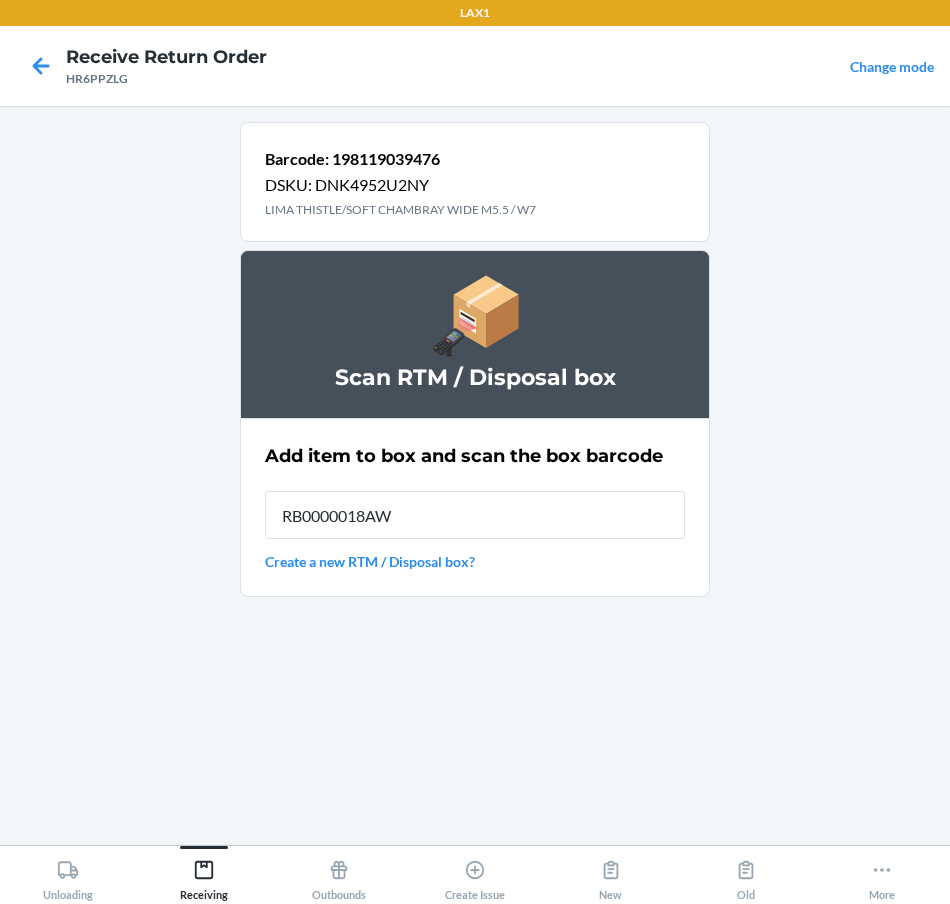 type on "RB0000018AW" 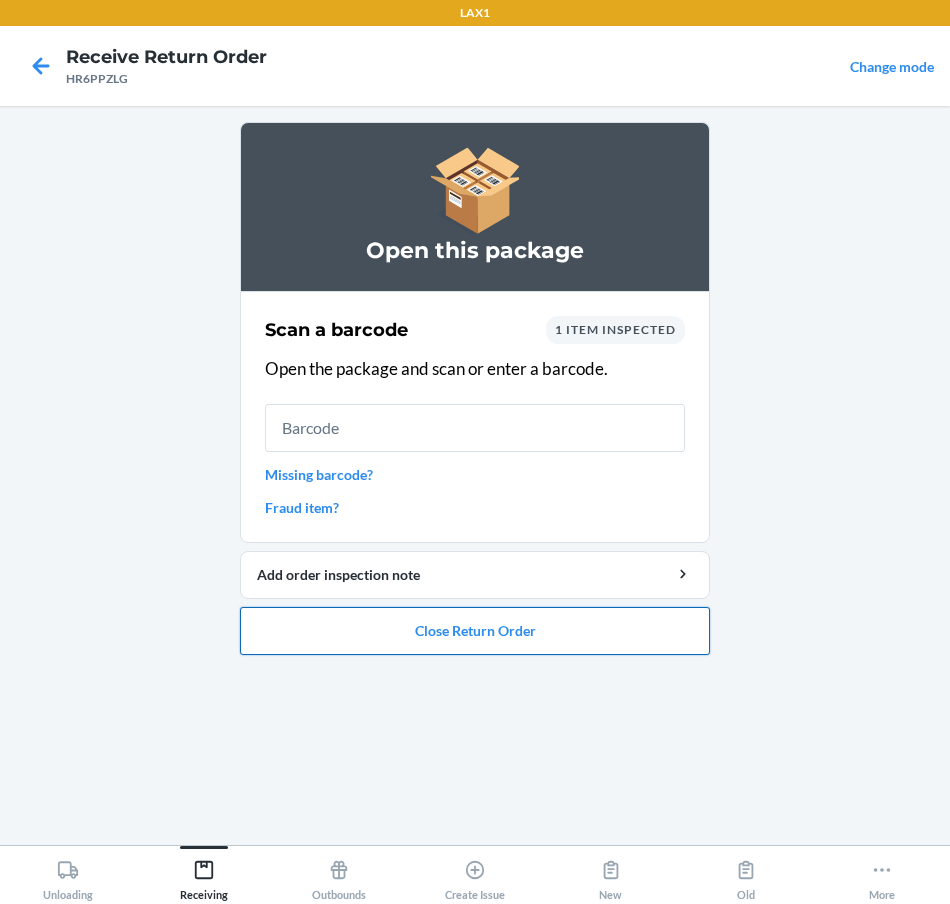 click on "Close Return Order" at bounding box center (475, 631) 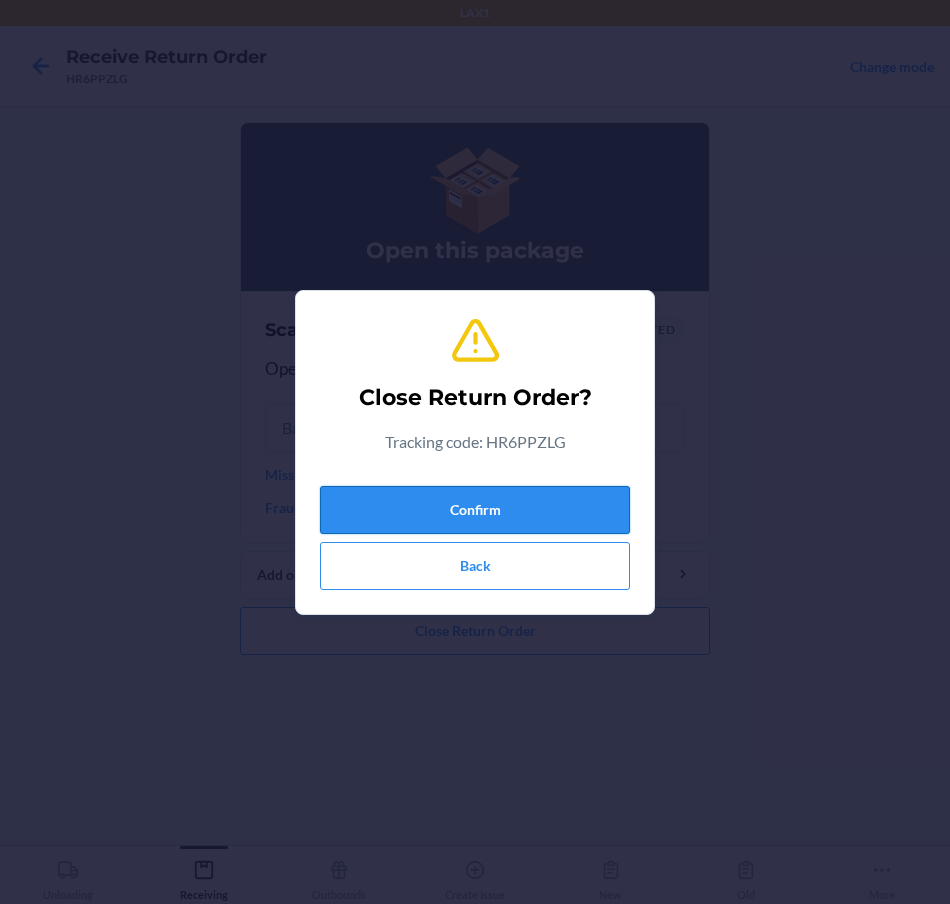 click on "Confirm" at bounding box center [475, 510] 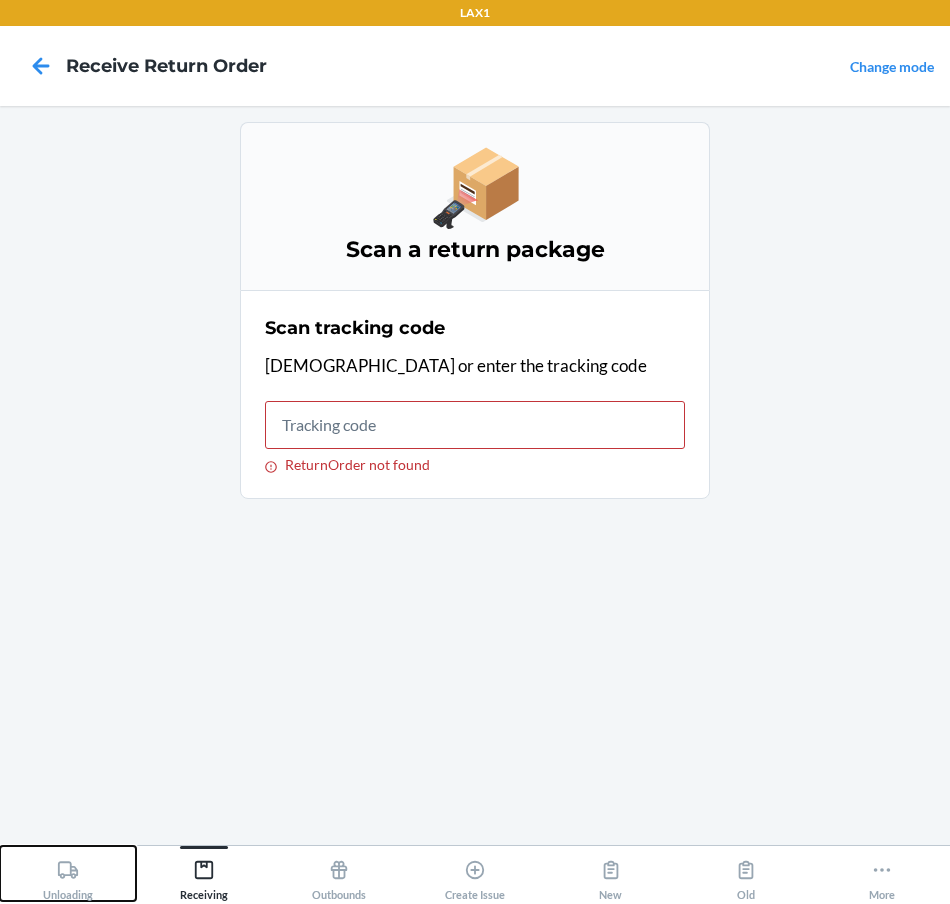 click on "Unloading" at bounding box center [68, 873] 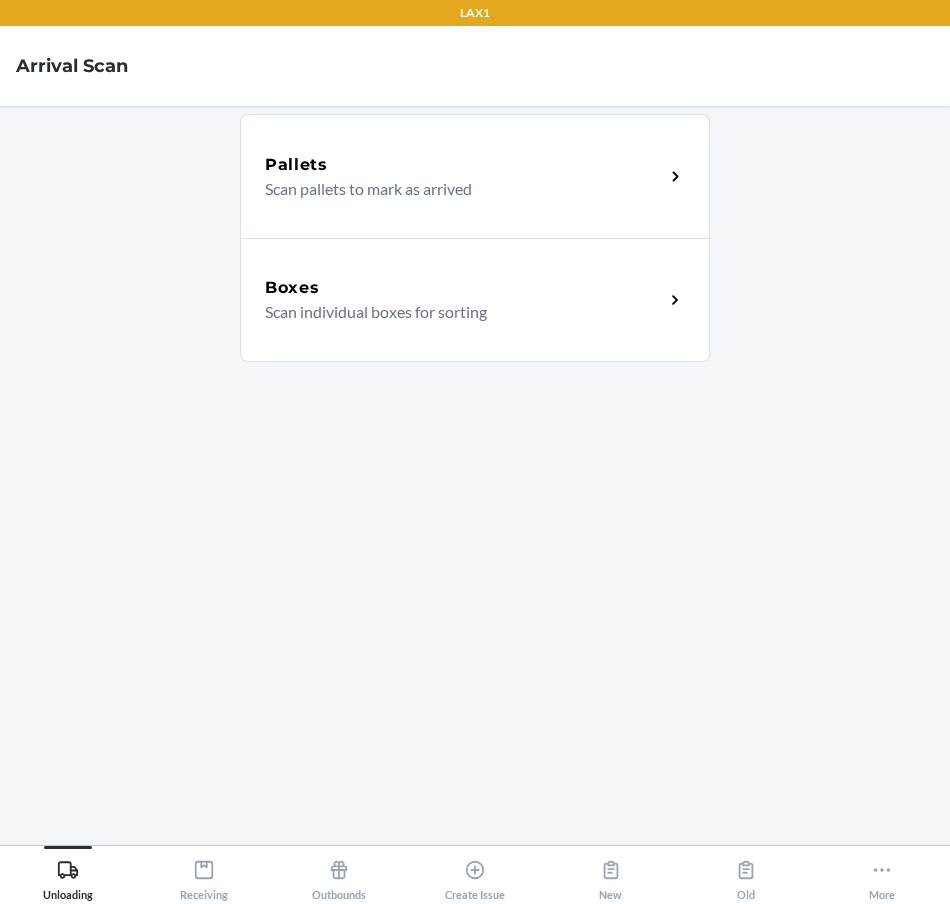 click on "Scan individual boxes for sorting" at bounding box center (456, 312) 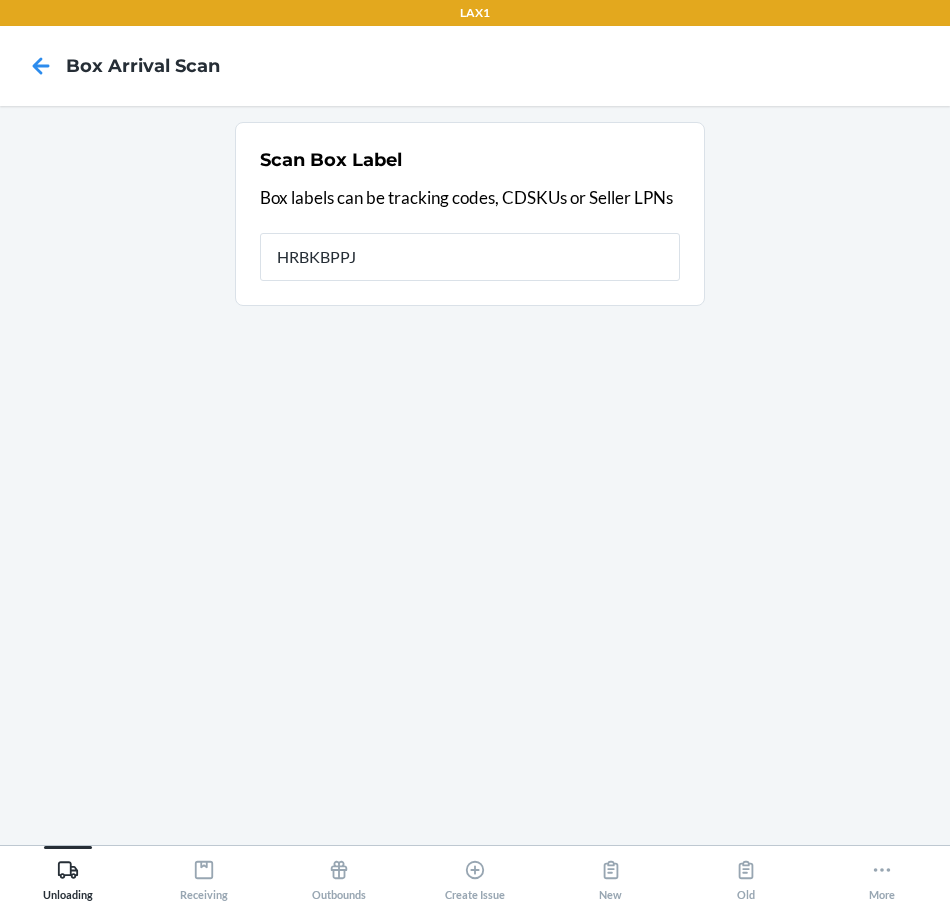 type on "HRBKBPPJ" 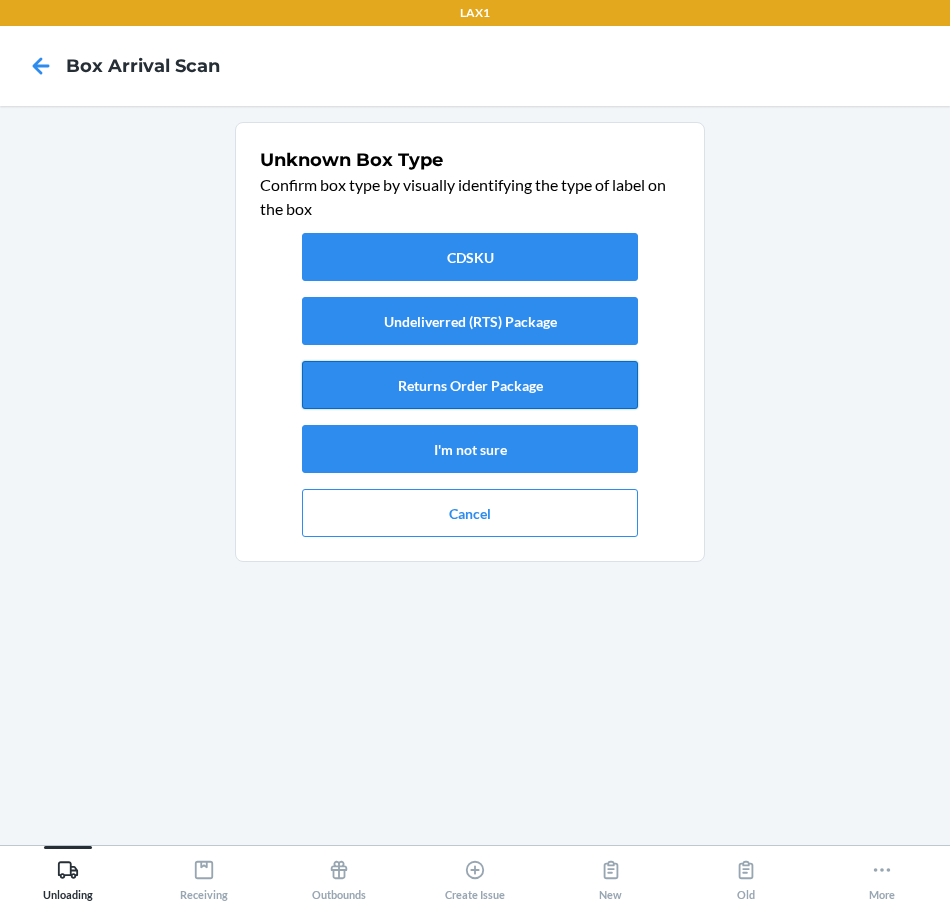 click on "Returns Order Package" at bounding box center (470, 385) 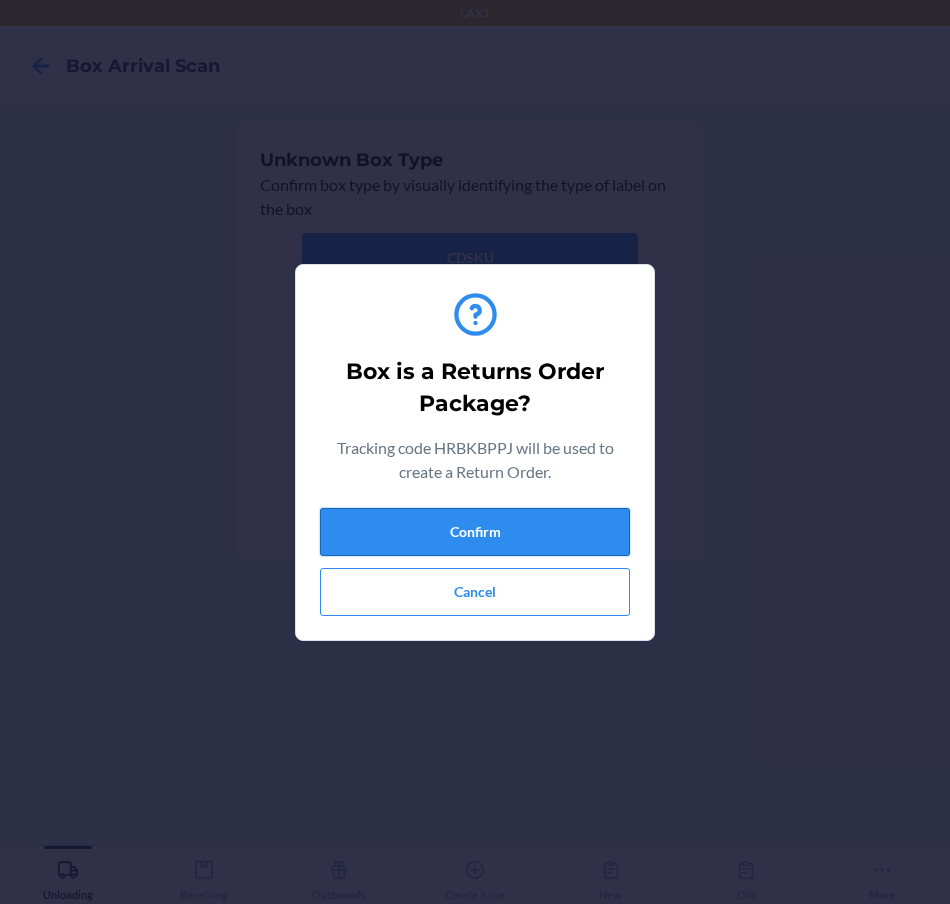 click on "Confirm" at bounding box center [475, 532] 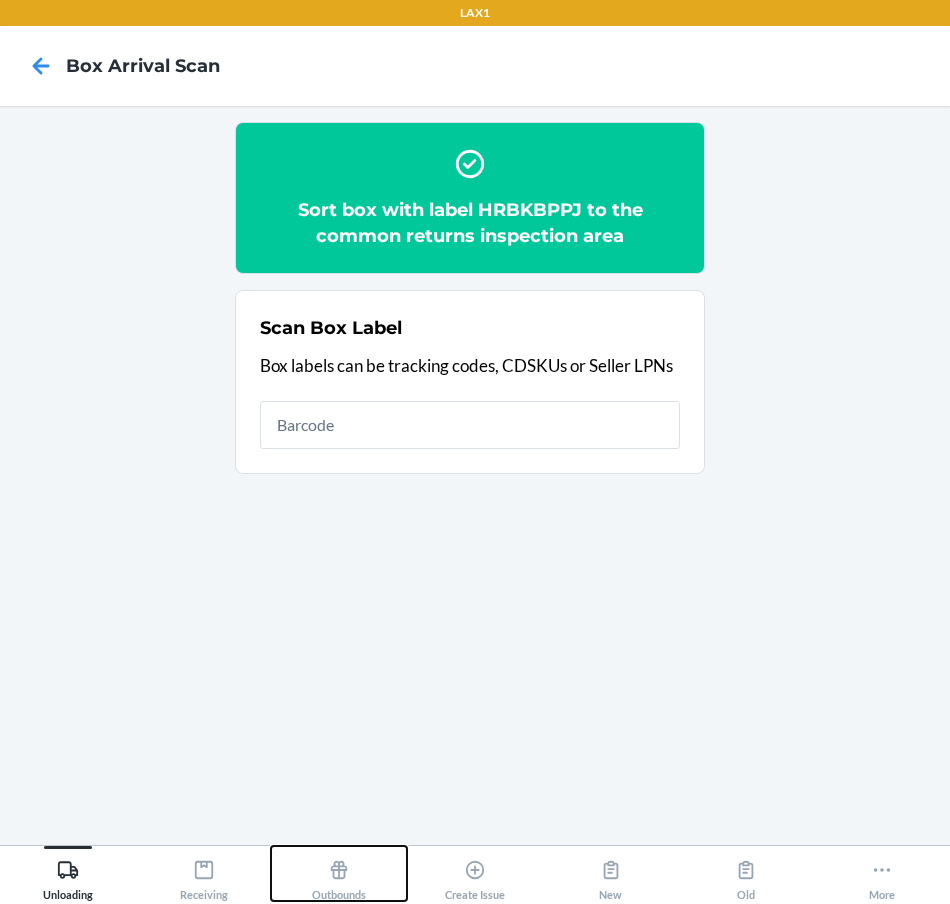 click on "Outbounds" at bounding box center [339, 876] 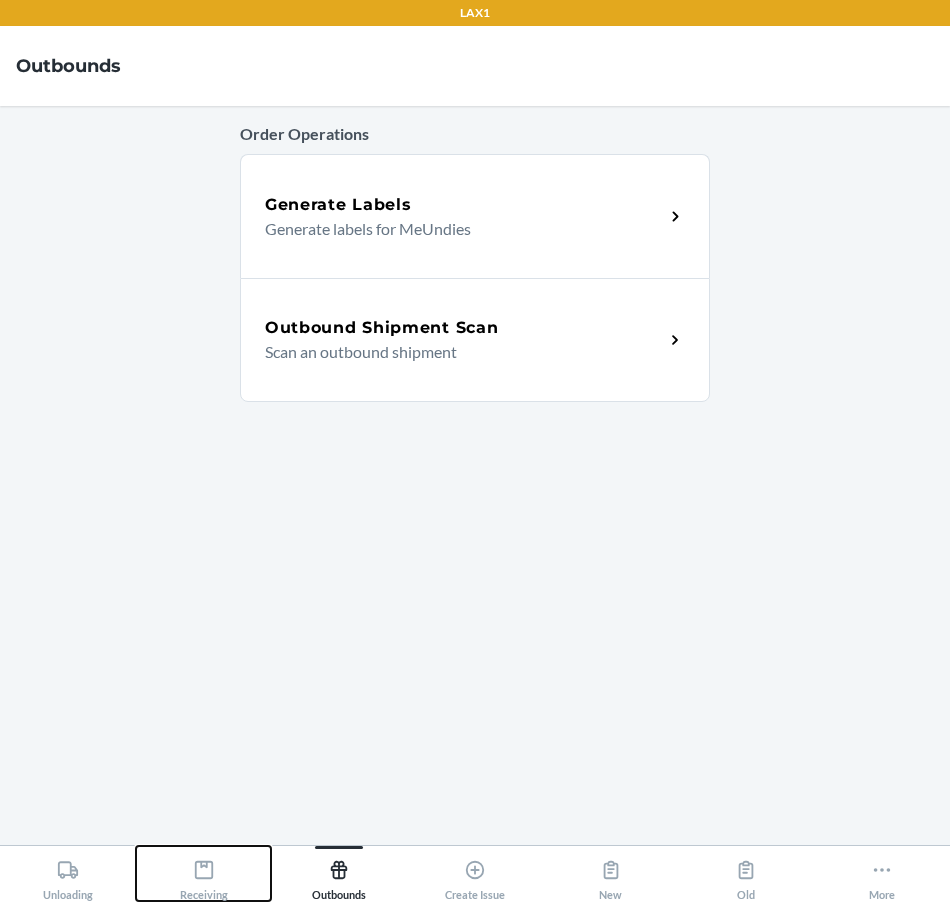 click on "Receiving" at bounding box center [204, 876] 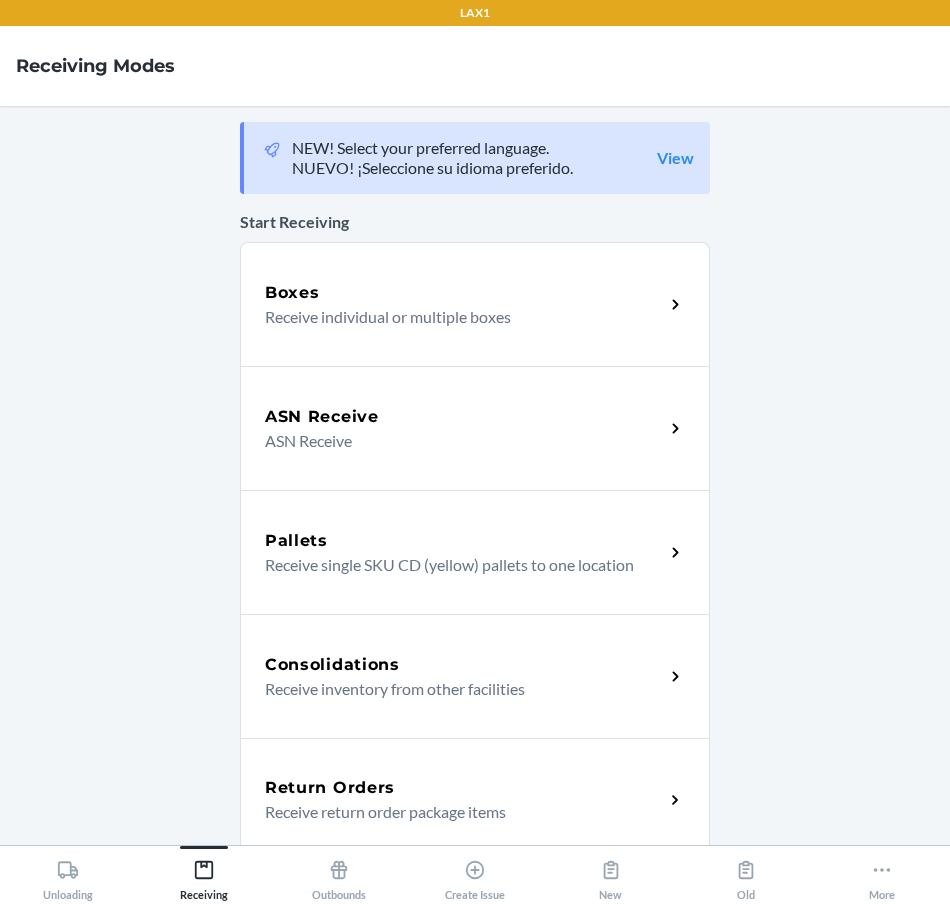 click on "Return Orders" at bounding box center (330, 788) 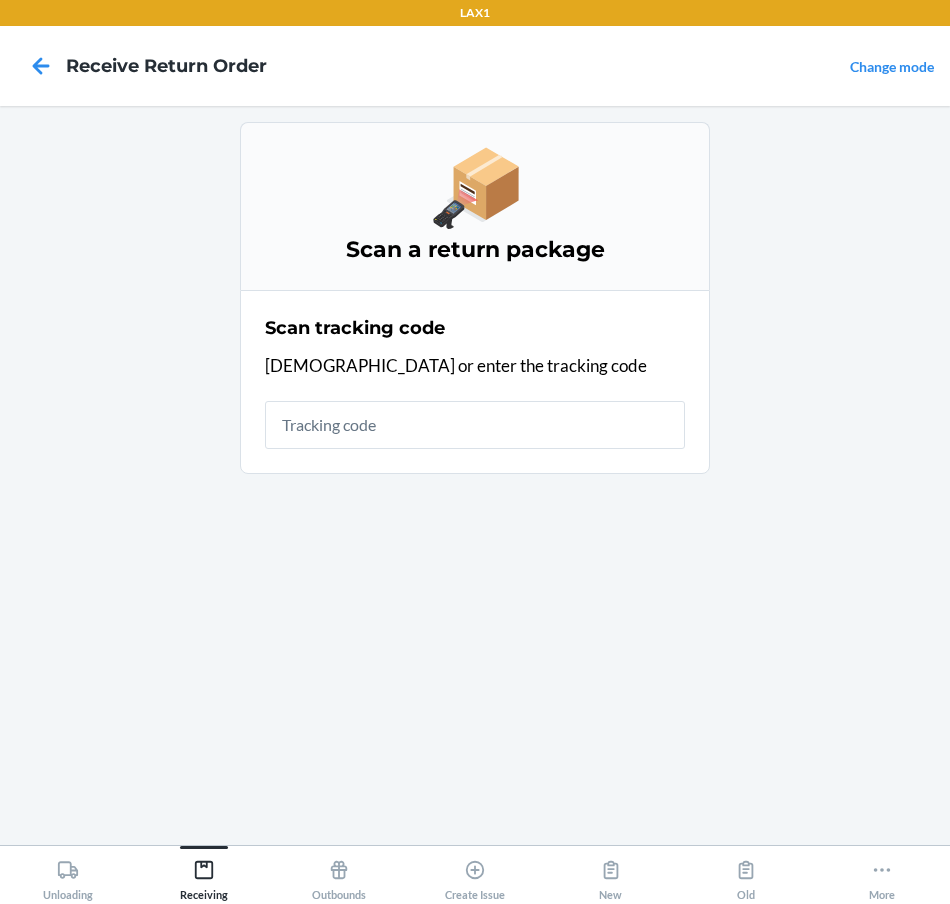 click at bounding box center [475, 425] 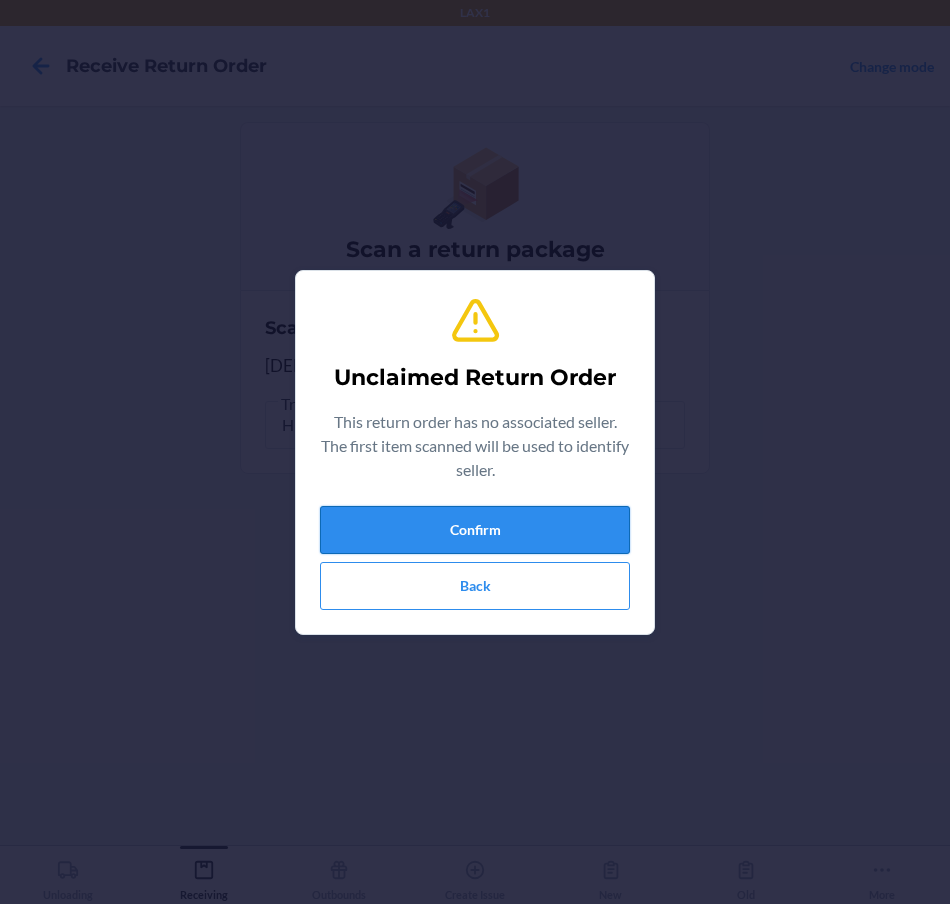 click on "Confirm" at bounding box center (475, 530) 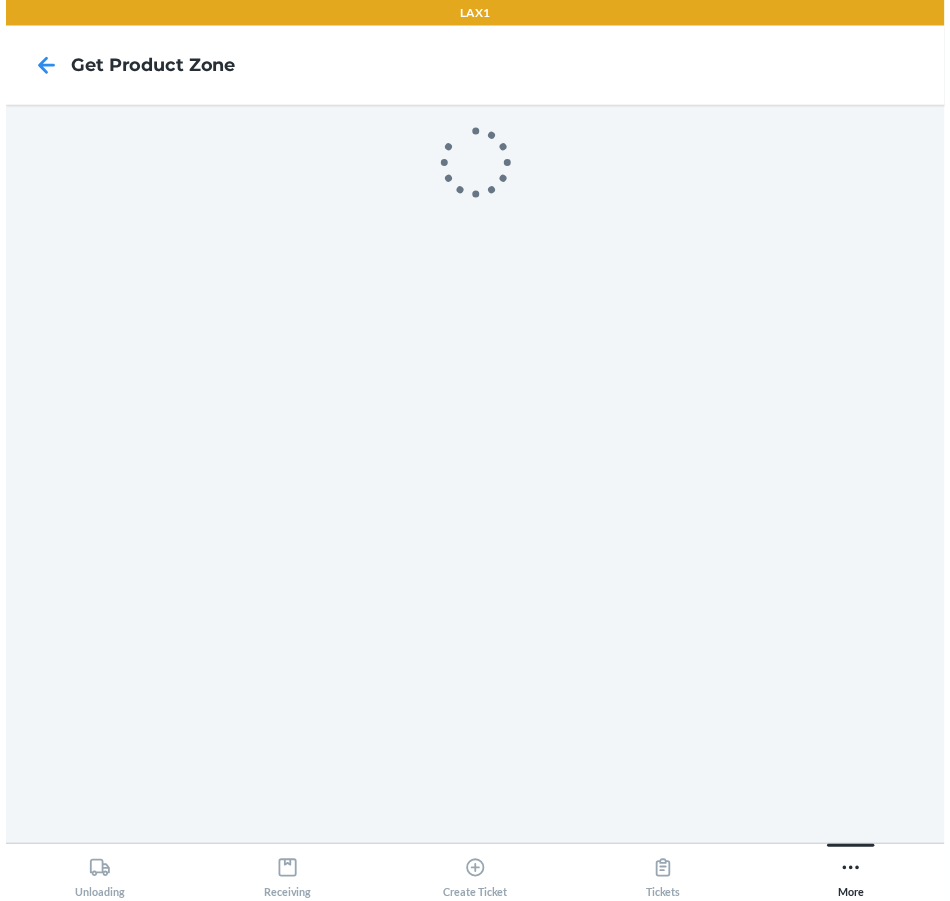 scroll, scrollTop: 0, scrollLeft: 0, axis: both 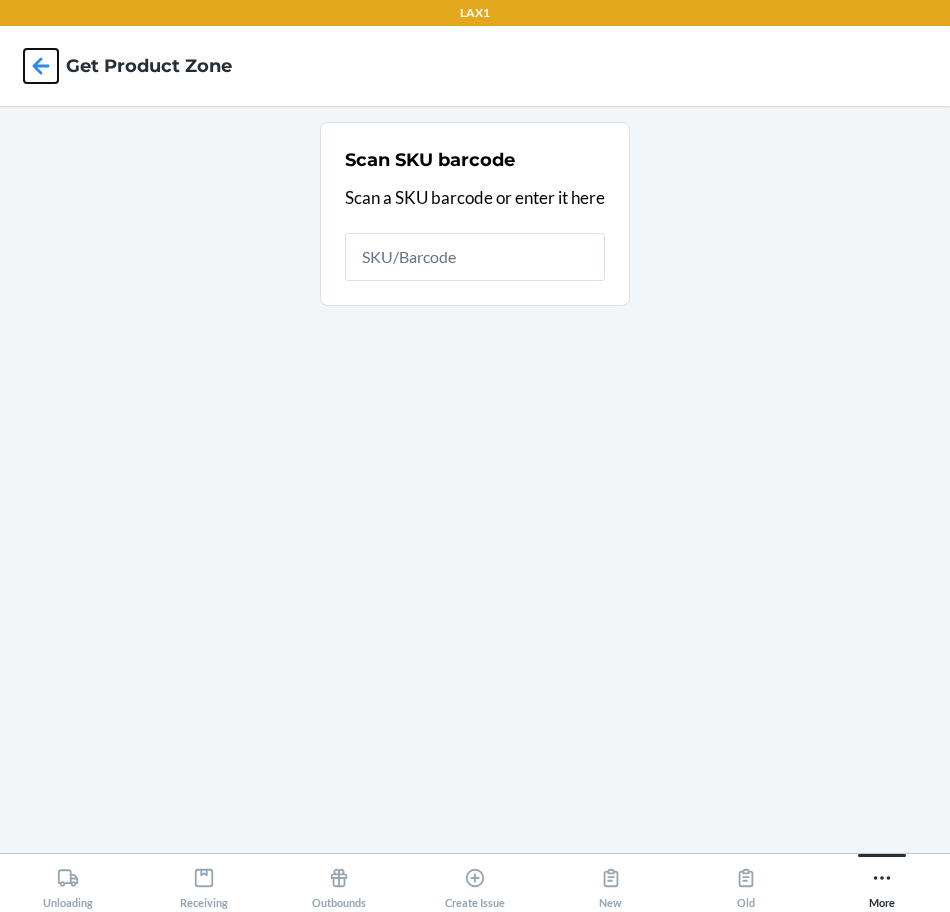 click 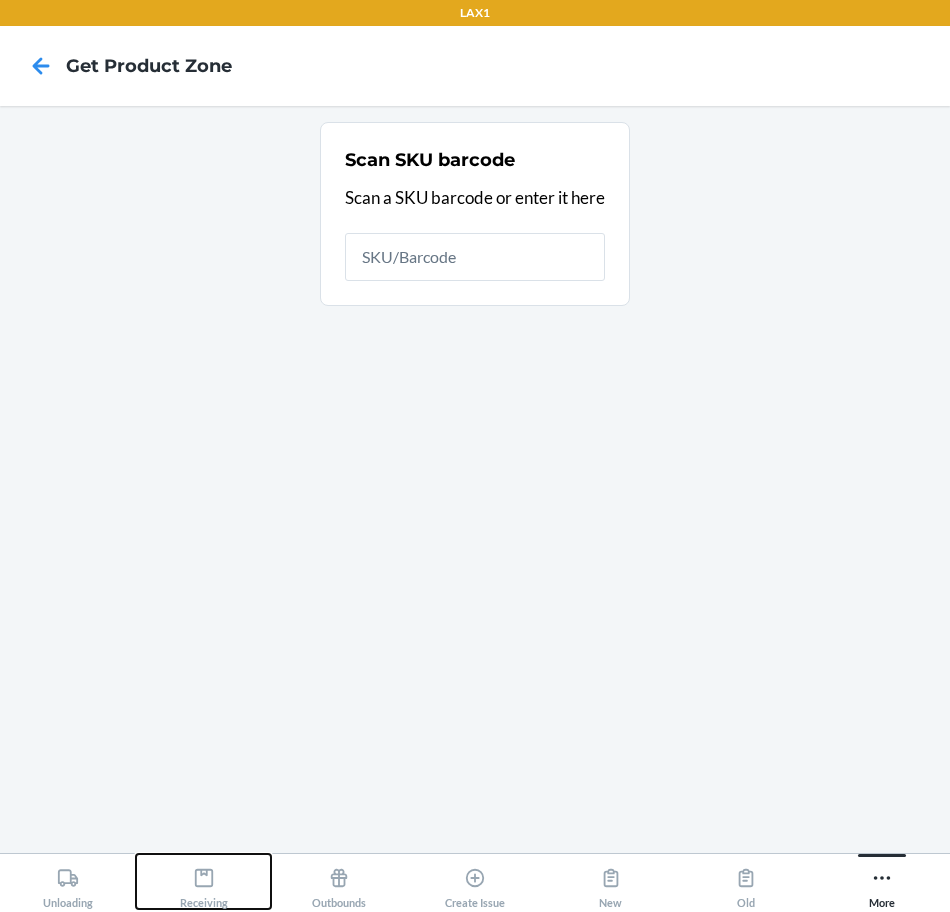 click on "Receiving" at bounding box center (204, 884) 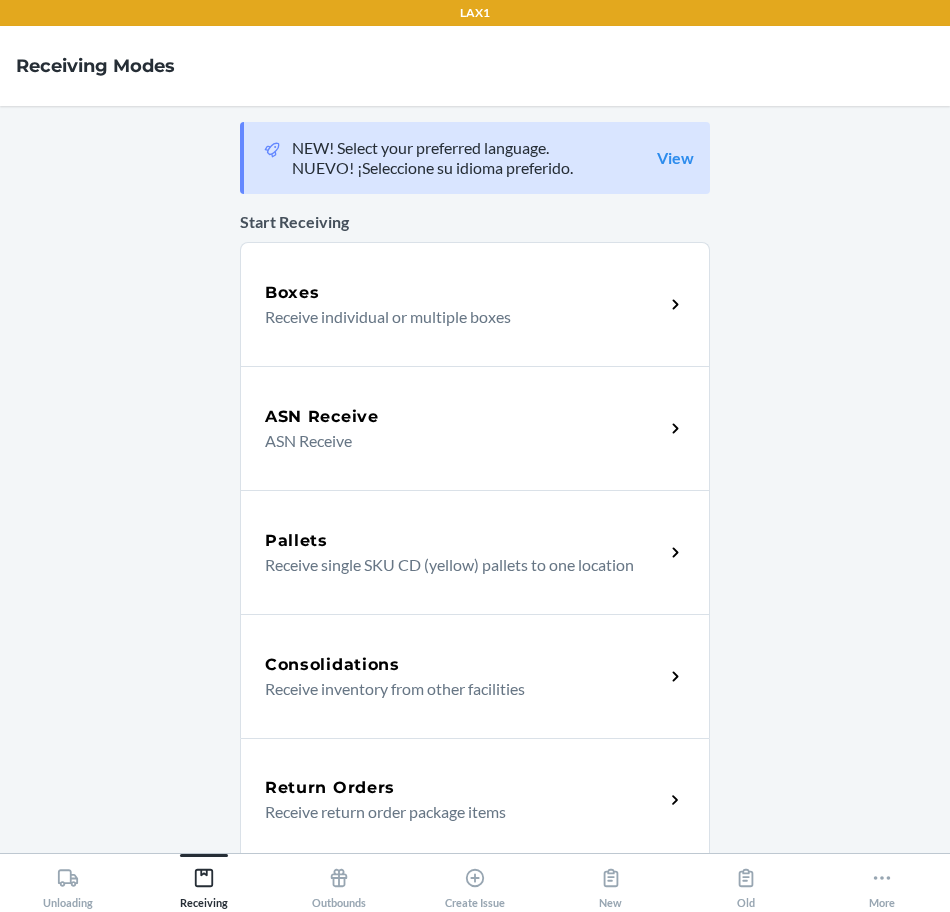 click on "NEW! Select your preferred language. NUEVO! ¡Seleccione su idioma preferido. View Start Receiving Boxes Receive individual or multiple boxes ASN Receive ASN Receive Pallets Receive single SKU CD (yellow) pallets to one location Consolidations Receive inventory from other facilities Return Orders Receive return order package items Default stow Default Location Location Analytics Pallets analytics Pallet Receiving insights Receiving dashboard All pending and completed receives" at bounding box center (475, 479) 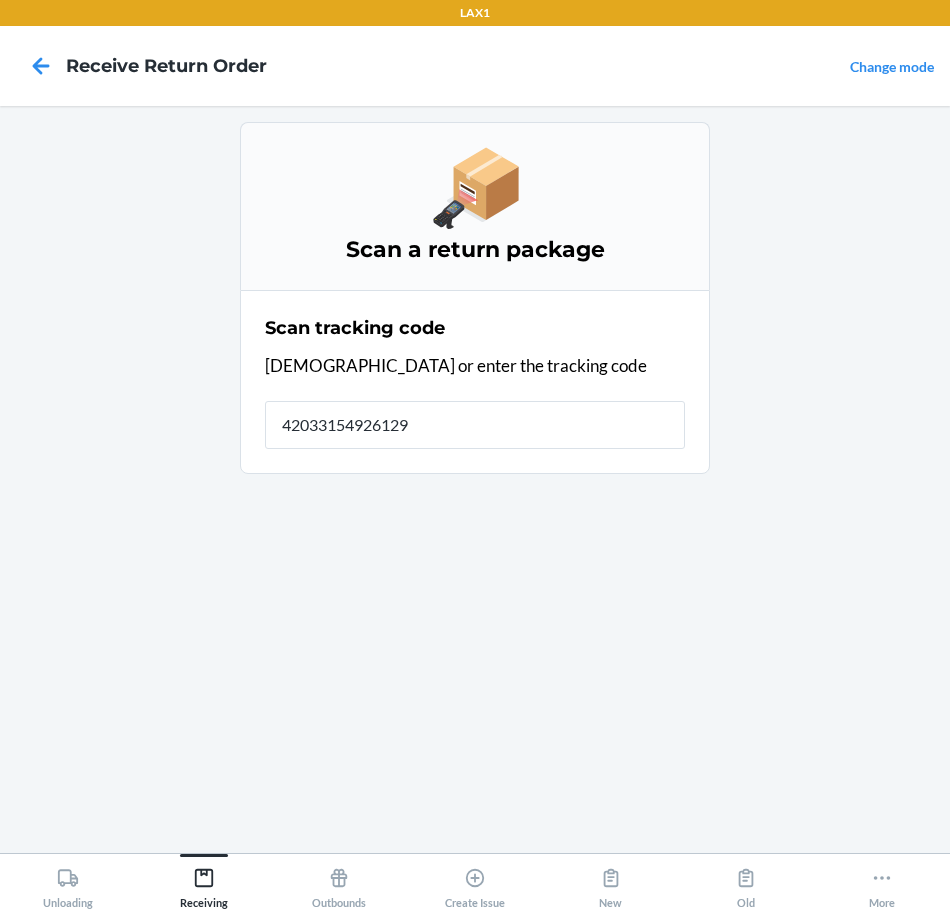 type on "420331549261290" 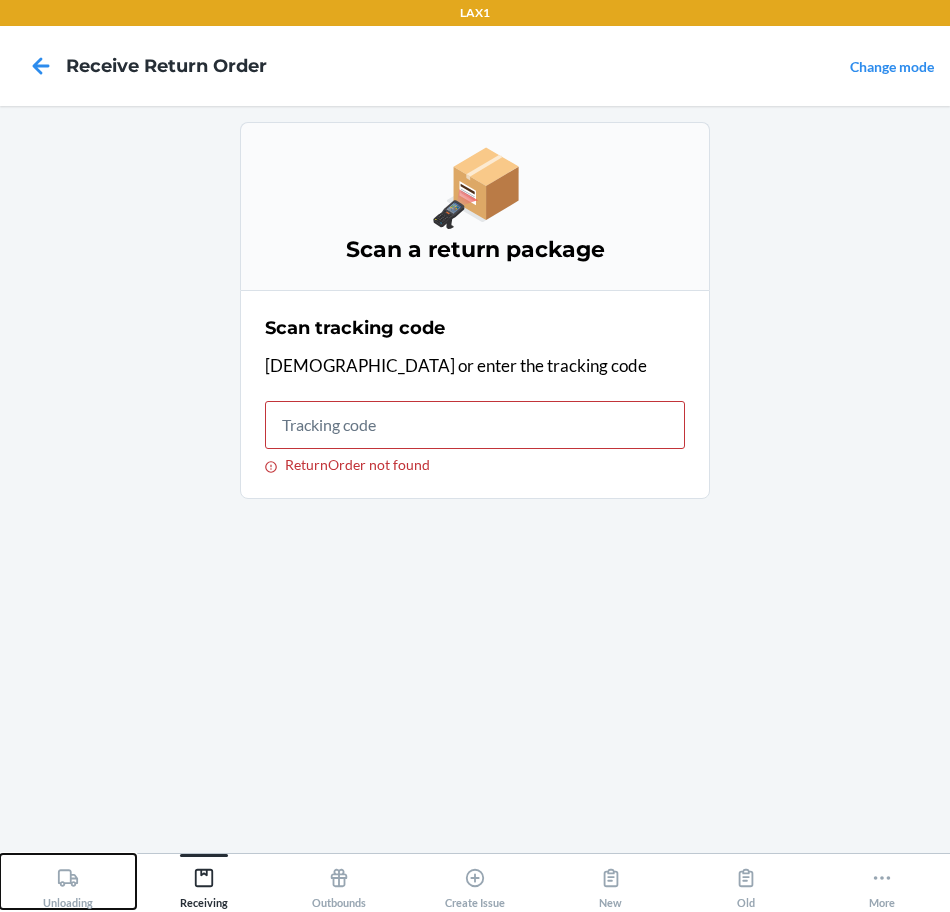 click on "Unloading" at bounding box center [68, 884] 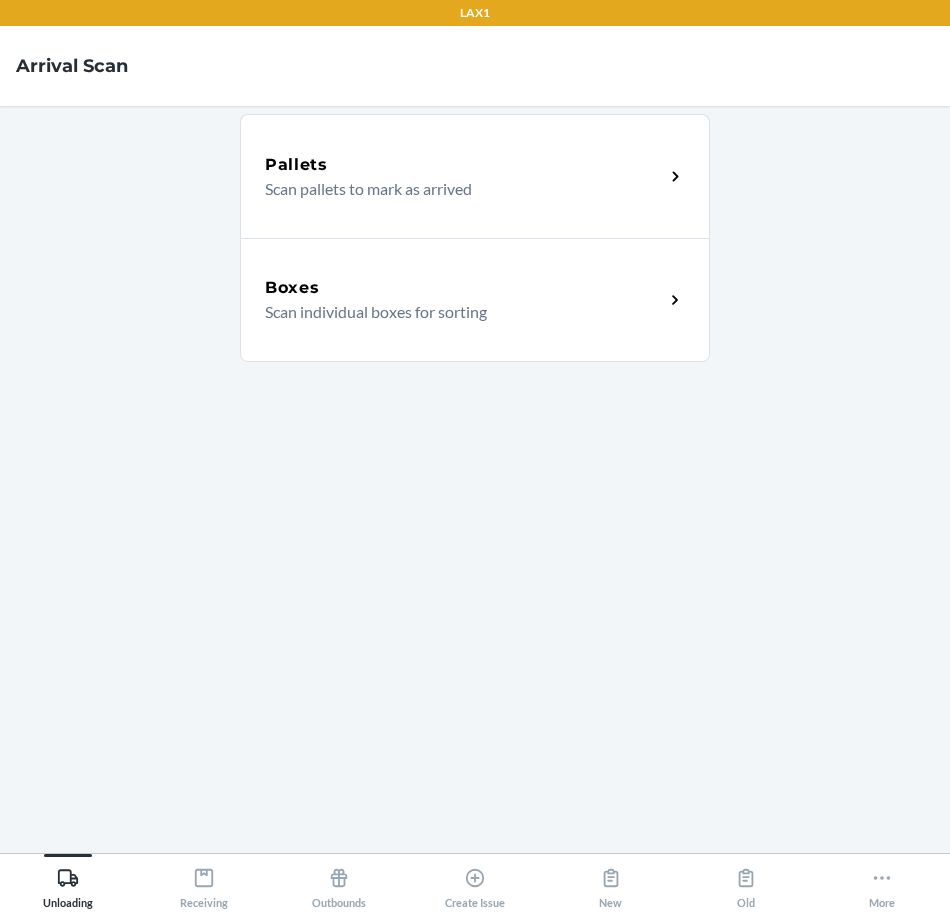 click on "Scan individual boxes for sorting" at bounding box center [456, 312] 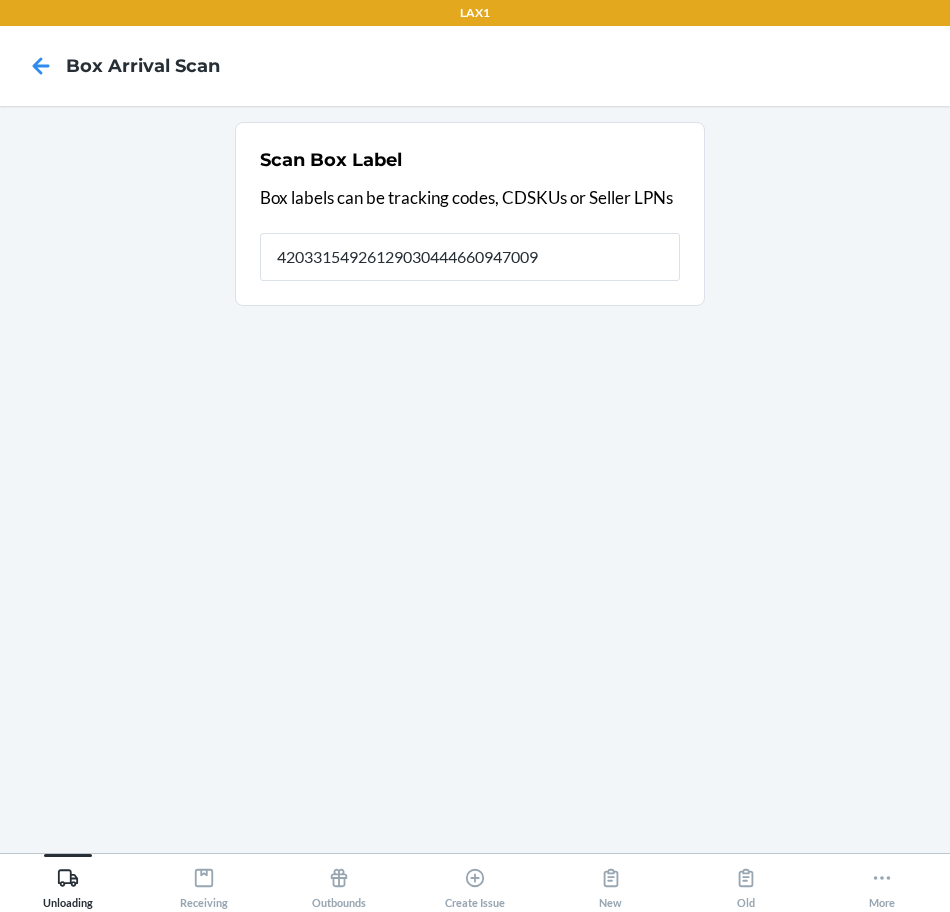 type on "420331549261290304446609470095" 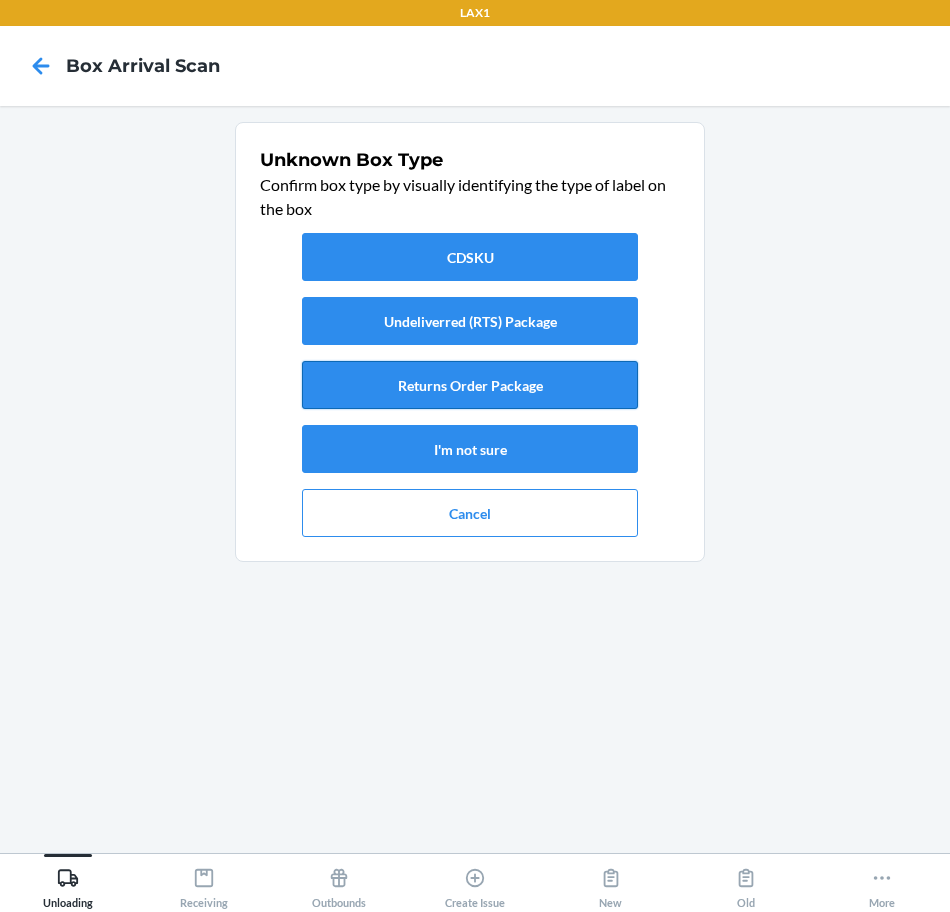 click on "Returns Order Package" at bounding box center (470, 385) 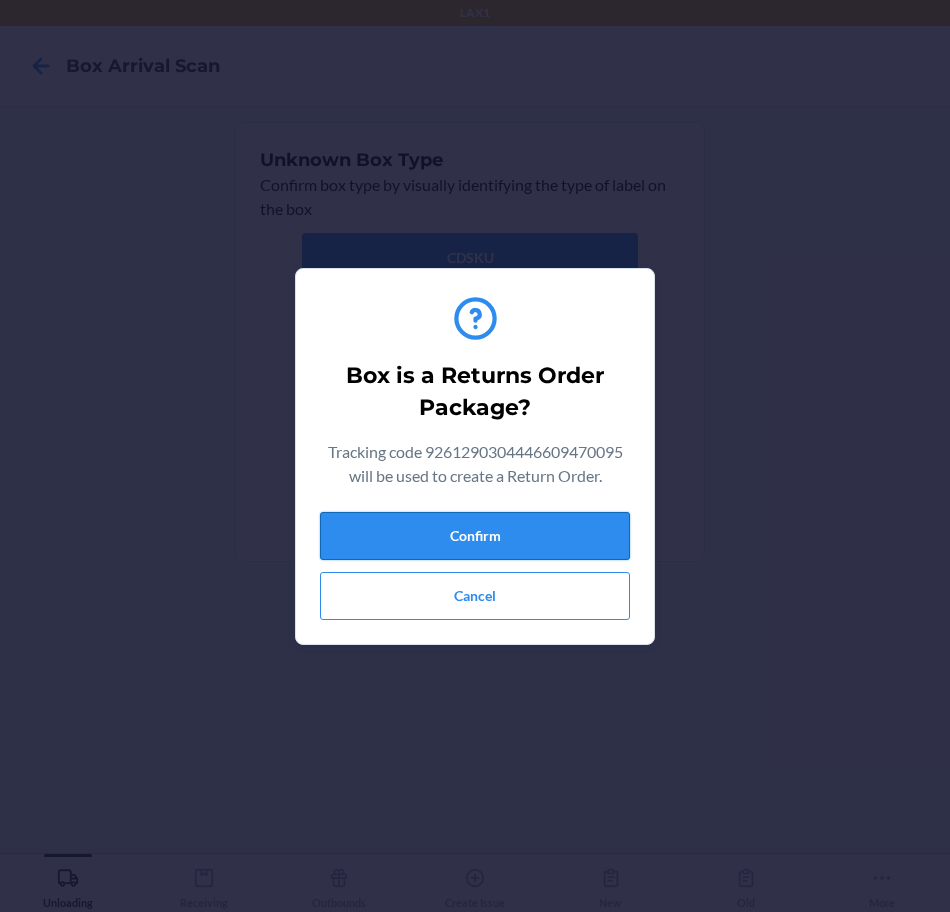 click on "Confirm" at bounding box center (475, 536) 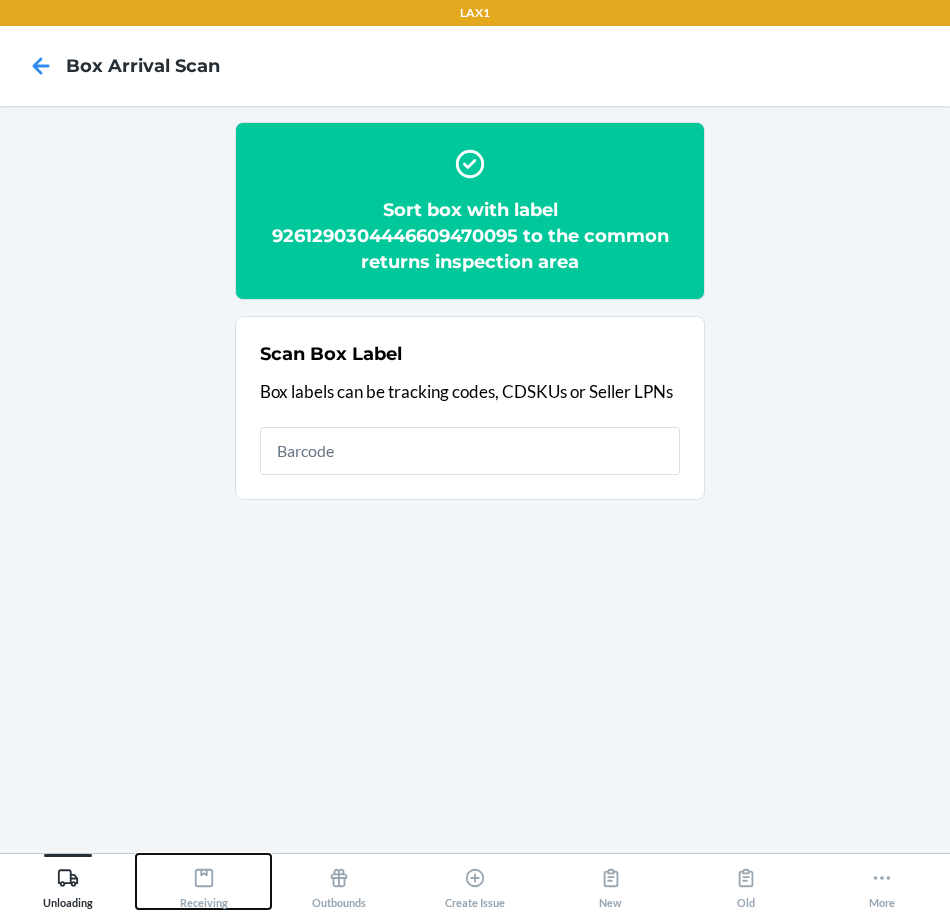 click on "Receiving" at bounding box center (204, 884) 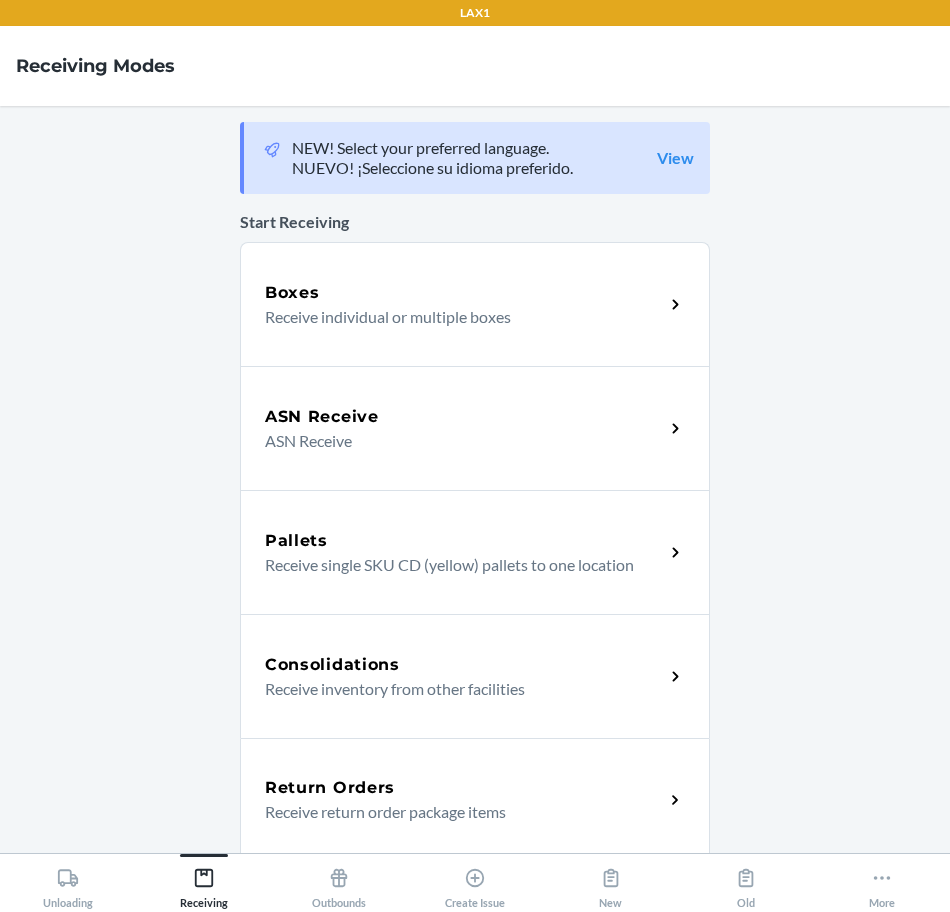 click on "Return Orders" at bounding box center [464, 788] 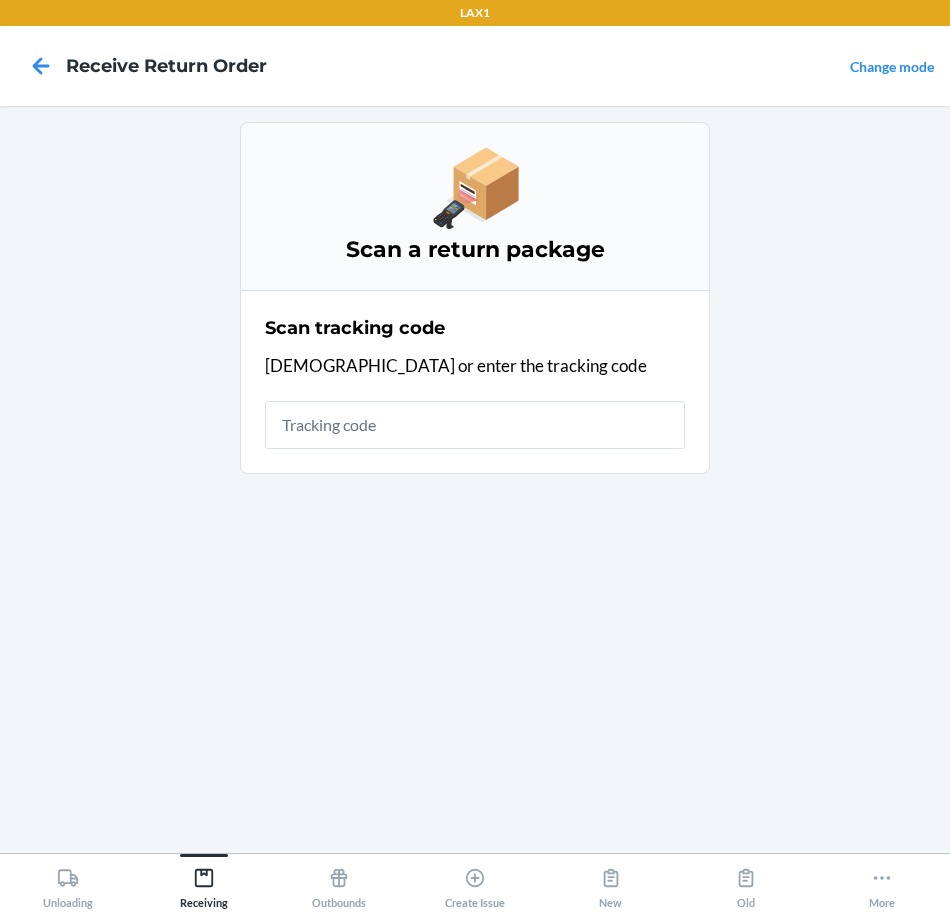 click at bounding box center [475, 425] 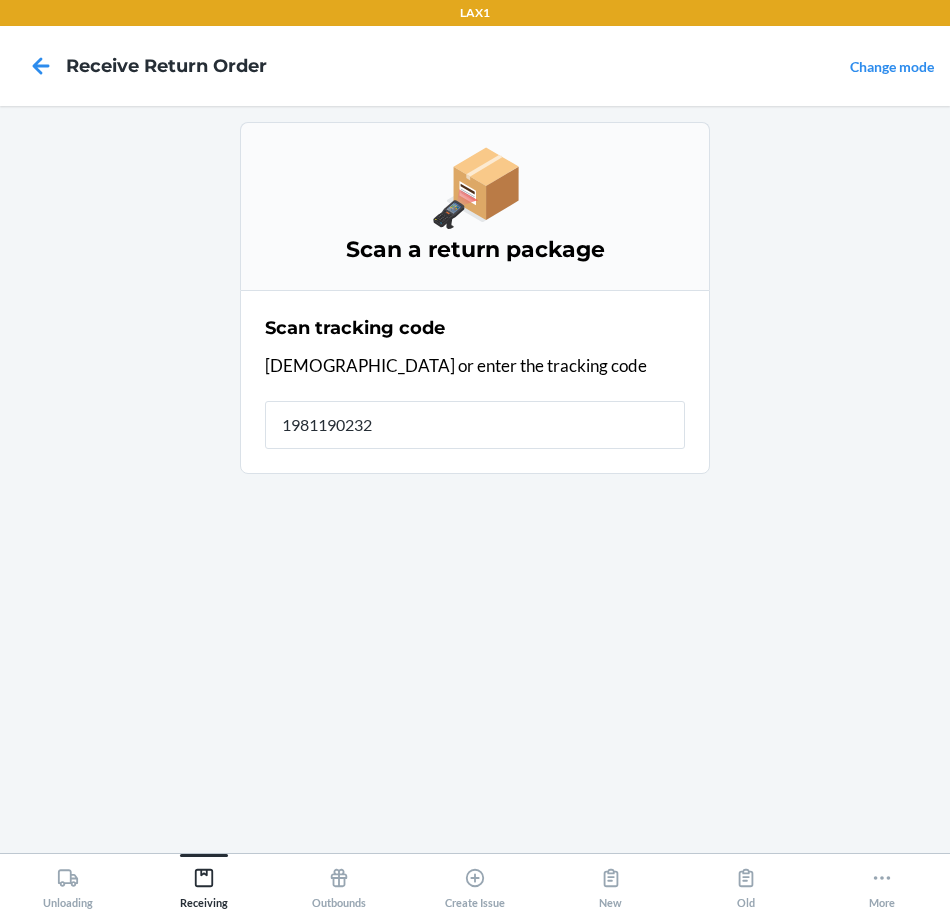 type on "19811902321" 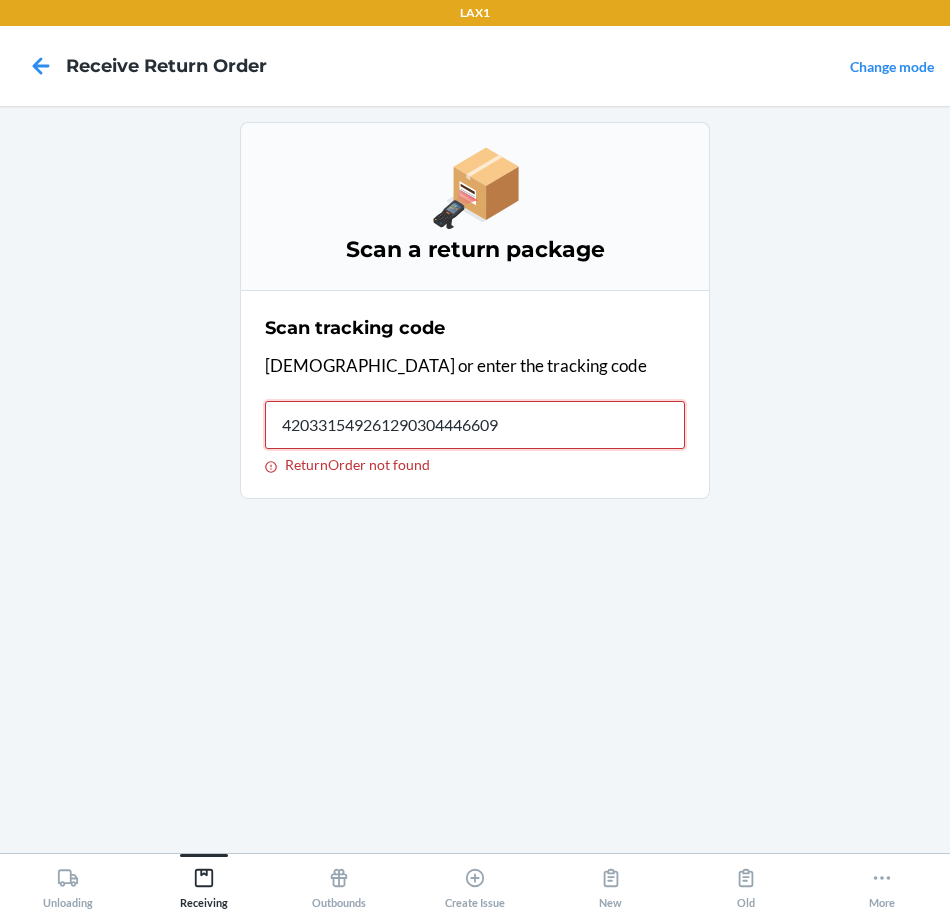 type on "4203315492612903044466094" 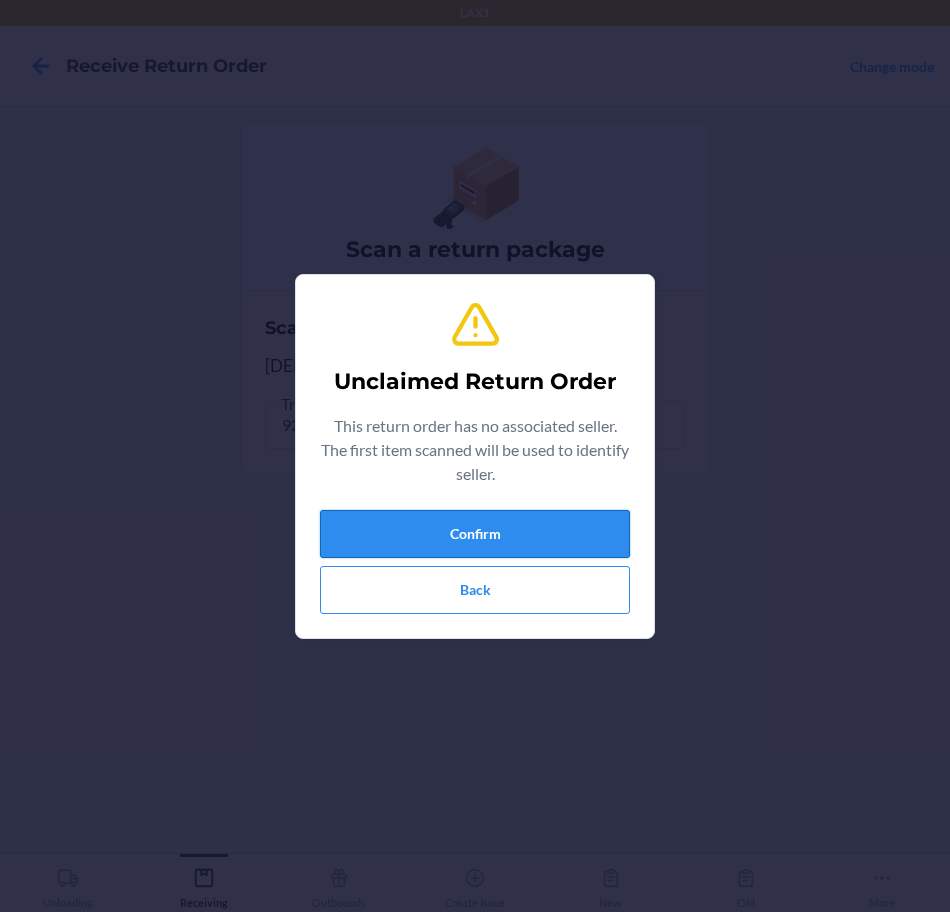 click on "Confirm" at bounding box center (475, 534) 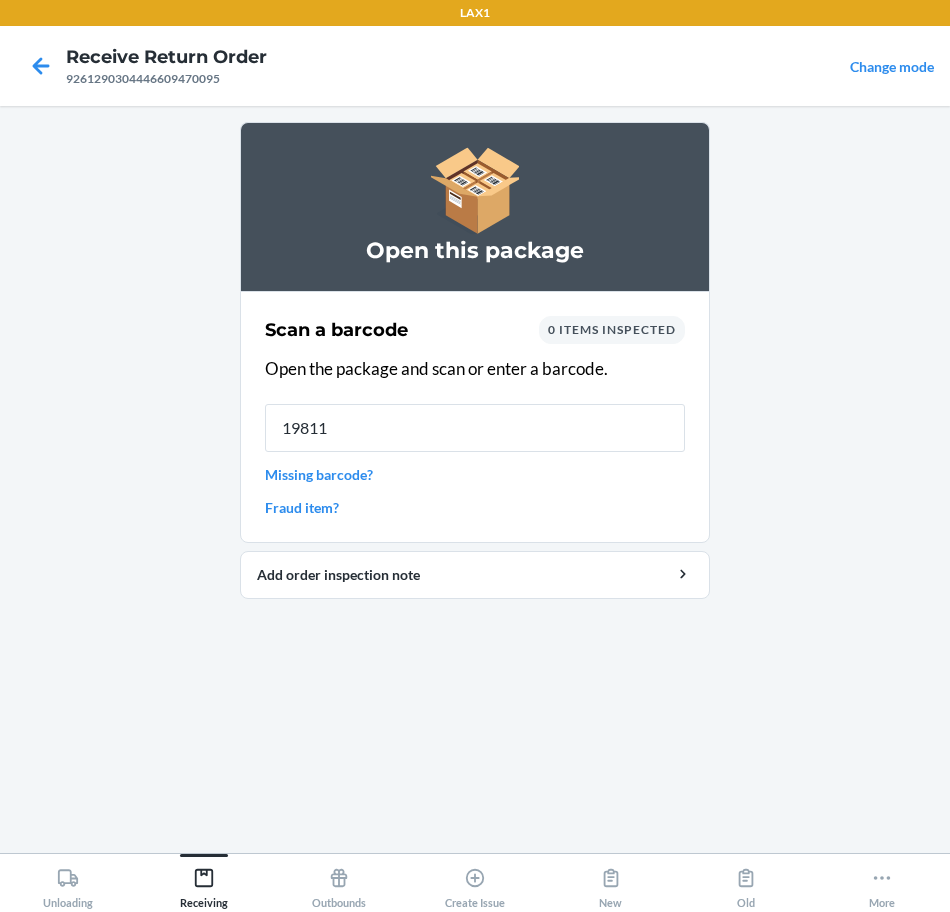 type on "198119" 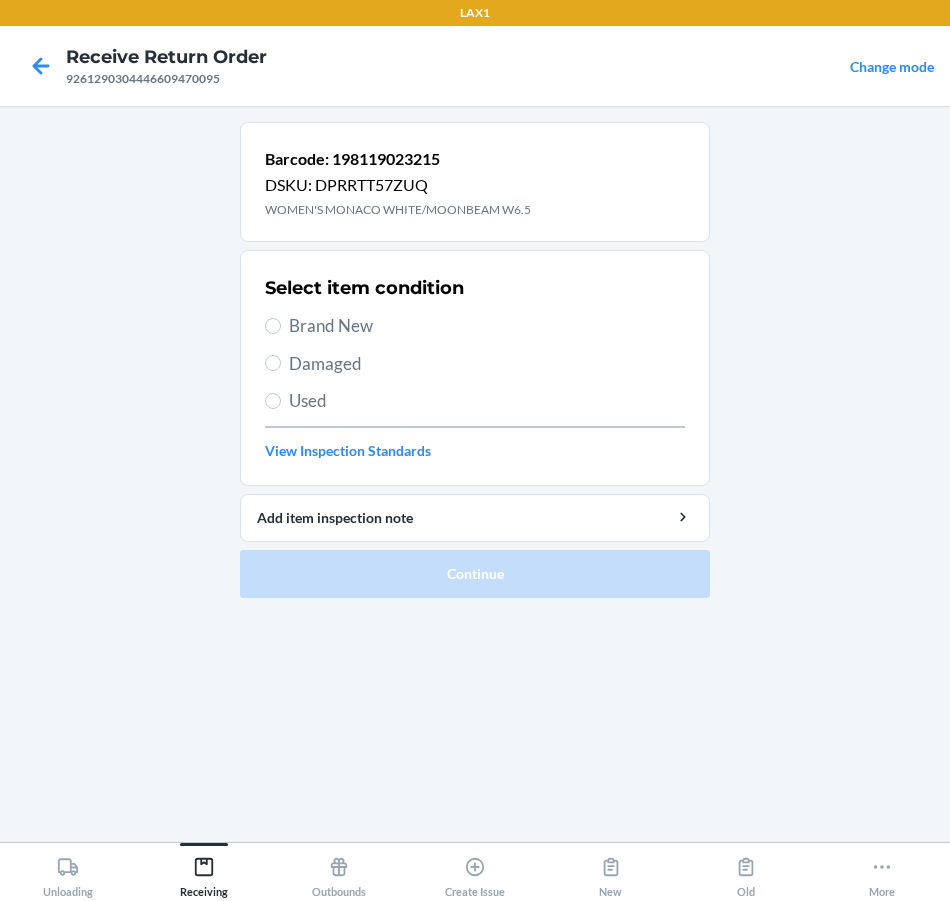 click on "Brand New" at bounding box center (487, 326) 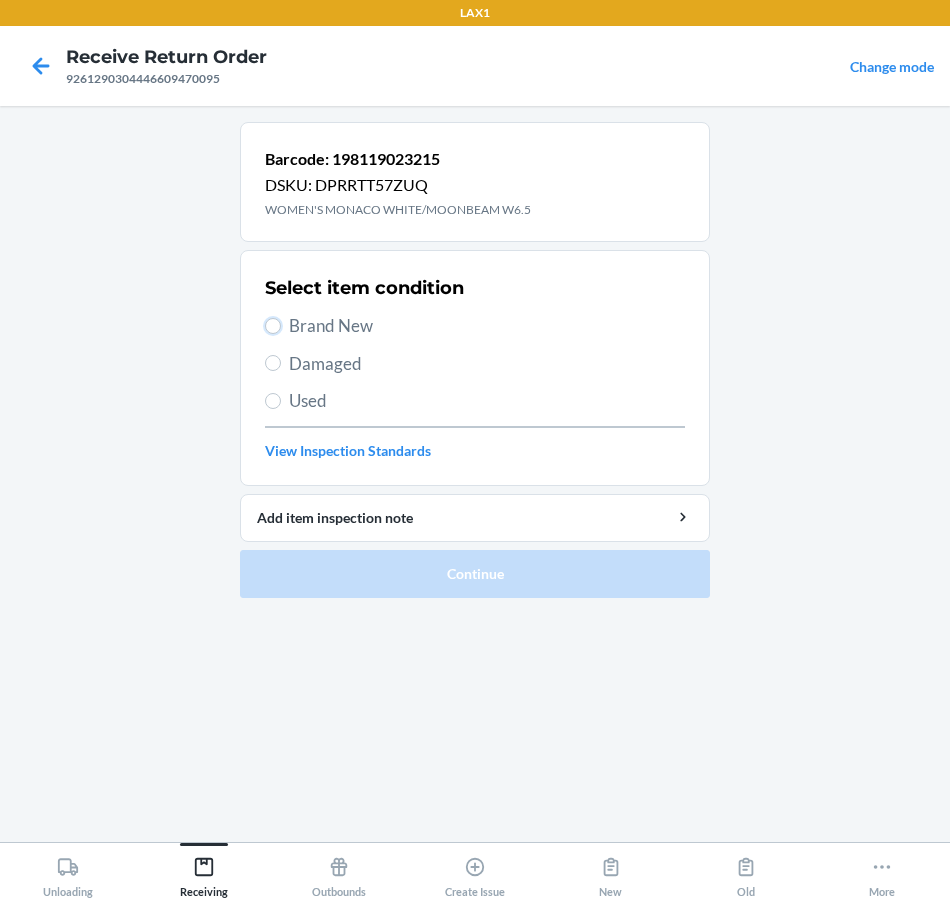 click on "Brand New" at bounding box center [273, 326] 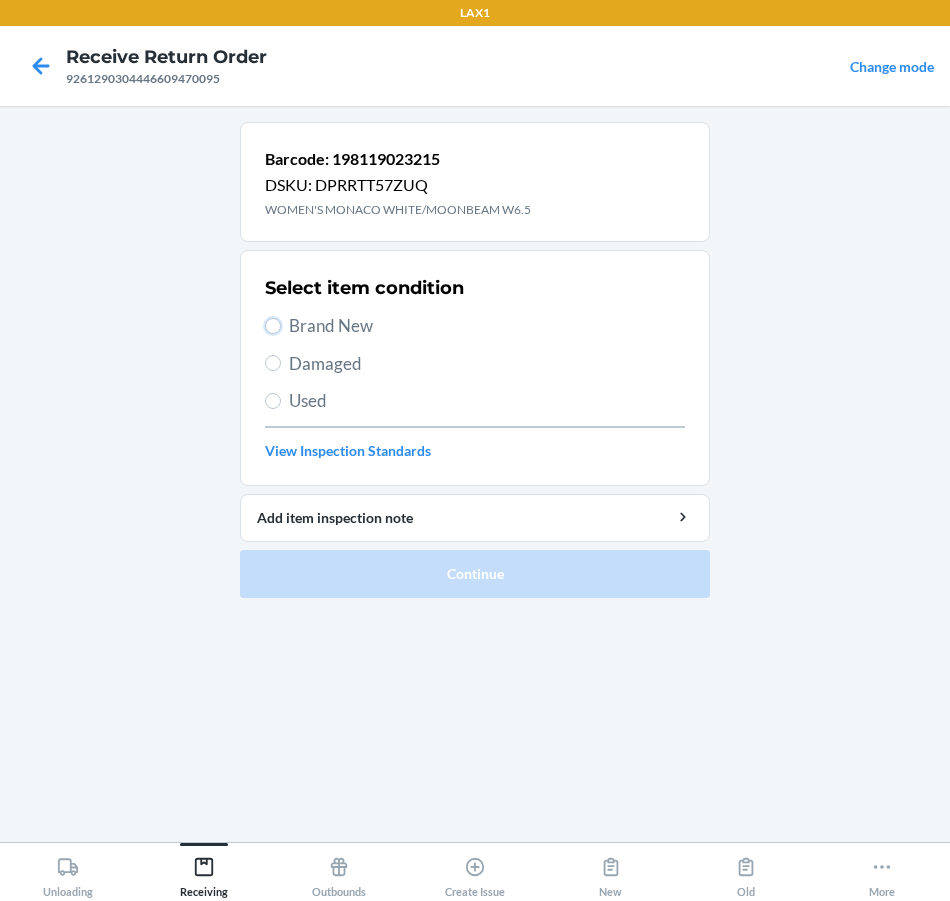 radio on "true" 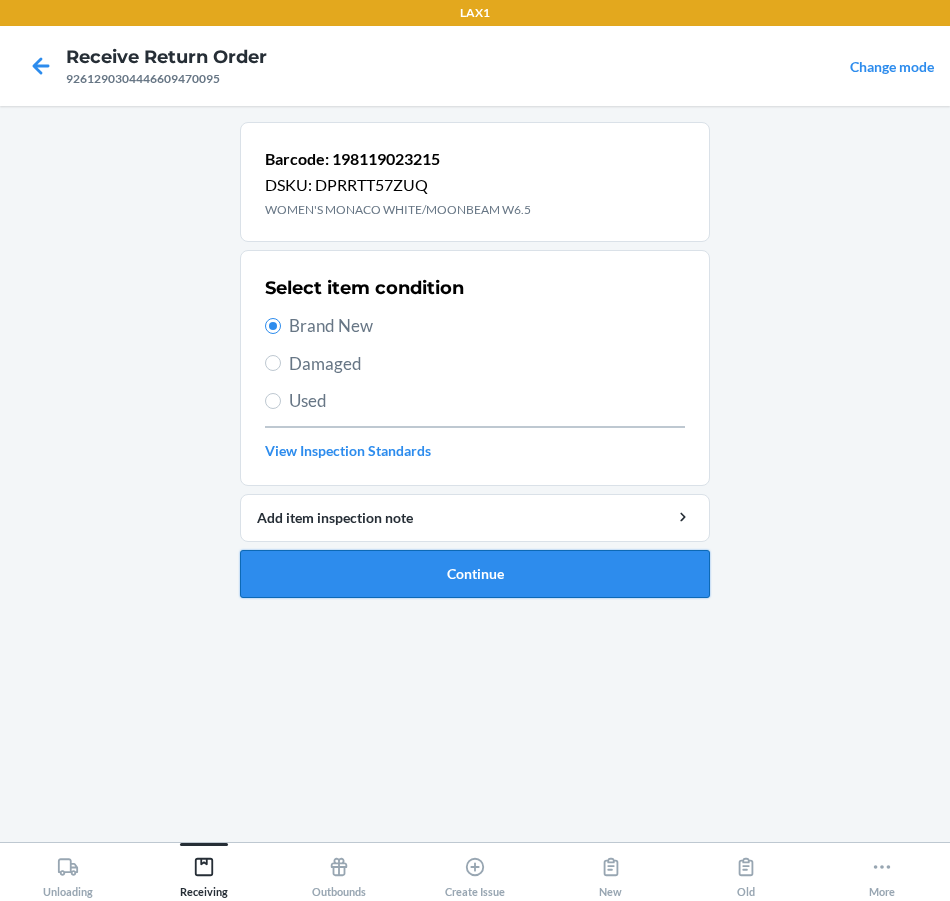click on "Continue" at bounding box center [475, 574] 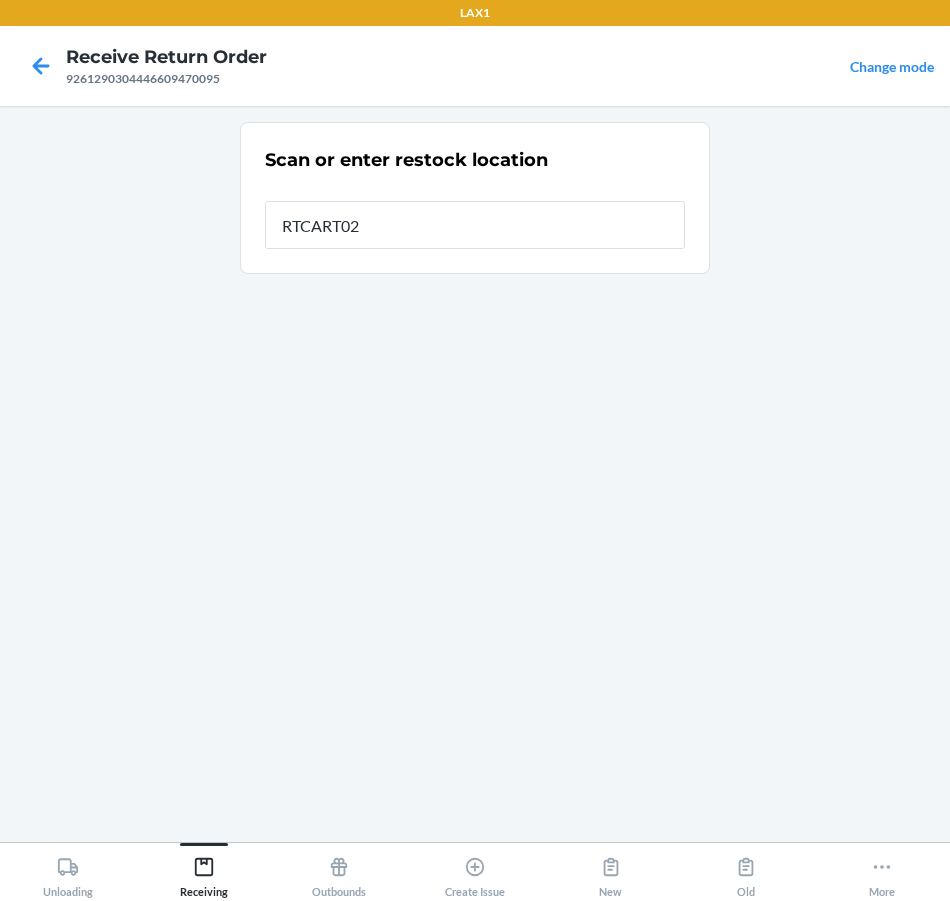 type on "RTCART025" 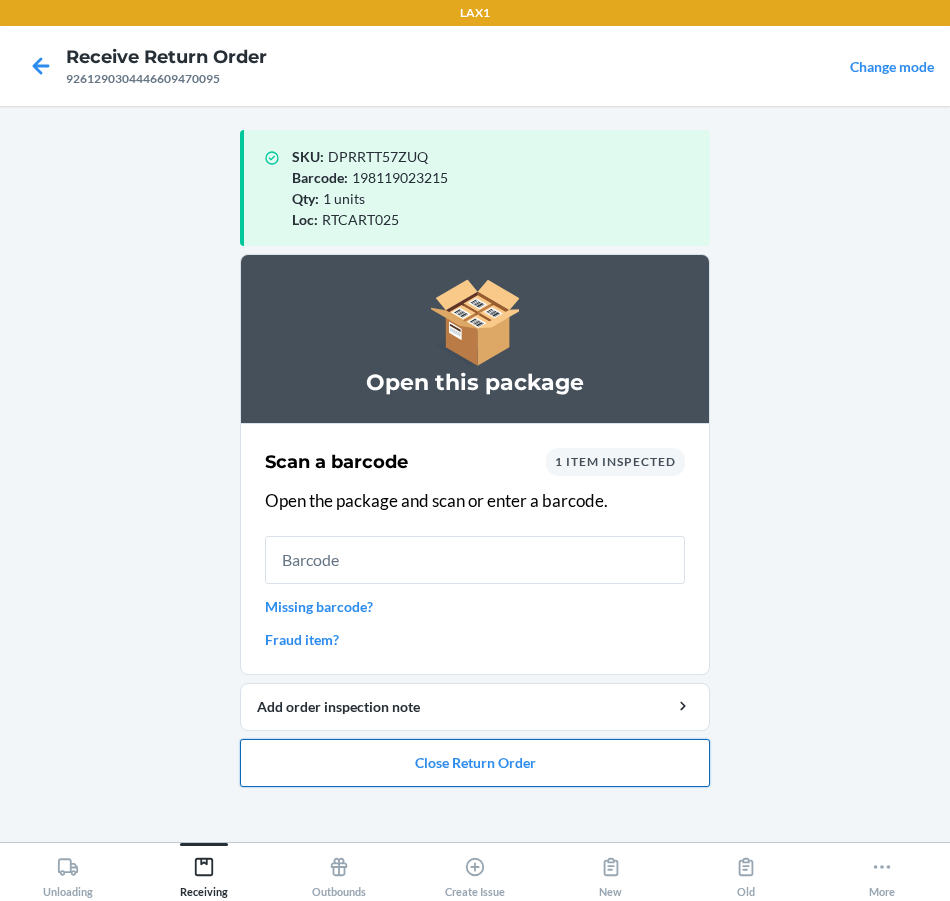 click on "Close Return Order" at bounding box center [475, 763] 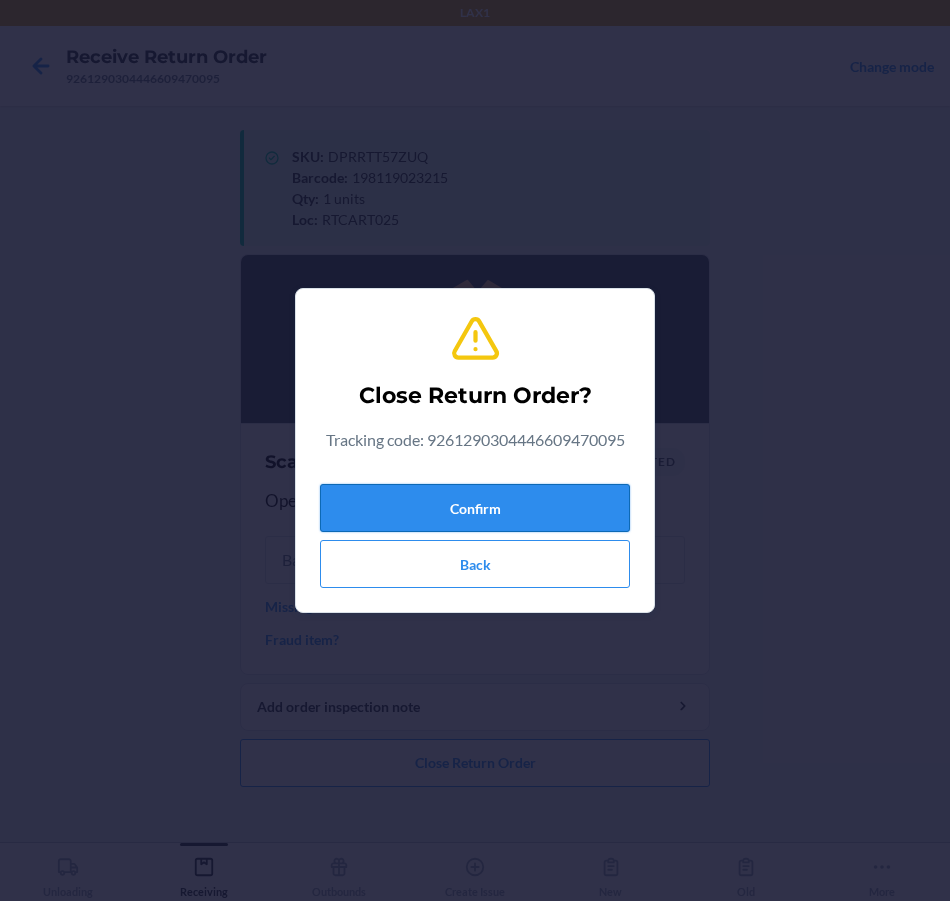 click on "Confirm" at bounding box center [475, 508] 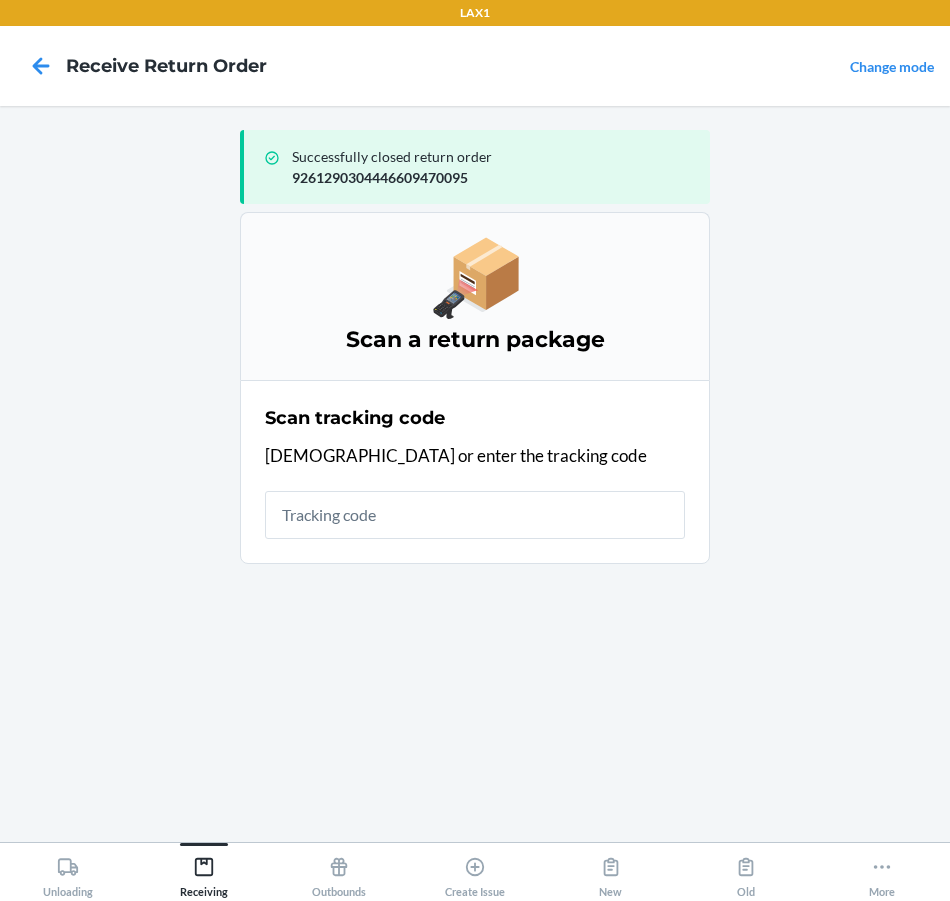 click at bounding box center [475, 515] 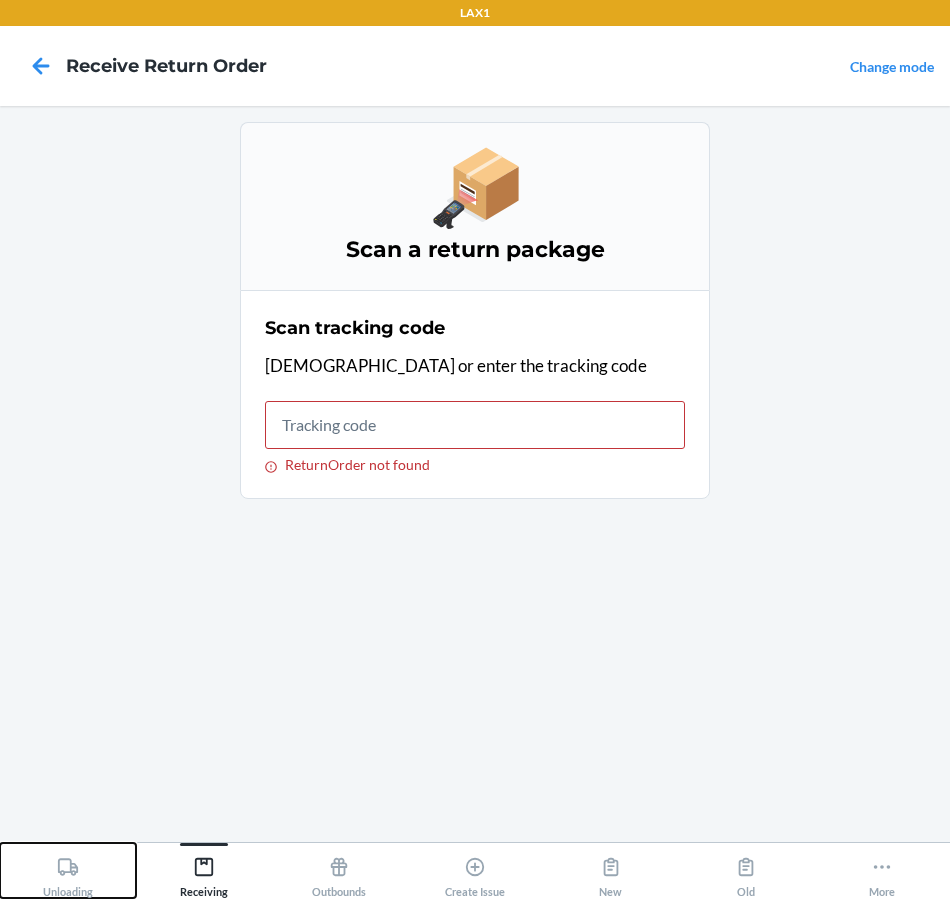 click on "Unloading" at bounding box center (68, 873) 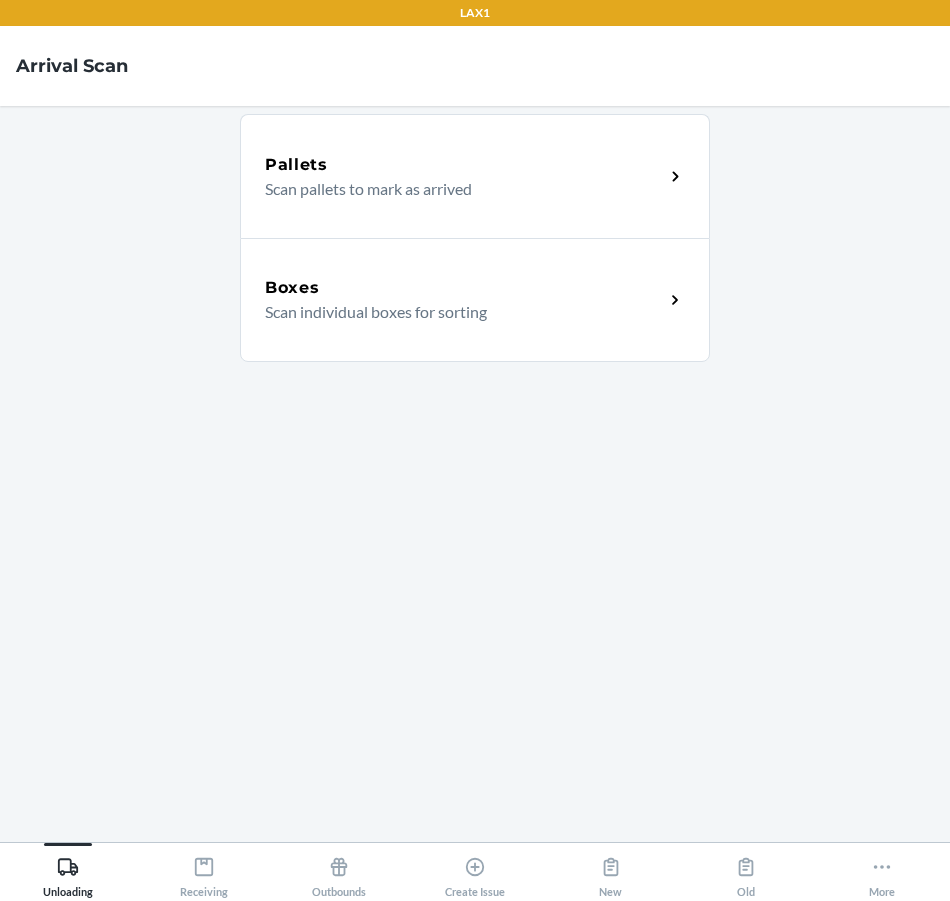 click on "Scan individual boxes for sorting" at bounding box center [456, 312] 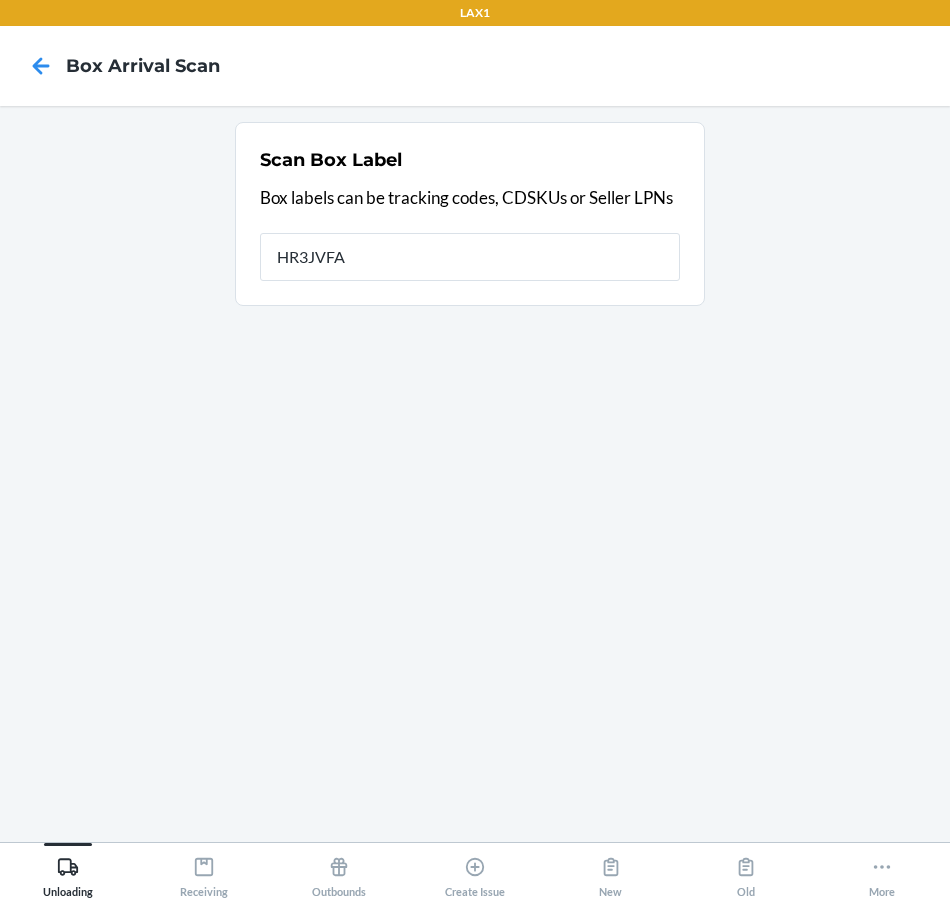 type on "HR3JVFA2" 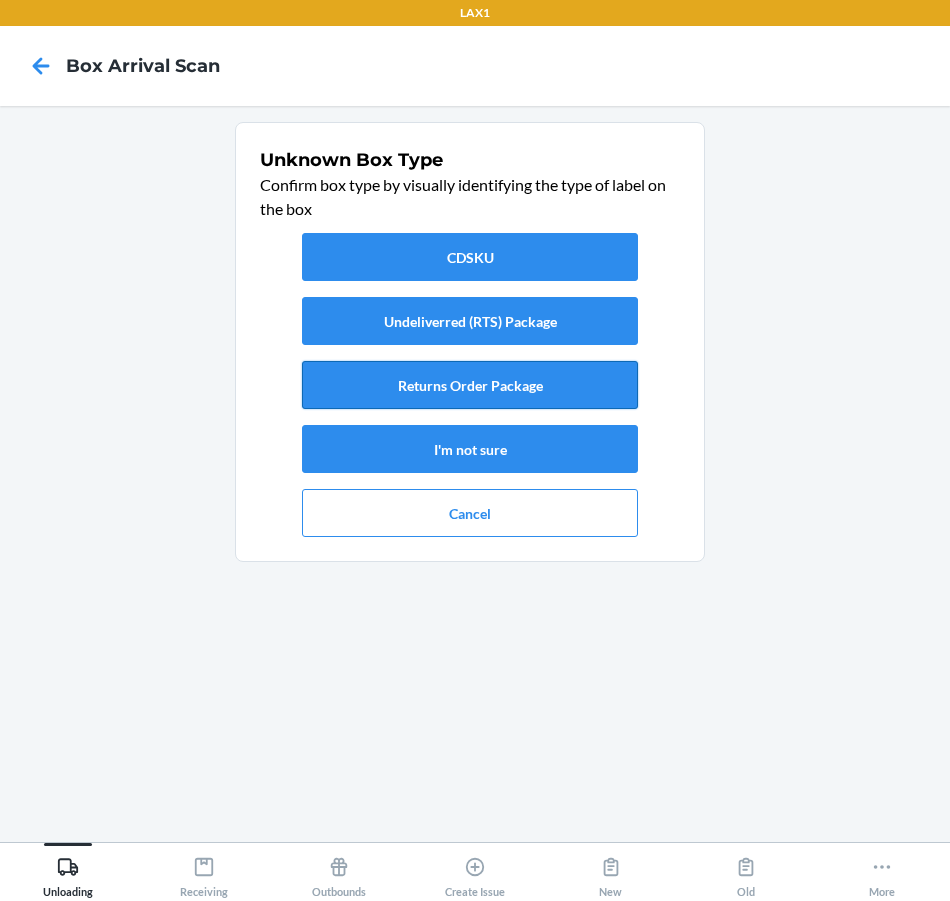 click on "Returns Order Package" at bounding box center [470, 385] 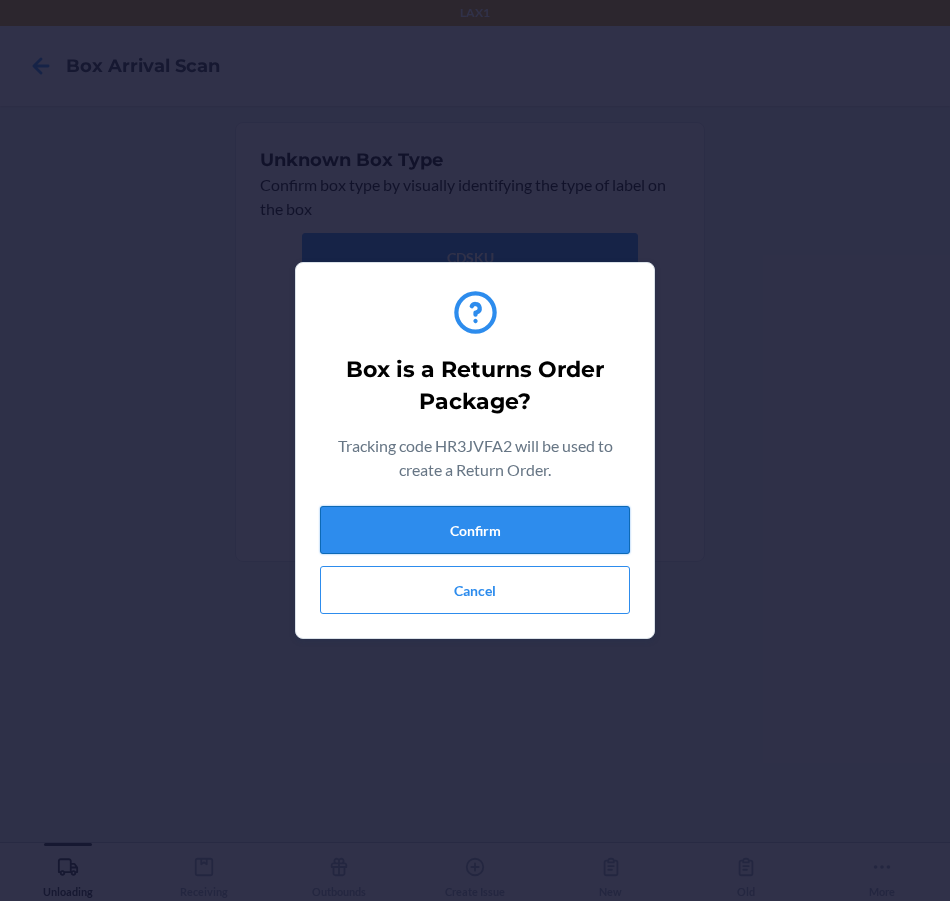 click on "Confirm" at bounding box center (475, 530) 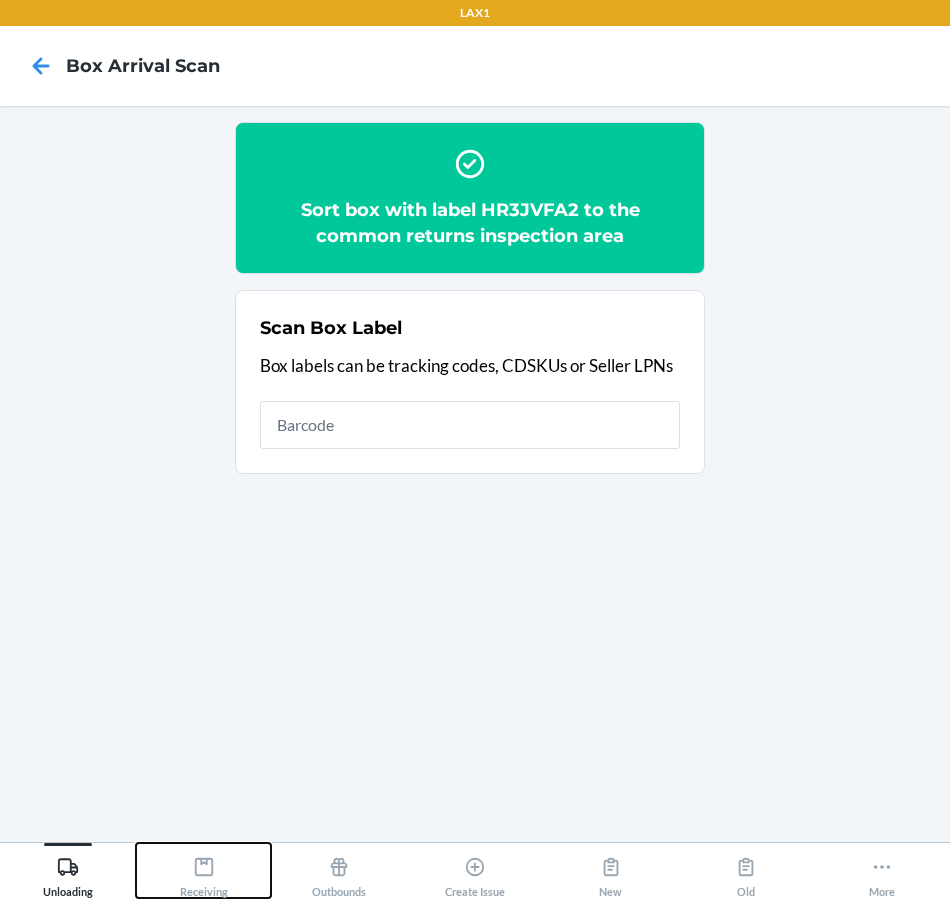click on "Receiving" at bounding box center [204, 873] 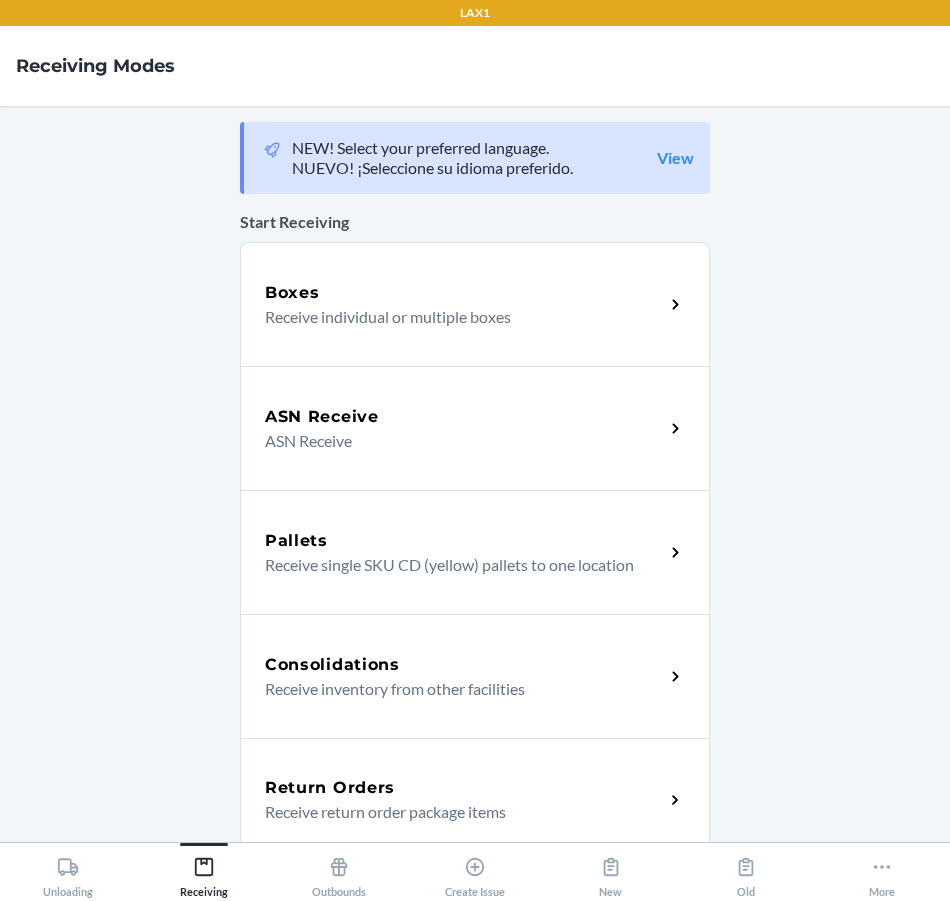 click on "Receive return order package items" at bounding box center (456, 812) 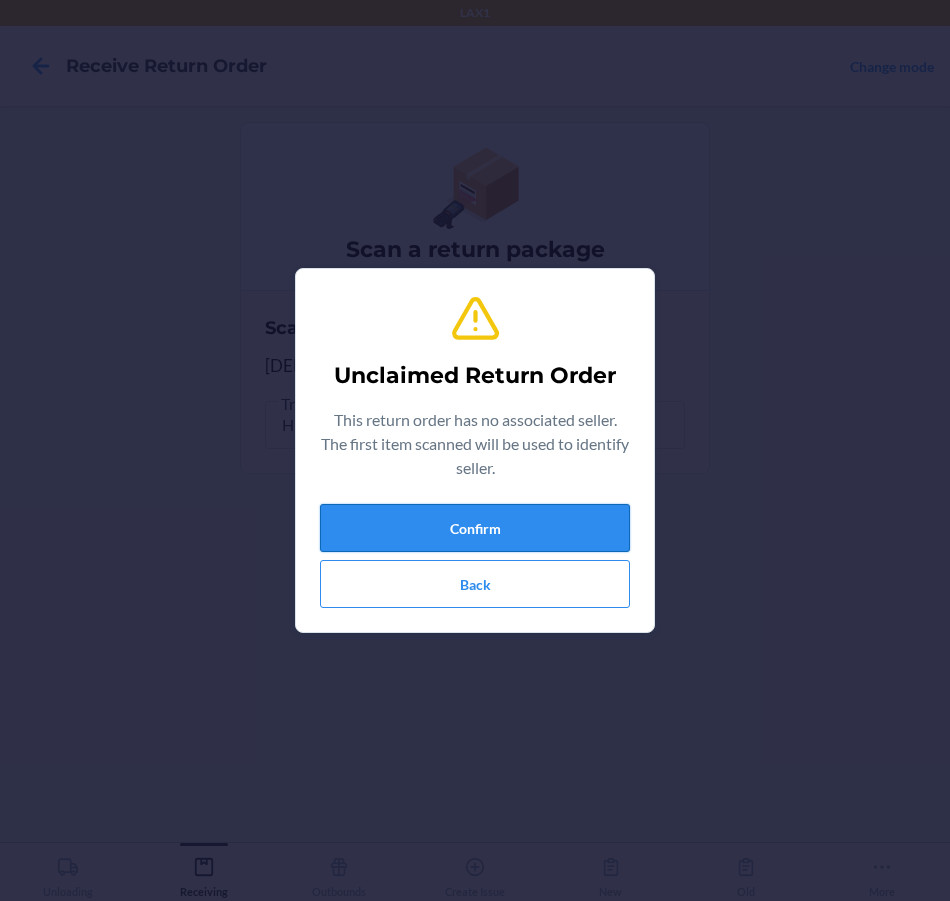 click on "Confirm" at bounding box center (475, 528) 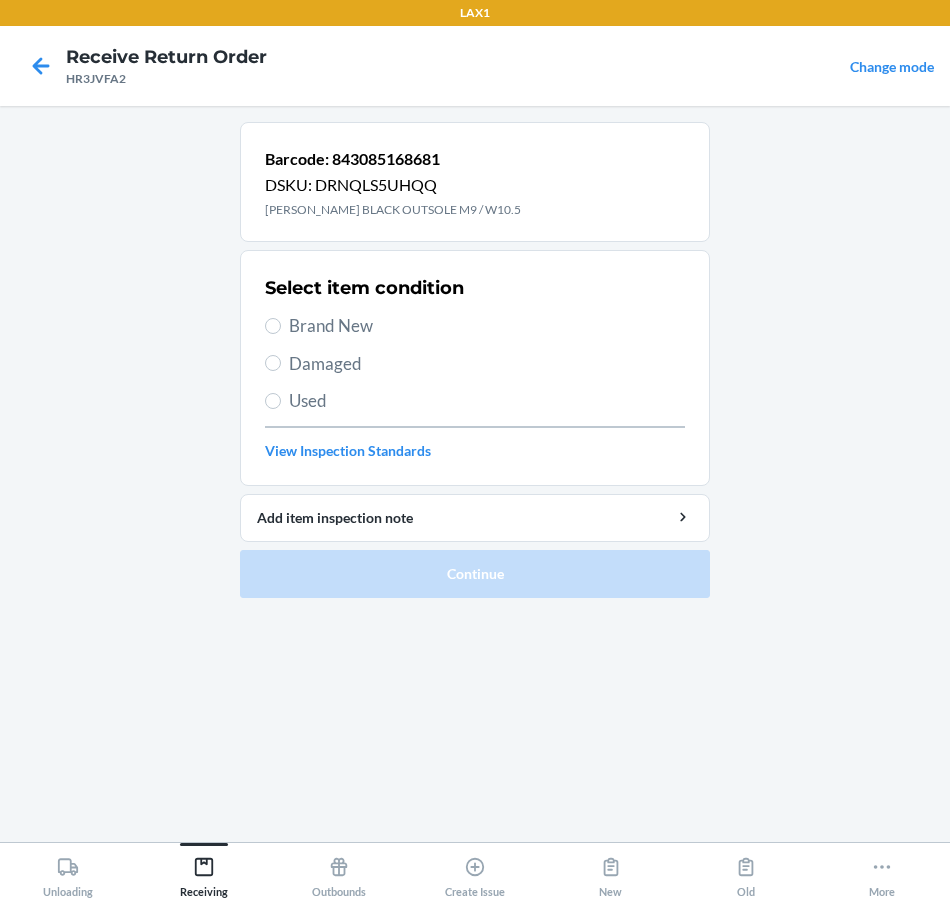 click on "Damaged" at bounding box center (487, 364) 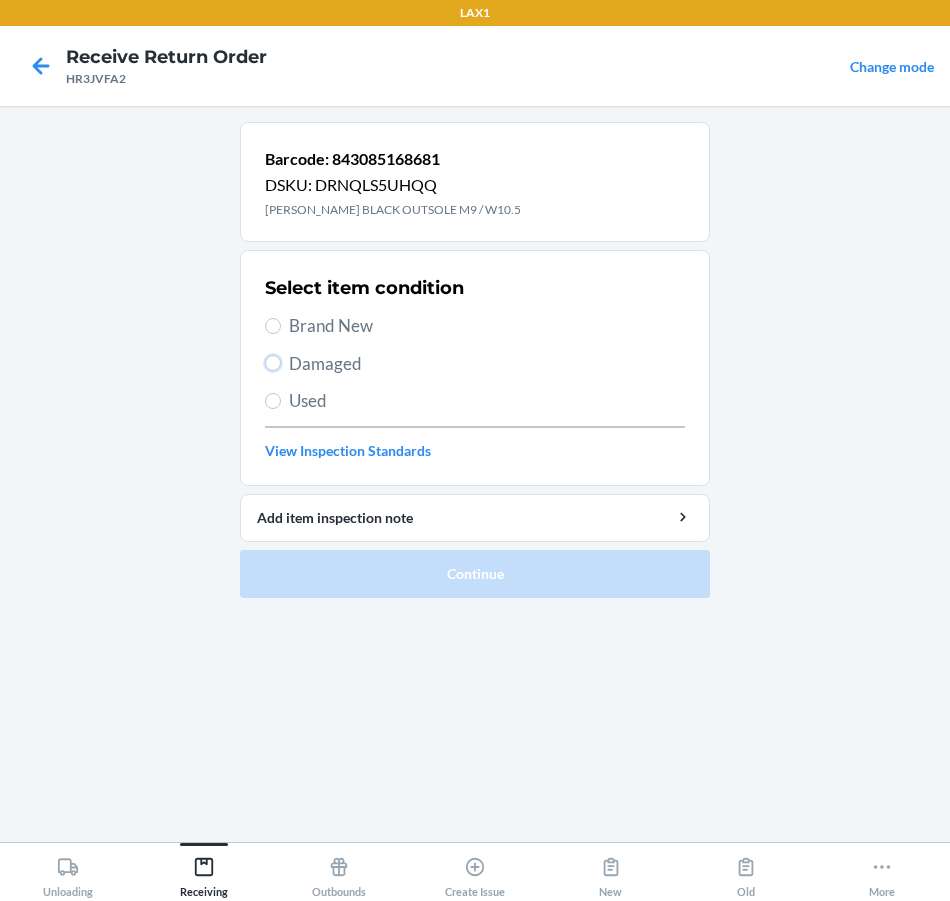 click on "Damaged" at bounding box center [273, 363] 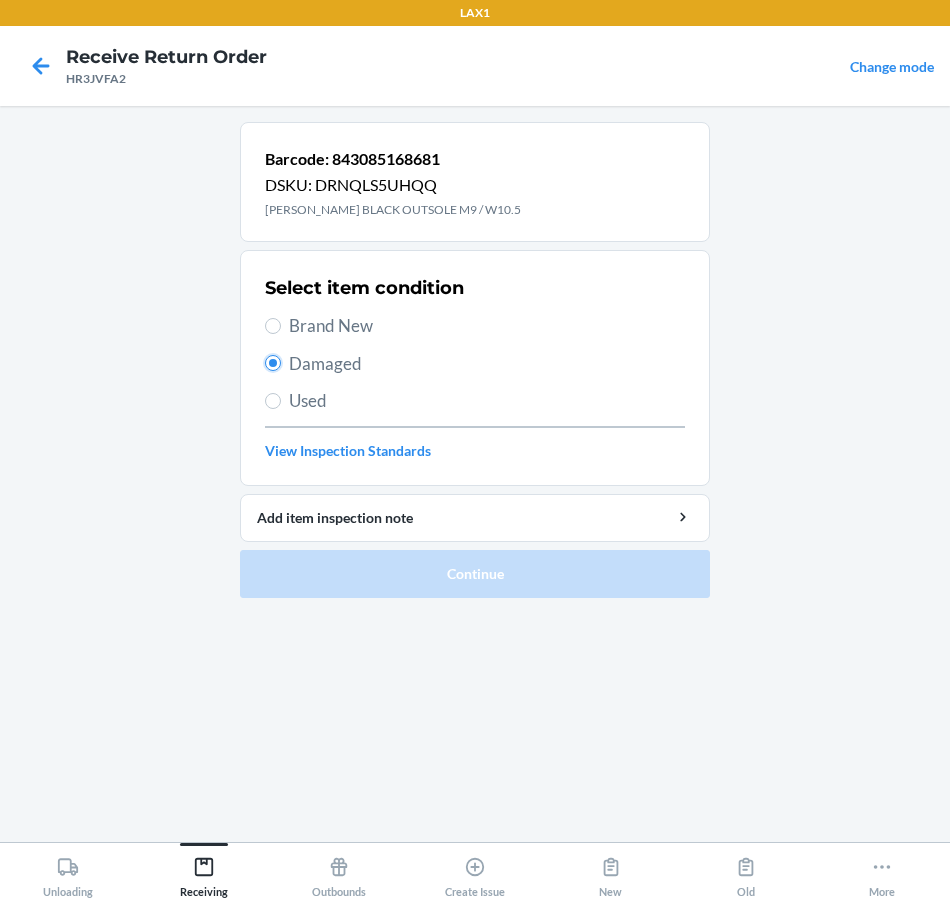 radio on "true" 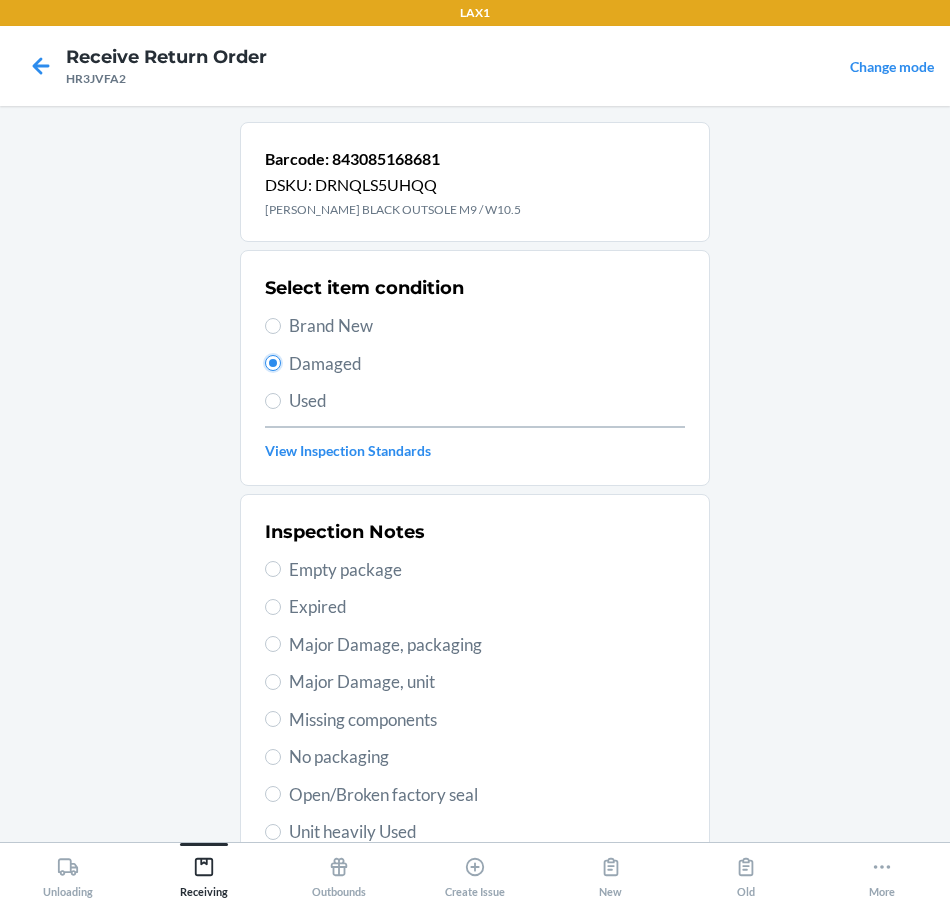 scroll, scrollTop: 300, scrollLeft: 0, axis: vertical 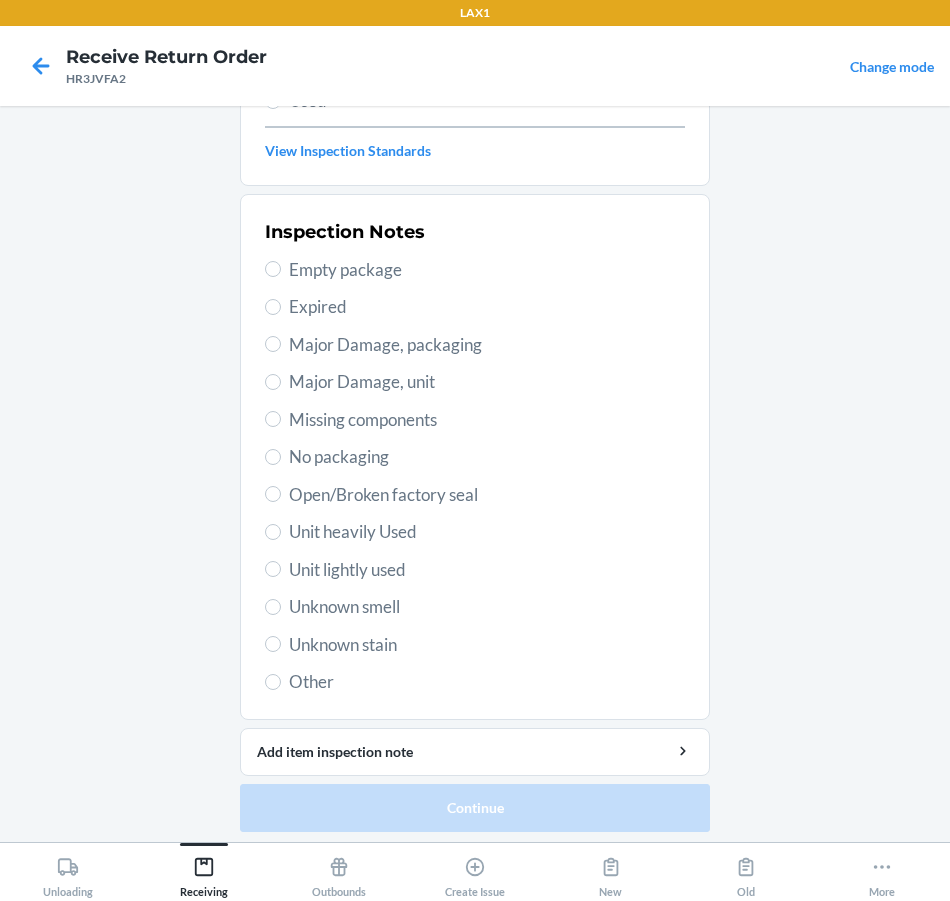 click on "Unit lightly used" at bounding box center (487, 570) 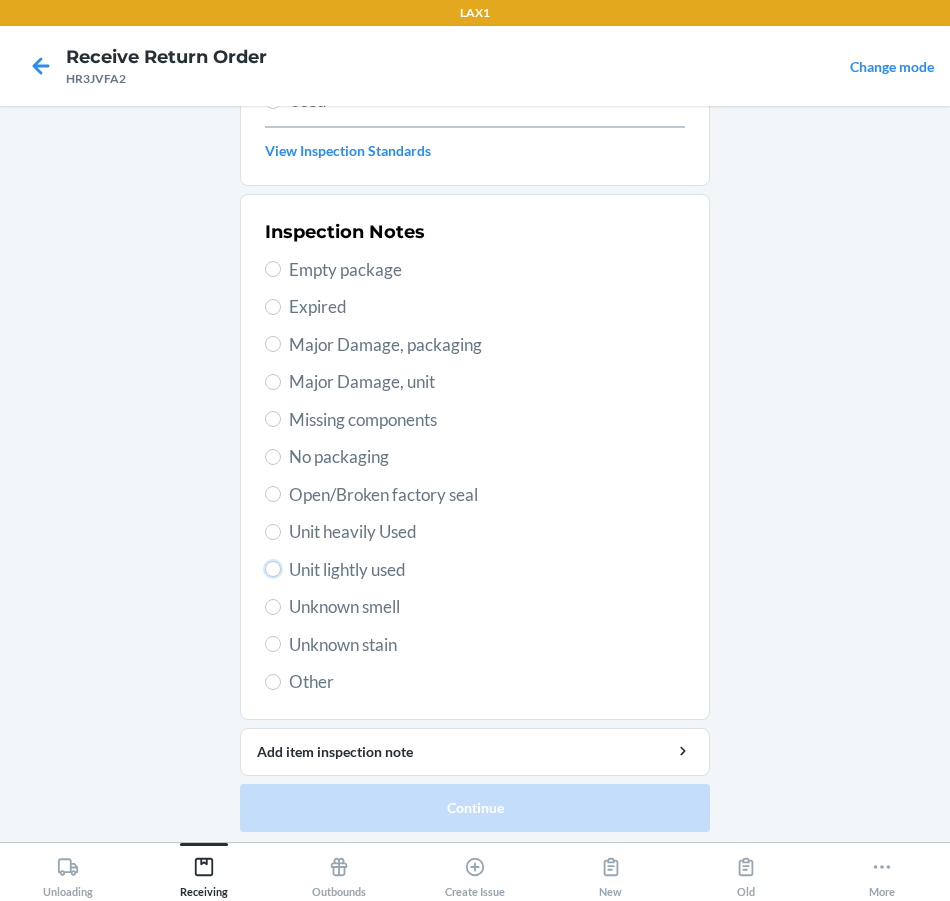 click on "Unit lightly used" at bounding box center [273, 569] 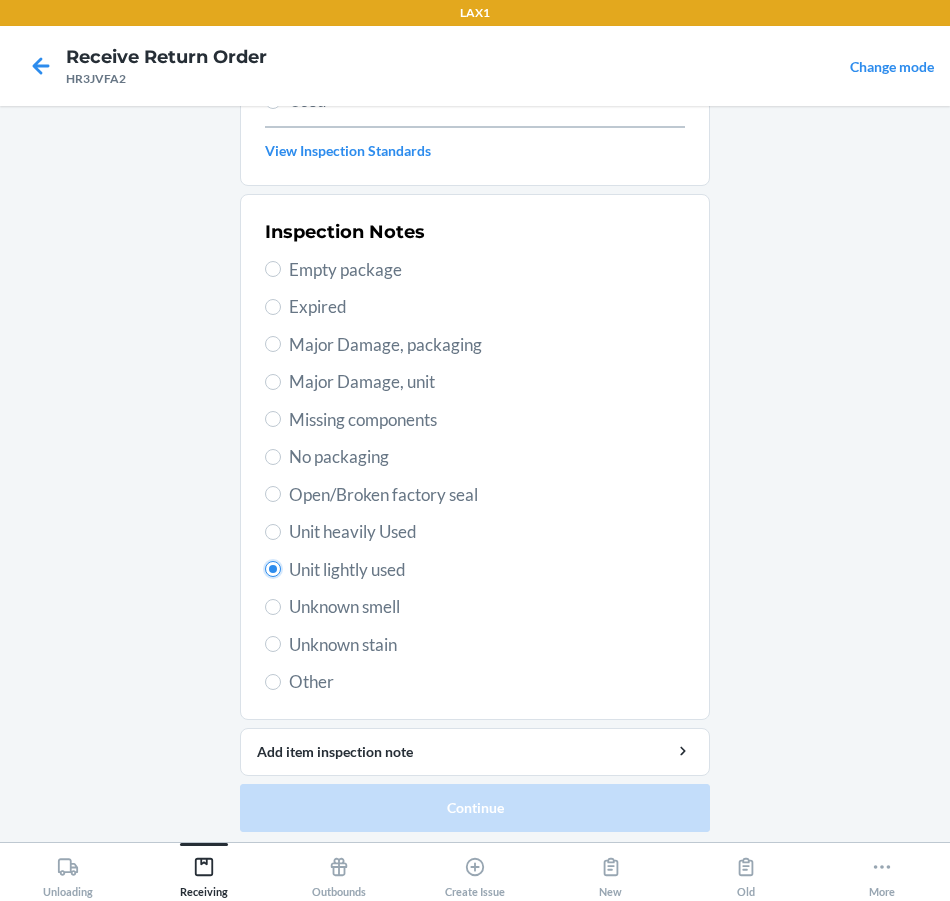 radio on "true" 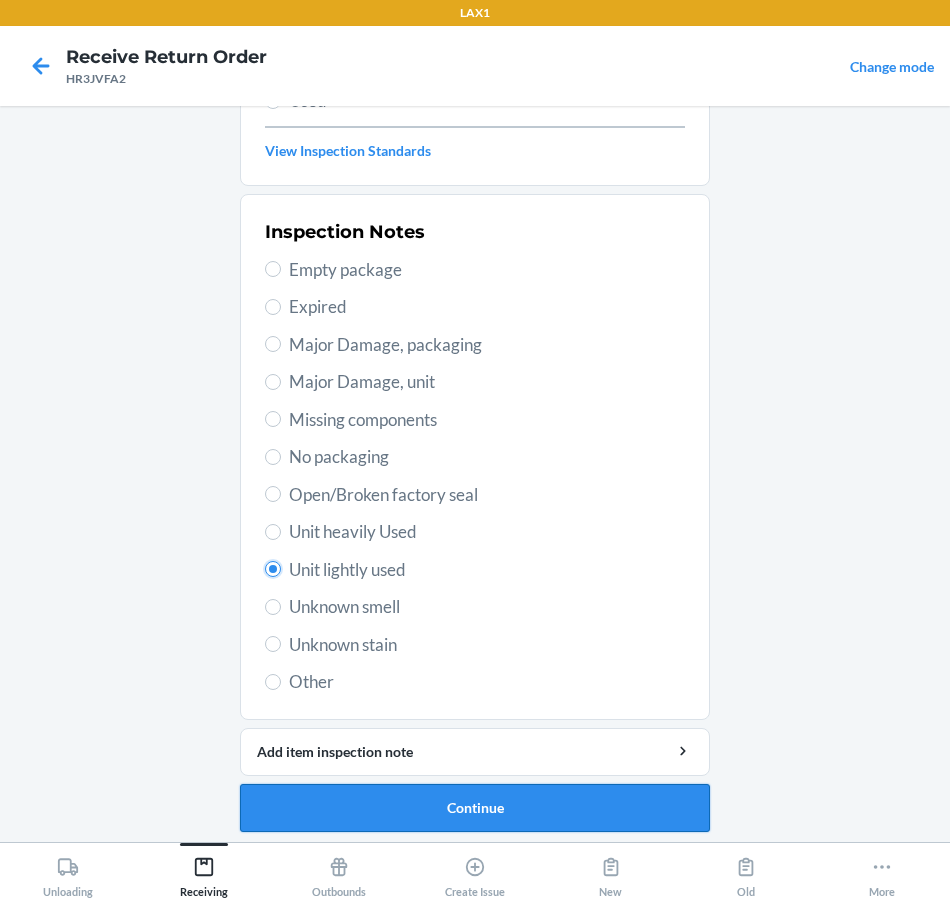 scroll, scrollTop: 306, scrollLeft: 0, axis: vertical 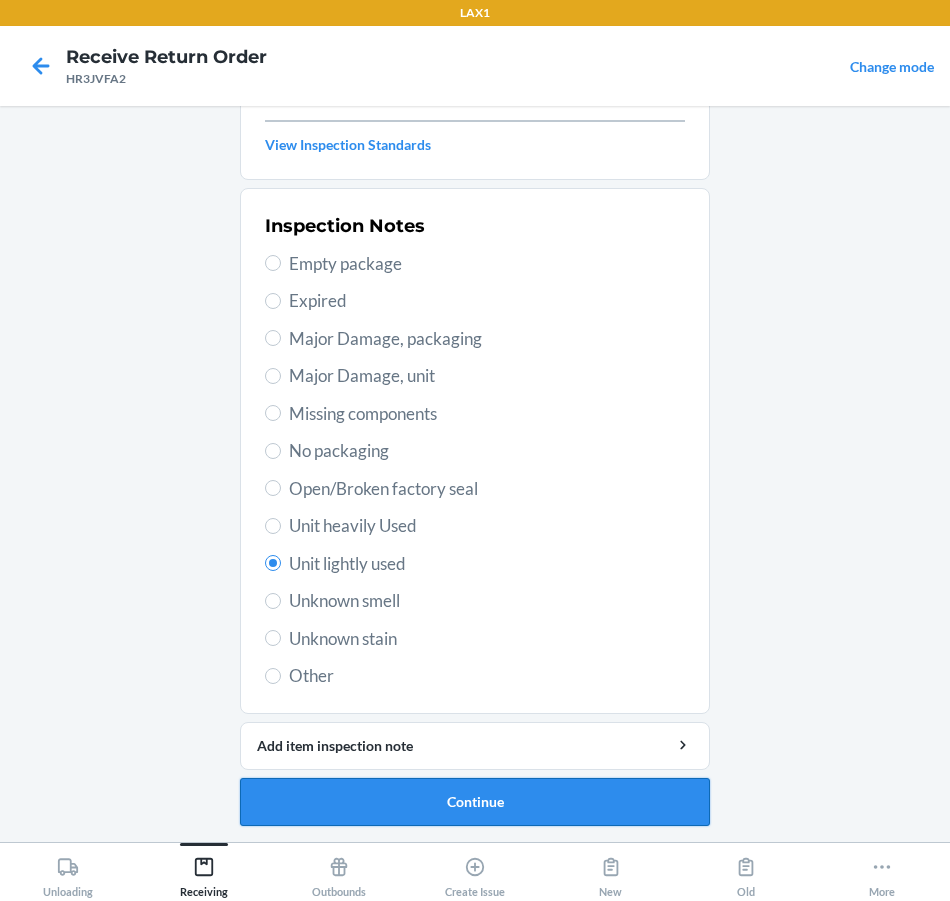 click on "Continue" at bounding box center [475, 802] 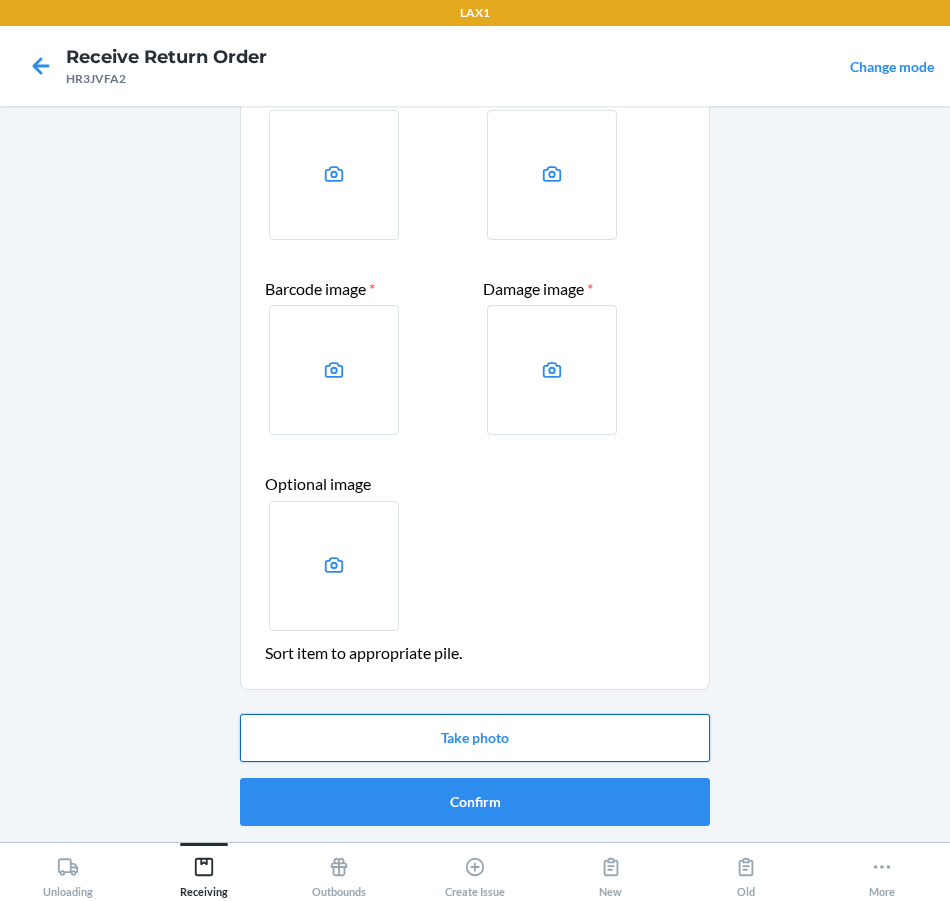 click on "Take photo" at bounding box center [475, 738] 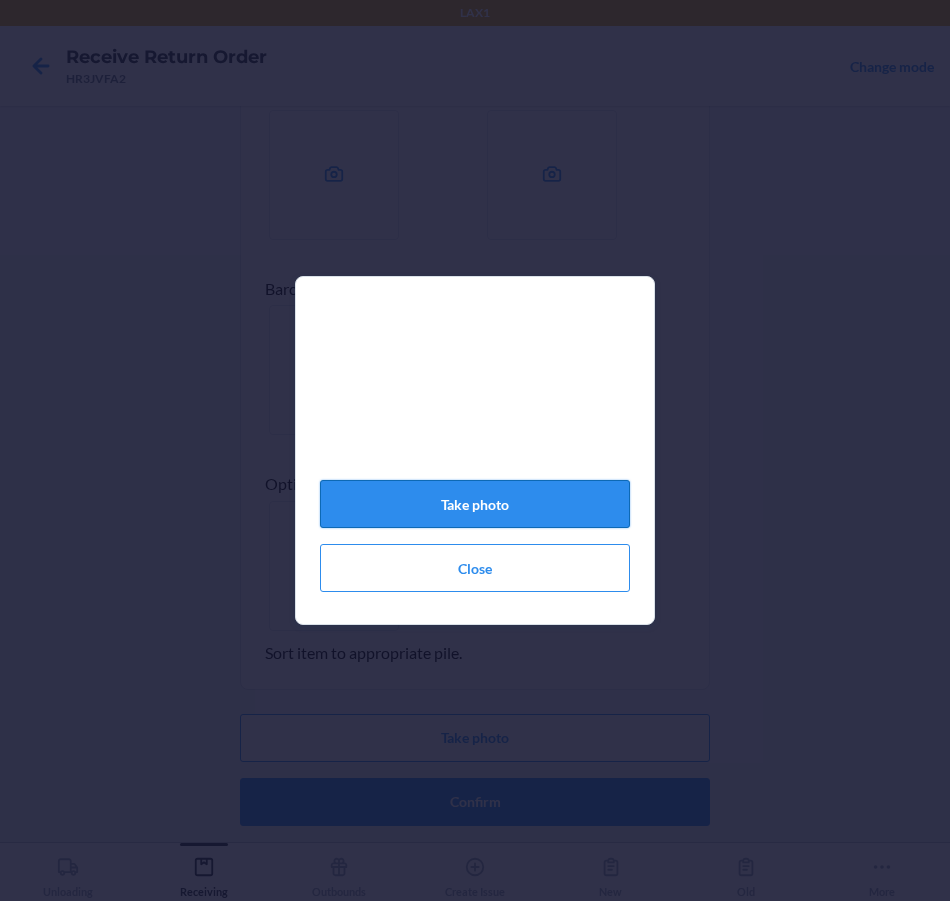 click on "Take photo" 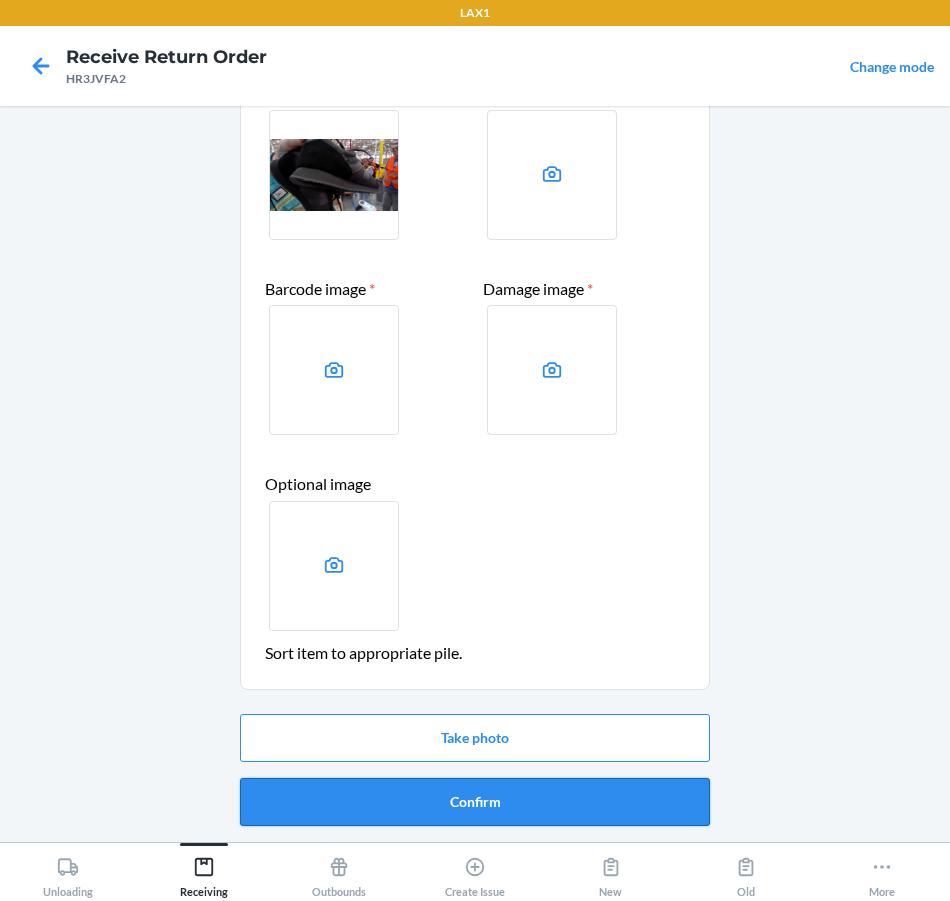 click on "Confirm" at bounding box center (475, 802) 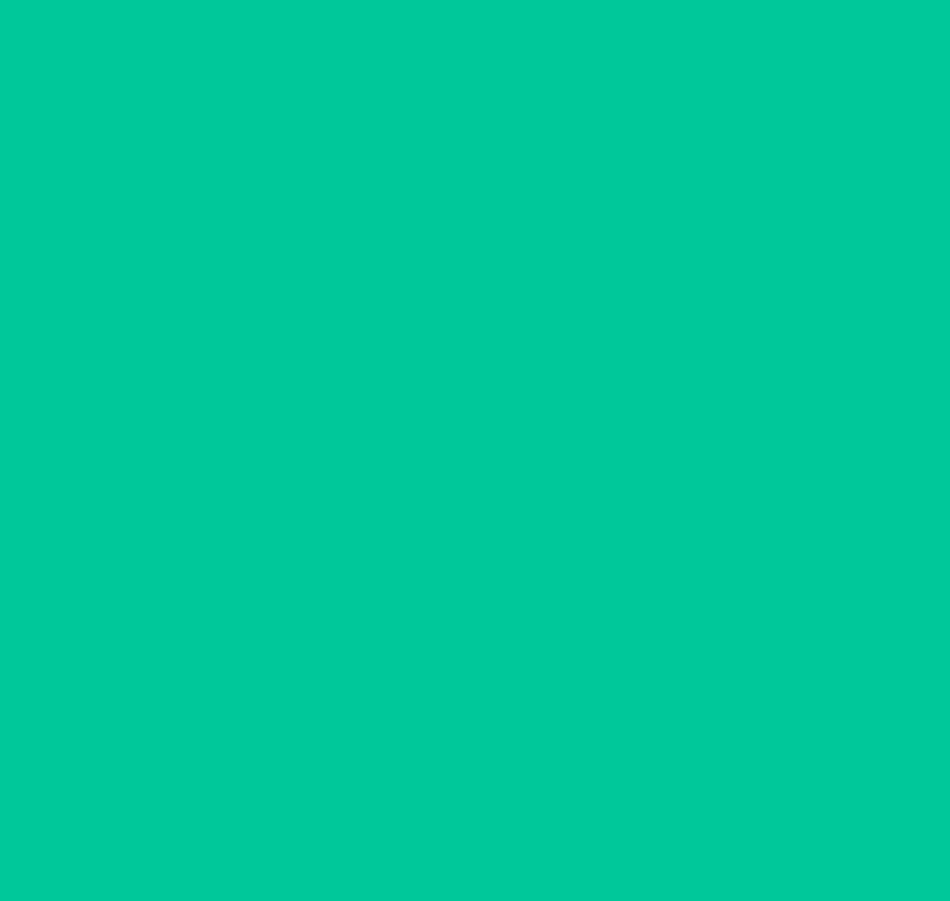 scroll, scrollTop: 0, scrollLeft: 0, axis: both 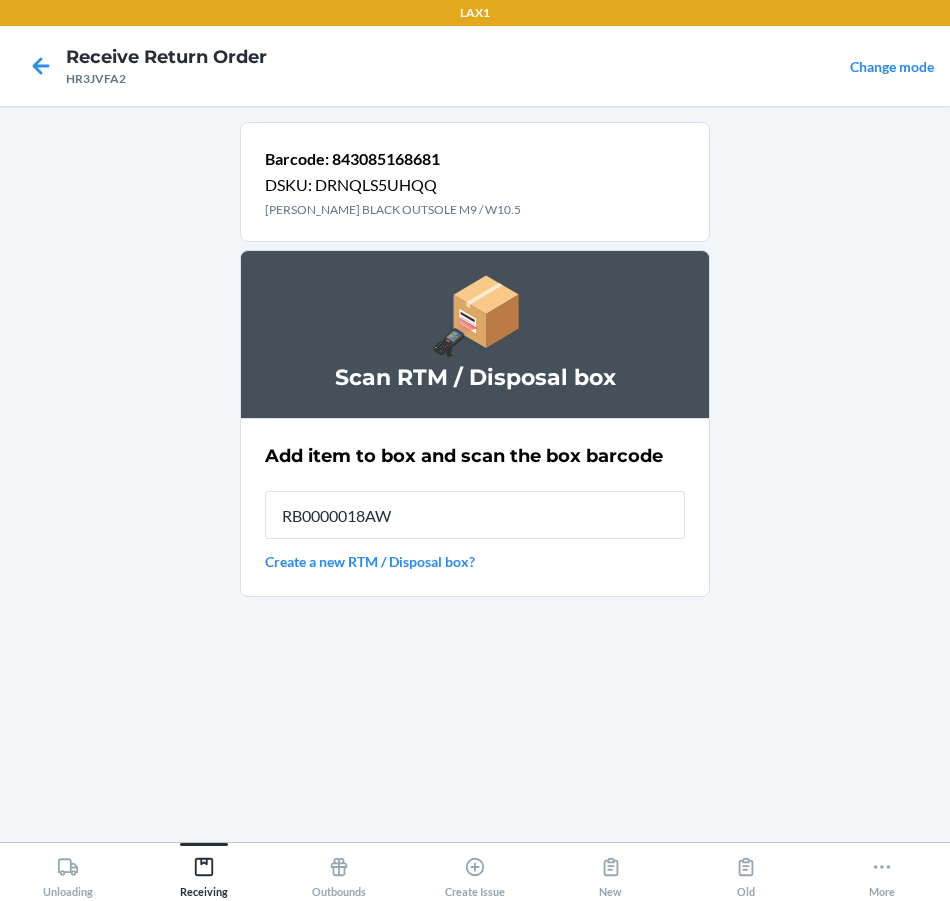 type on "RB0000018AW" 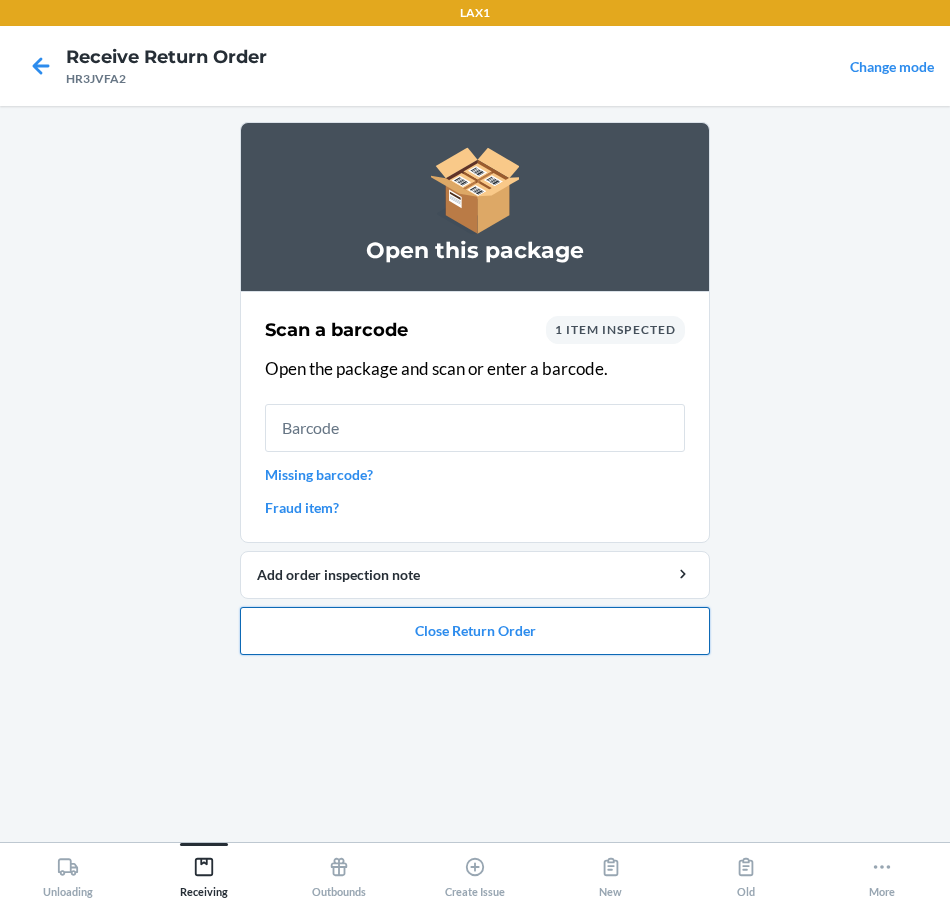 click on "Close Return Order" at bounding box center (475, 631) 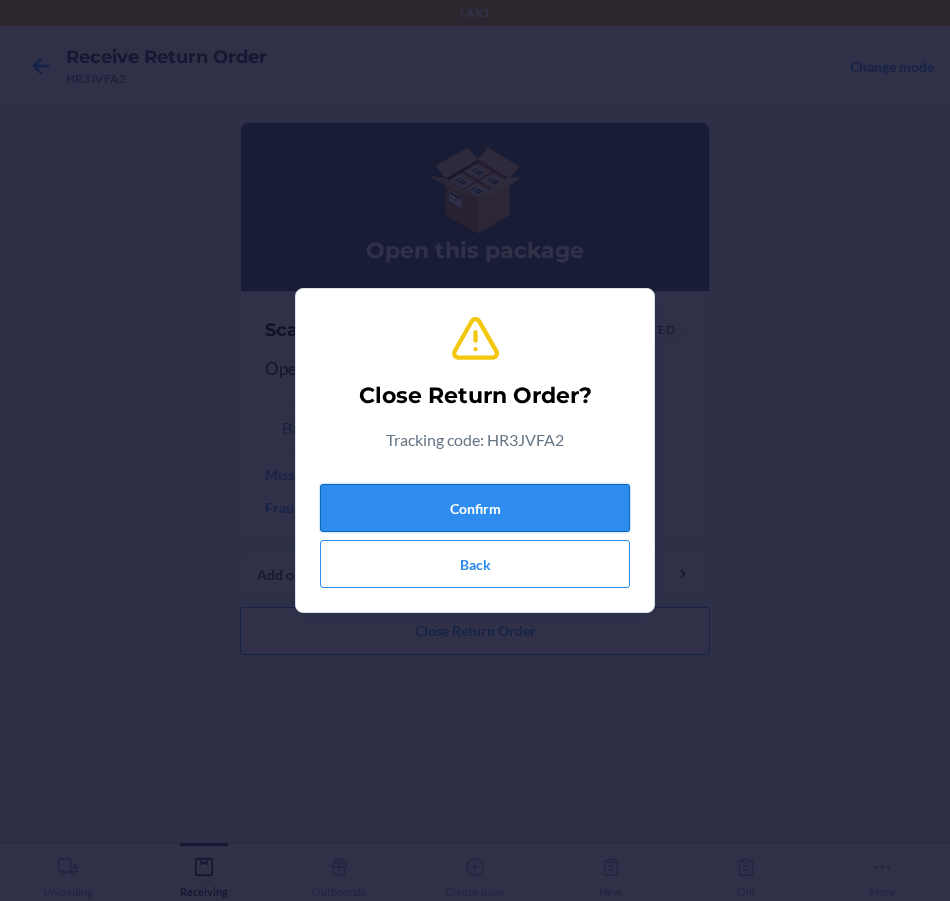 click on "Confirm" at bounding box center (475, 508) 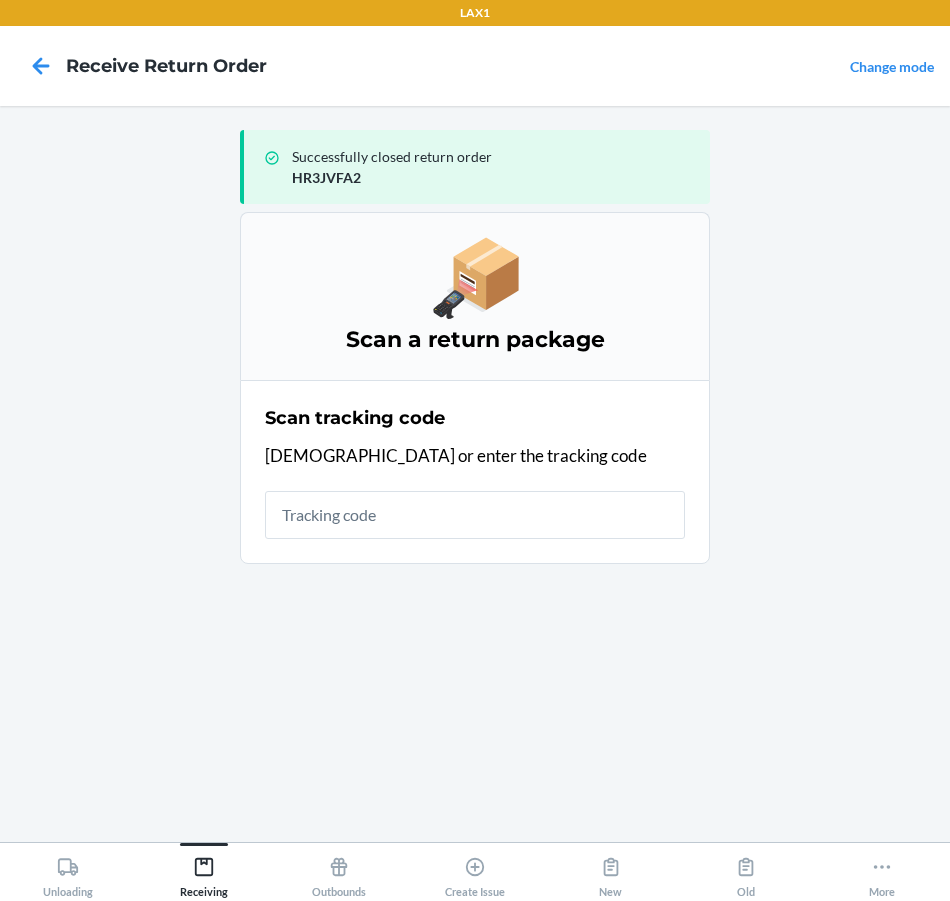 click at bounding box center [475, 515] 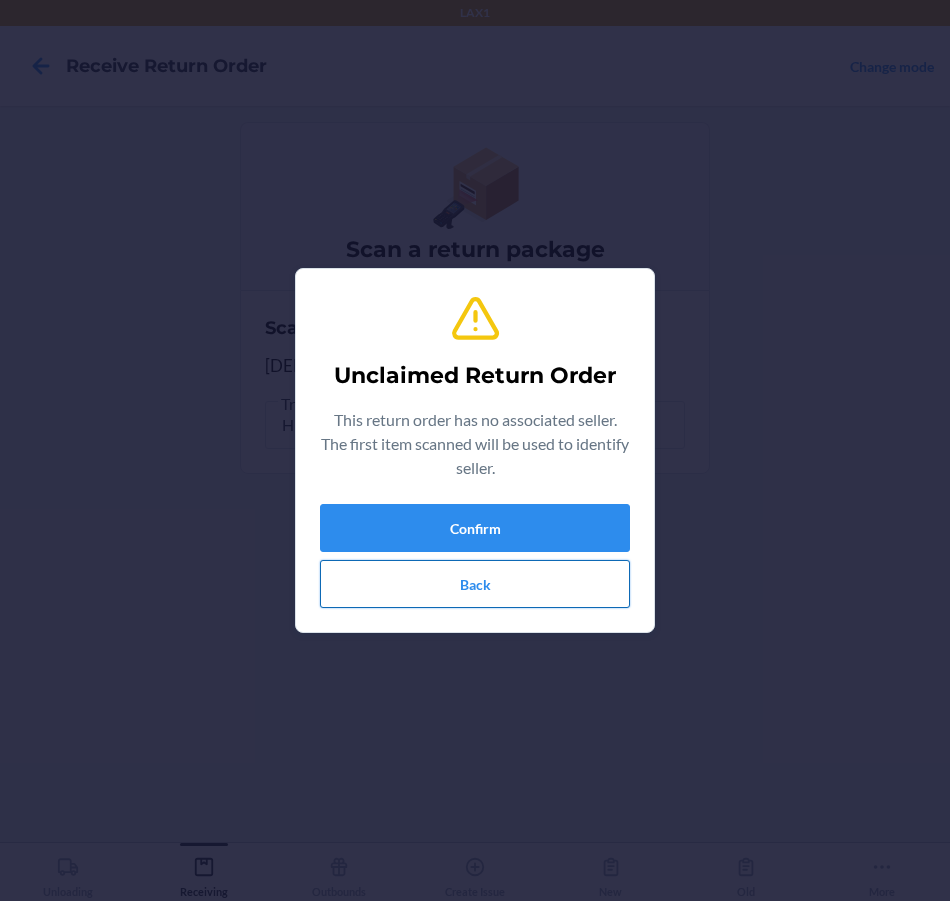 click on "Back" at bounding box center [475, 584] 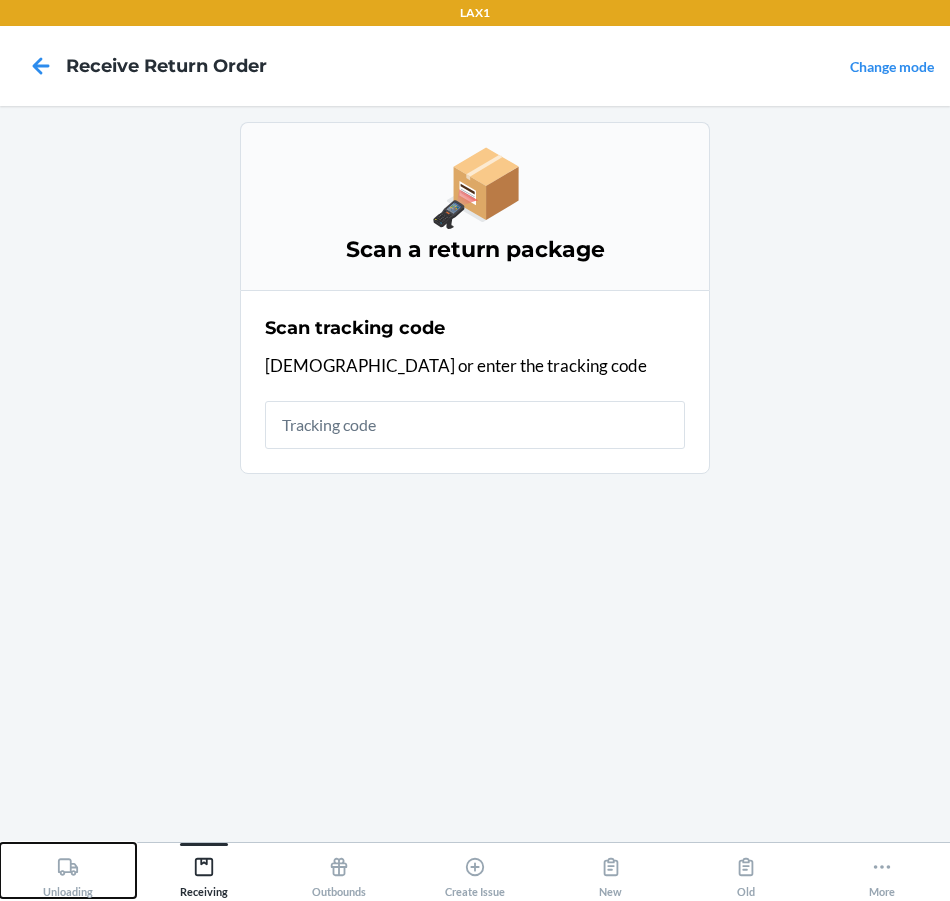 click on "Unloading" at bounding box center (68, 873) 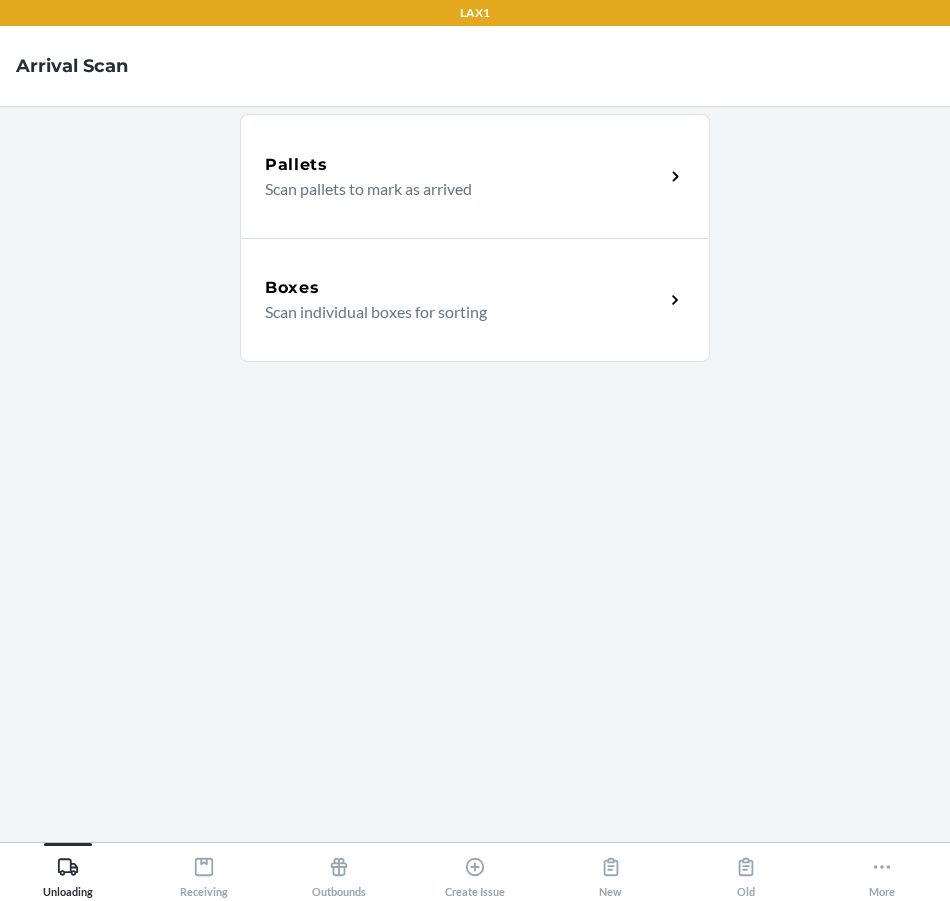 click on "Boxes" at bounding box center [464, 288] 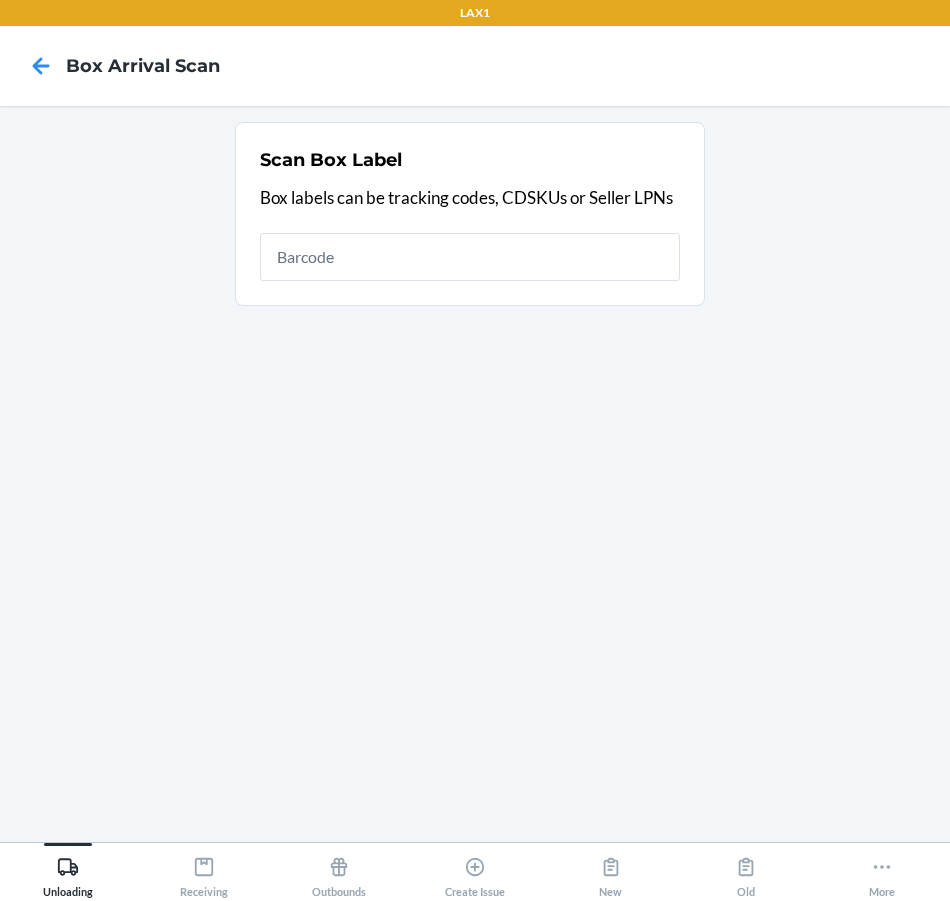 click at bounding box center (470, 257) 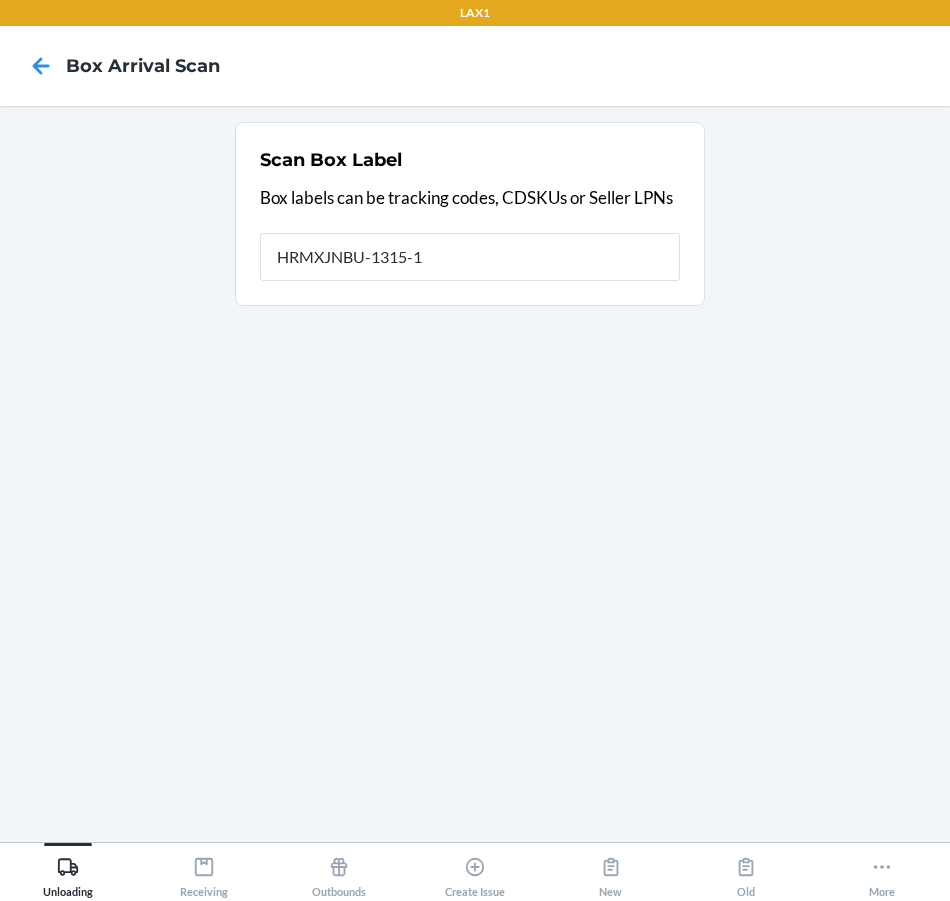 type on "HRMXJNBU-1315-1" 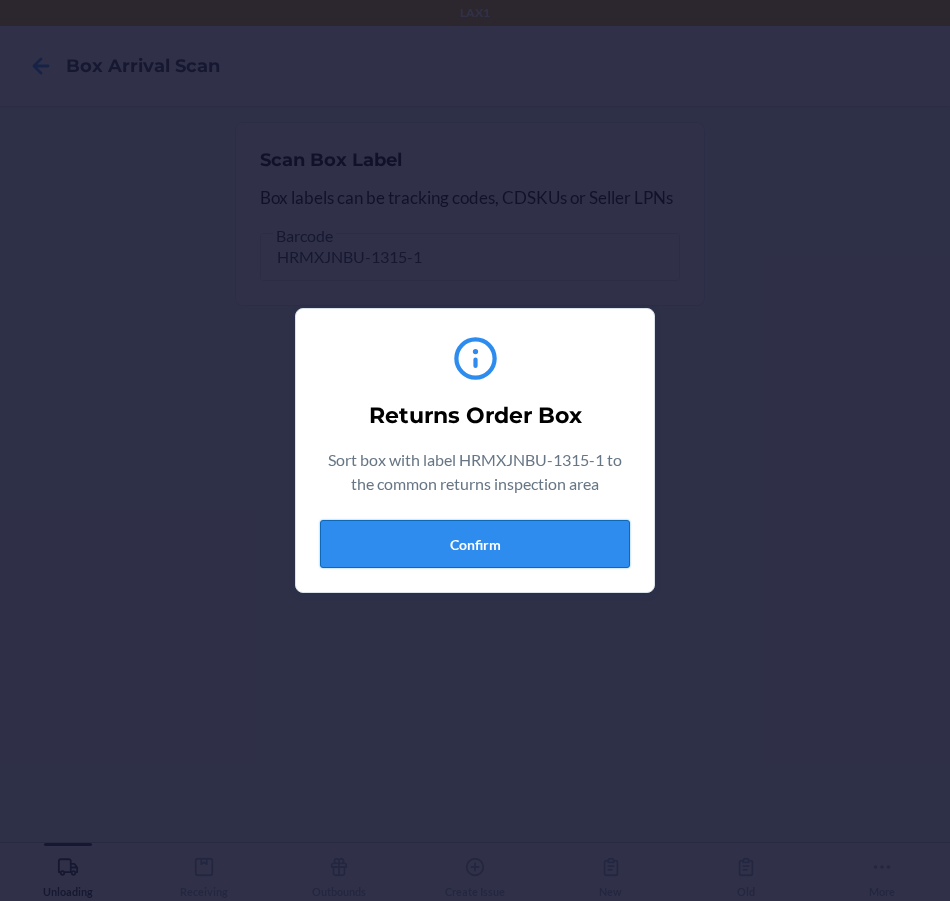 click on "Returns Order Box Sort box with label HRMXJNBU-1315-1 to the common returns inspection area Confirm" at bounding box center [475, 450] 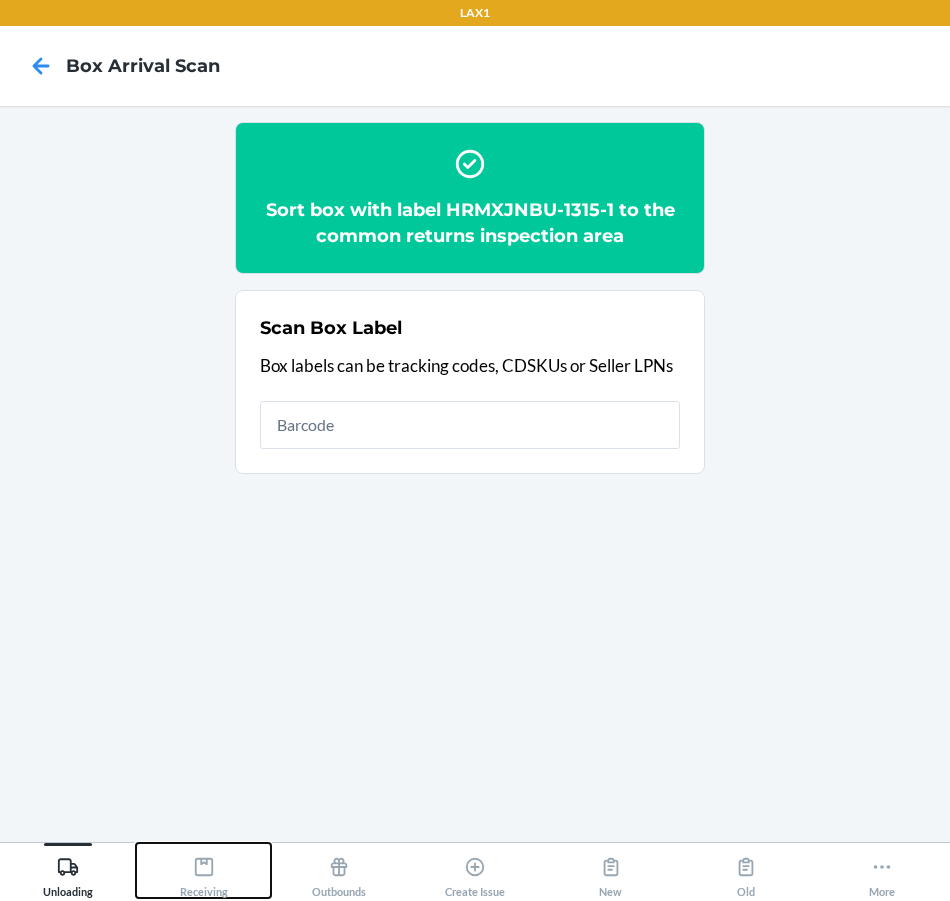 click on "Receiving" at bounding box center [204, 873] 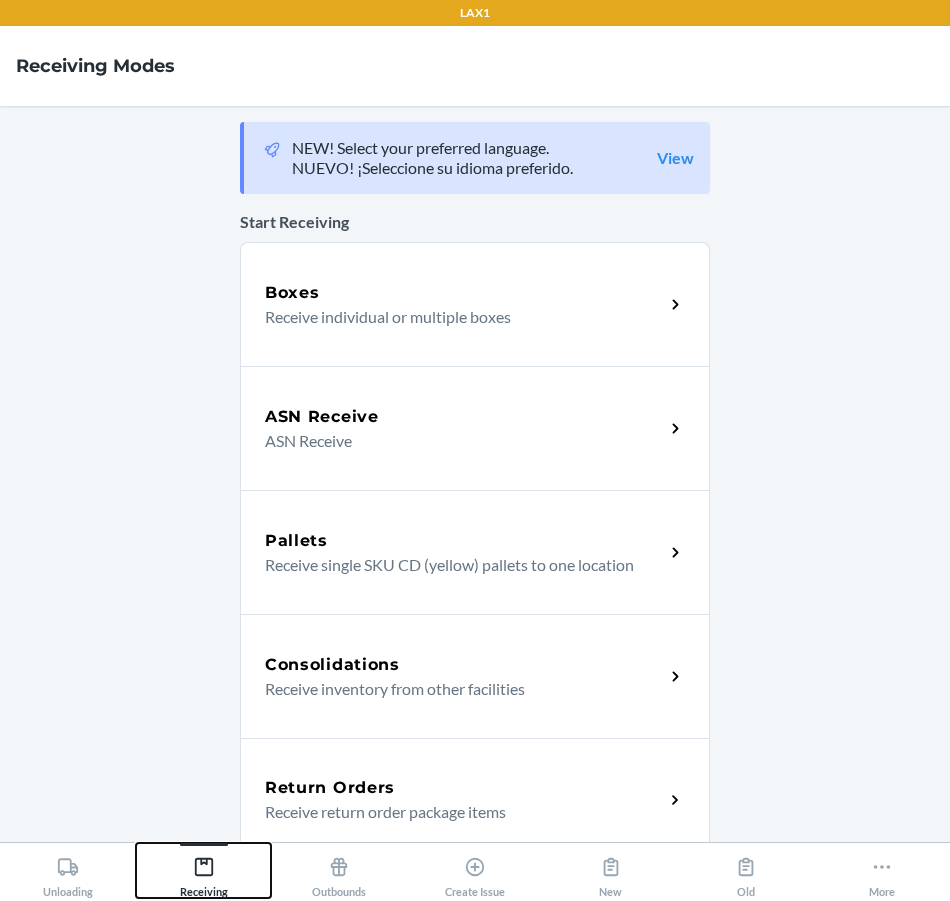 scroll, scrollTop: 100, scrollLeft: 0, axis: vertical 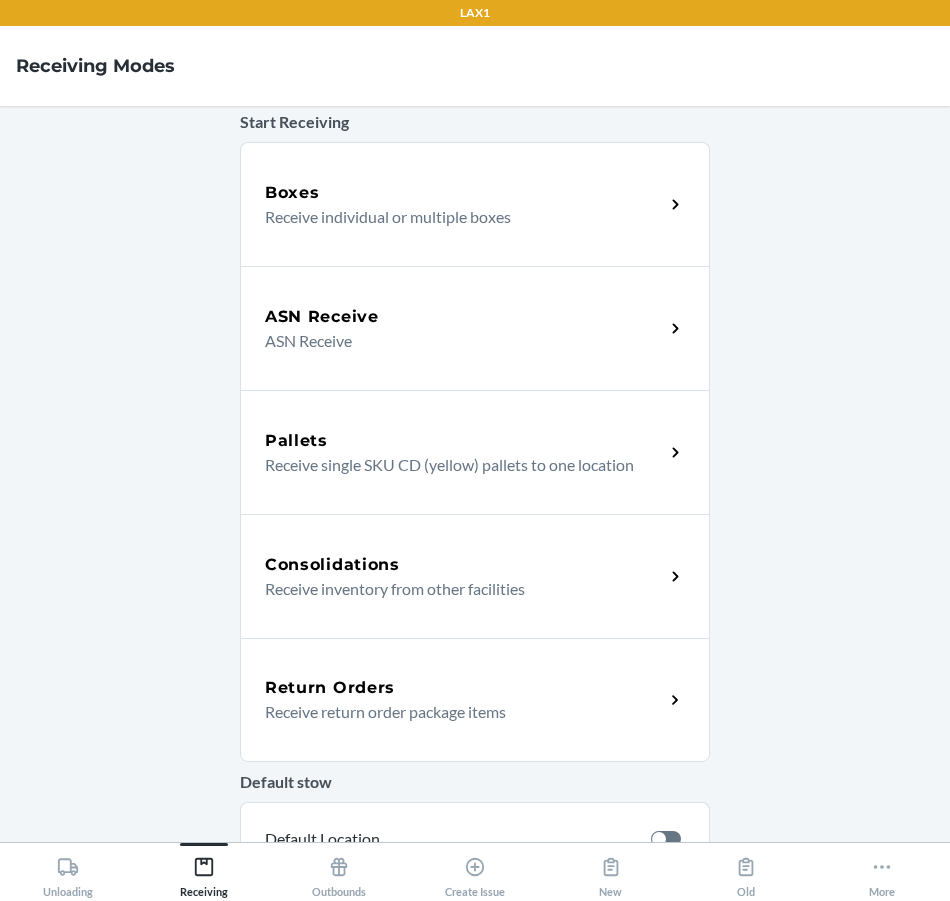 click on "Receive return order package items" at bounding box center (456, 712) 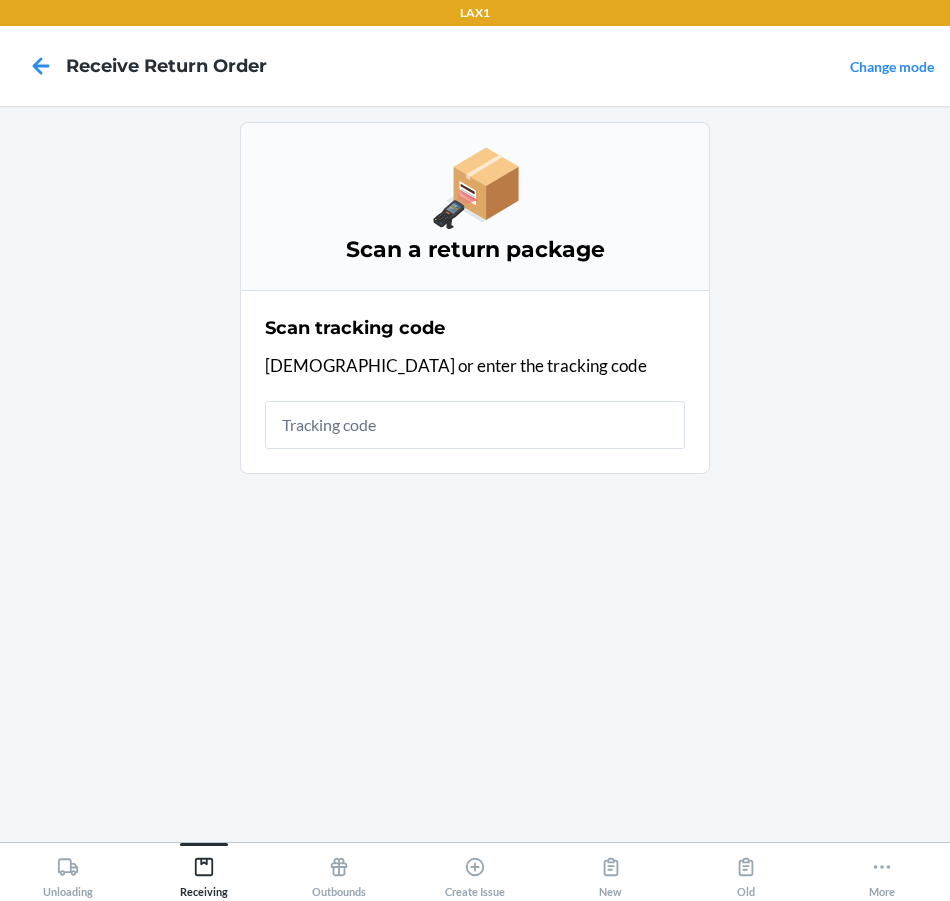 scroll, scrollTop: 0, scrollLeft: 0, axis: both 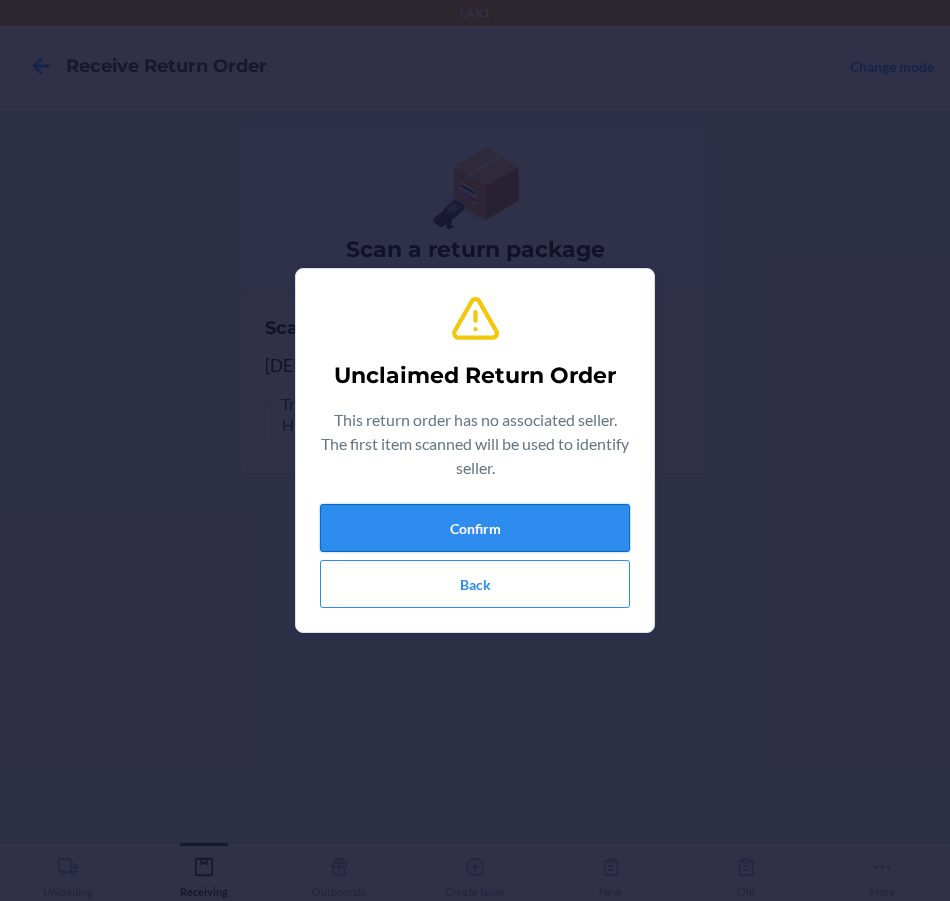 click on "Confirm" at bounding box center [475, 528] 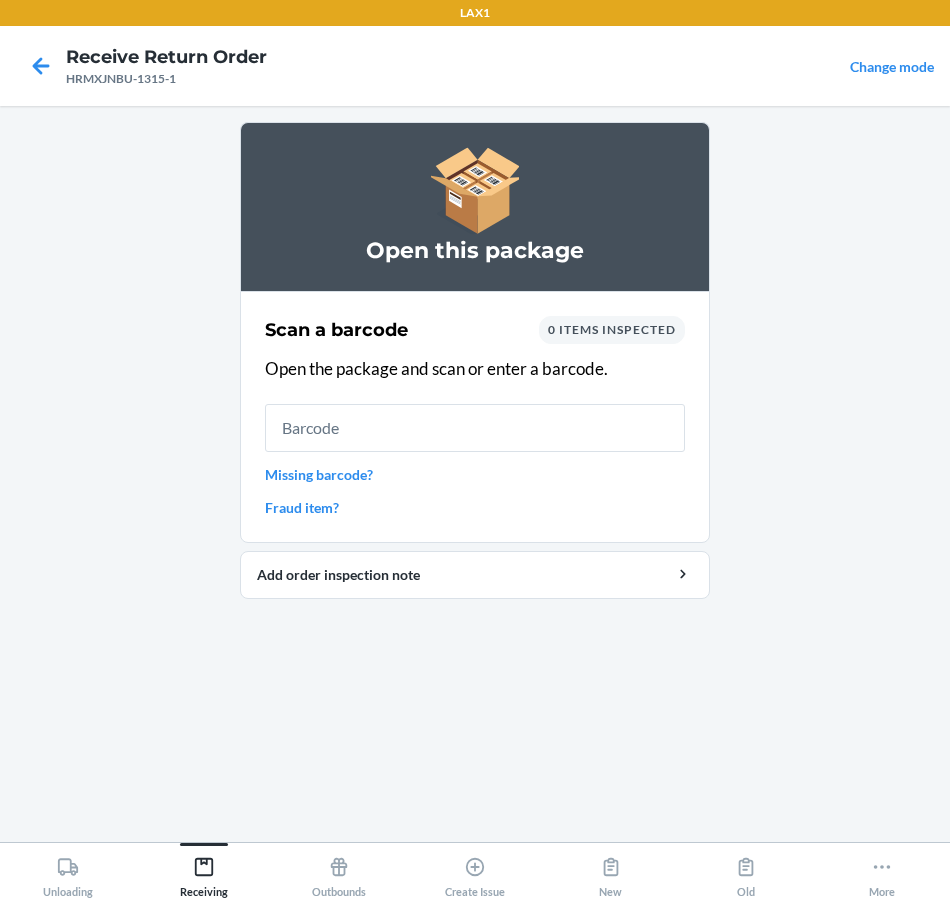 click at bounding box center [475, 428] 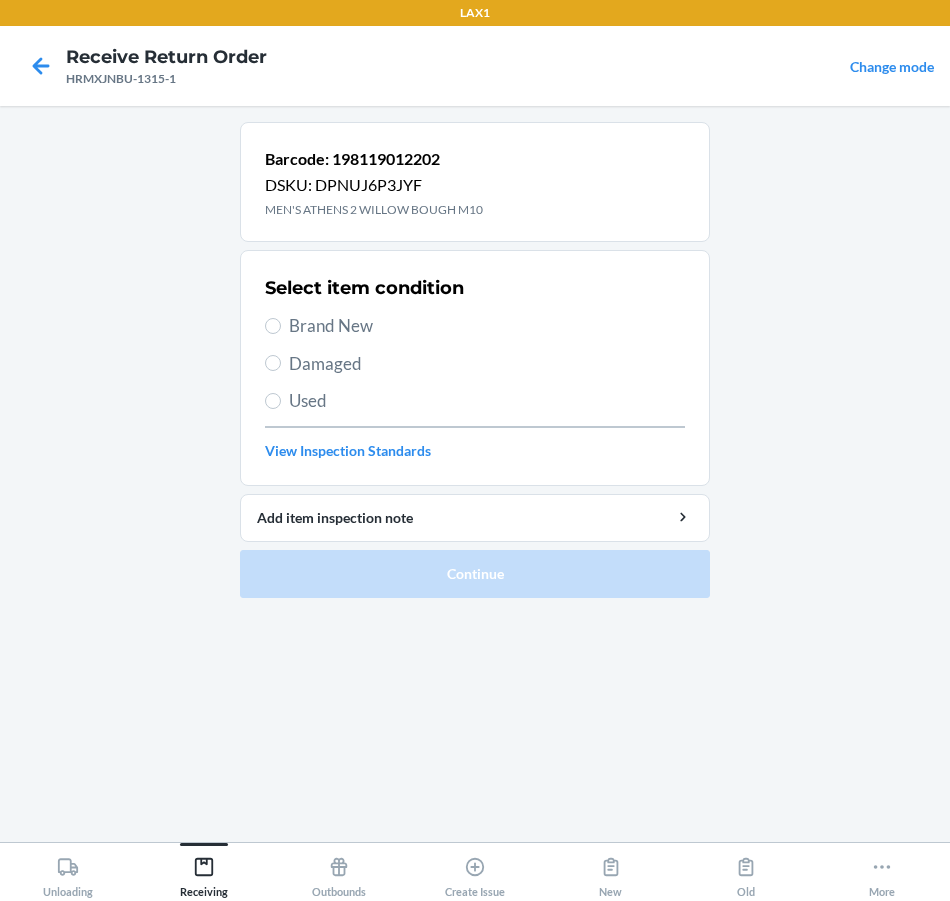 click on "Brand New" at bounding box center (487, 326) 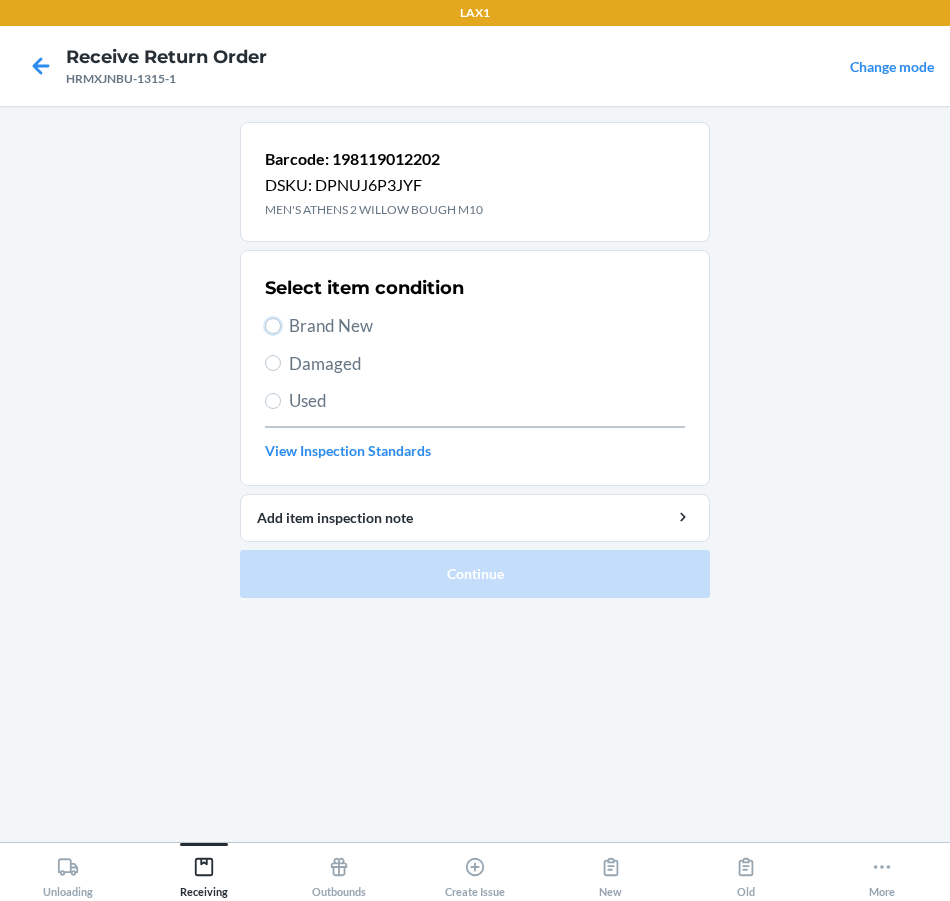 click on "Brand New" at bounding box center (273, 326) 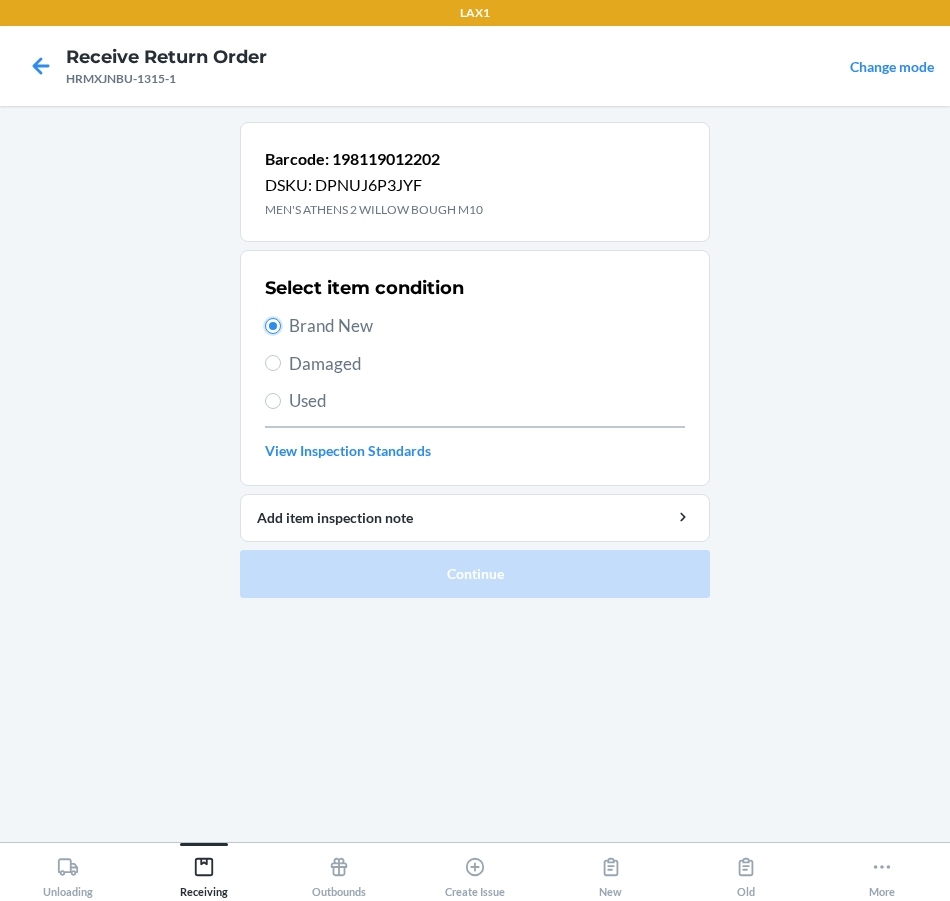 radio on "true" 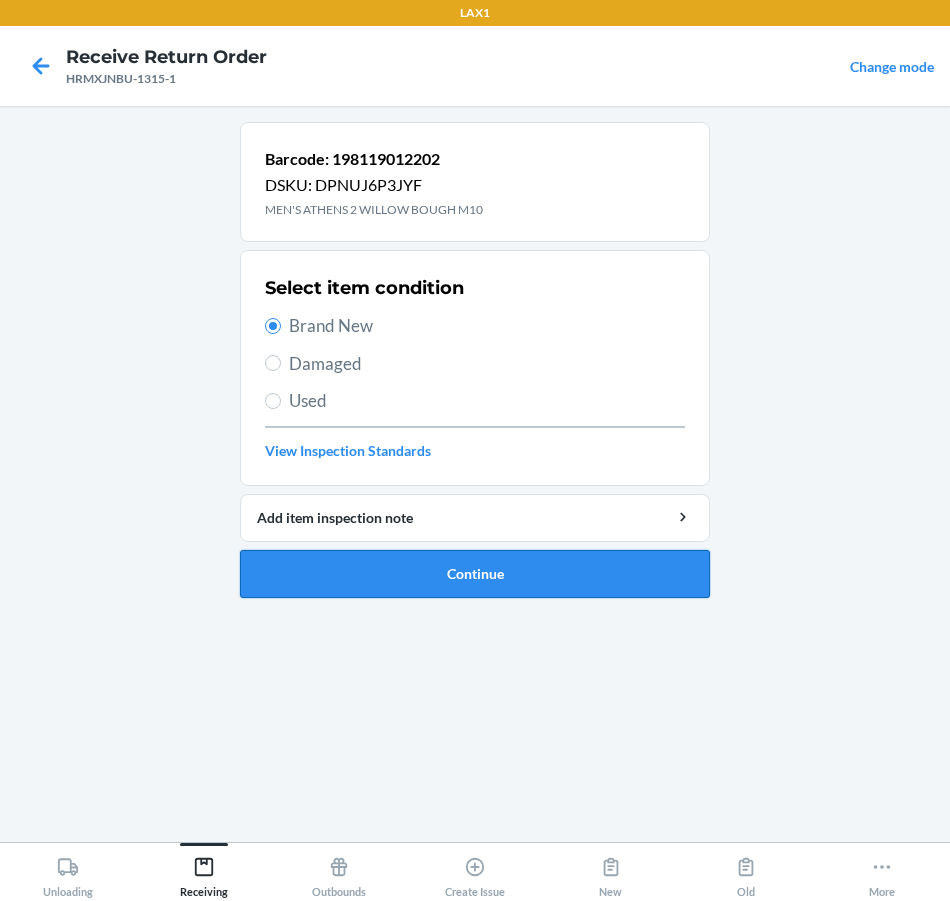 click on "Continue" at bounding box center [475, 574] 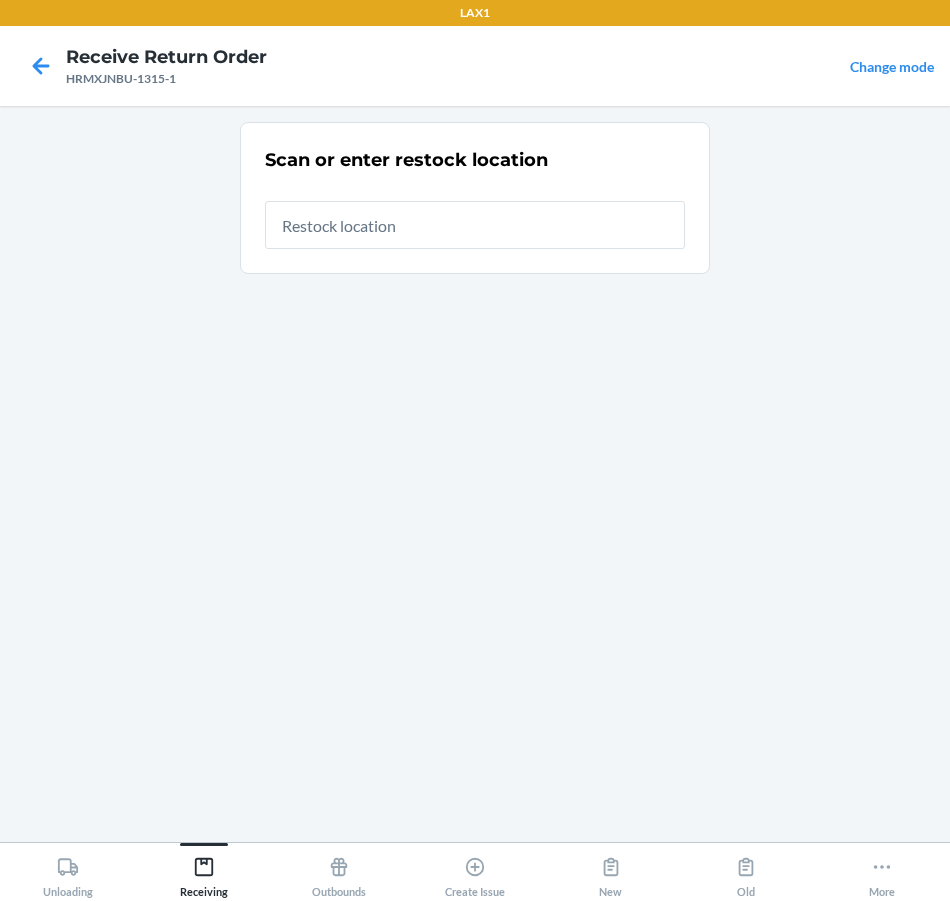 click at bounding box center [475, 225] 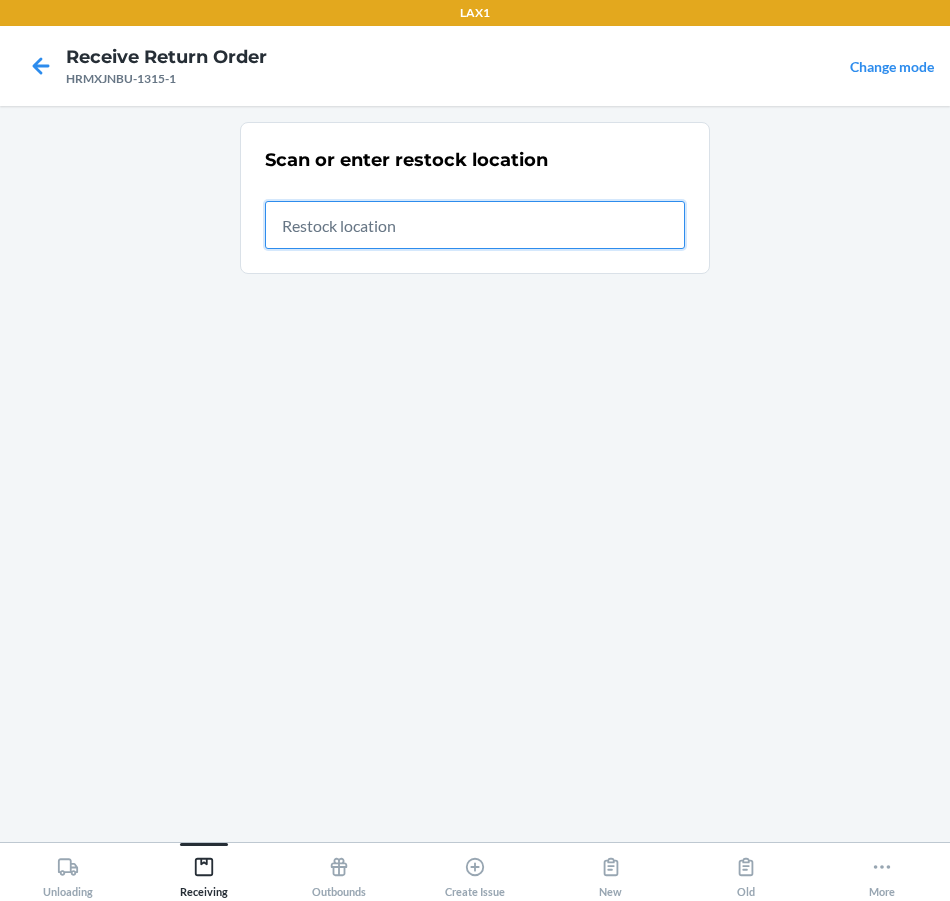 click at bounding box center (475, 225) 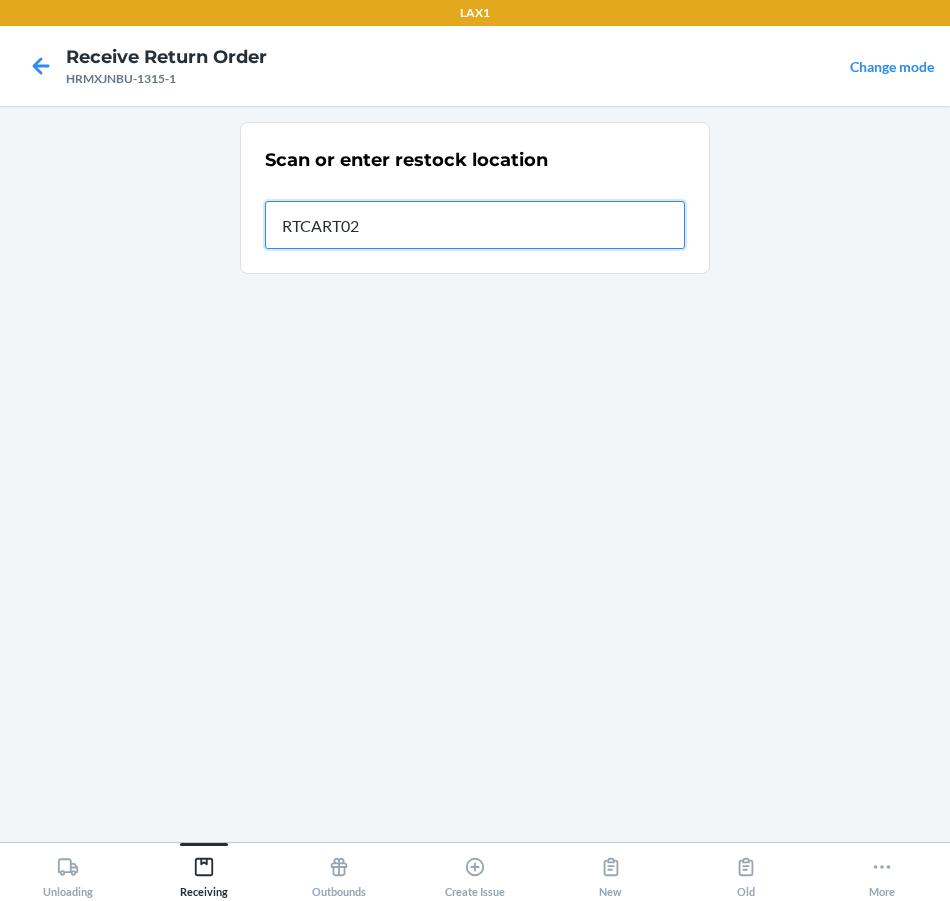 type on "RTCART025" 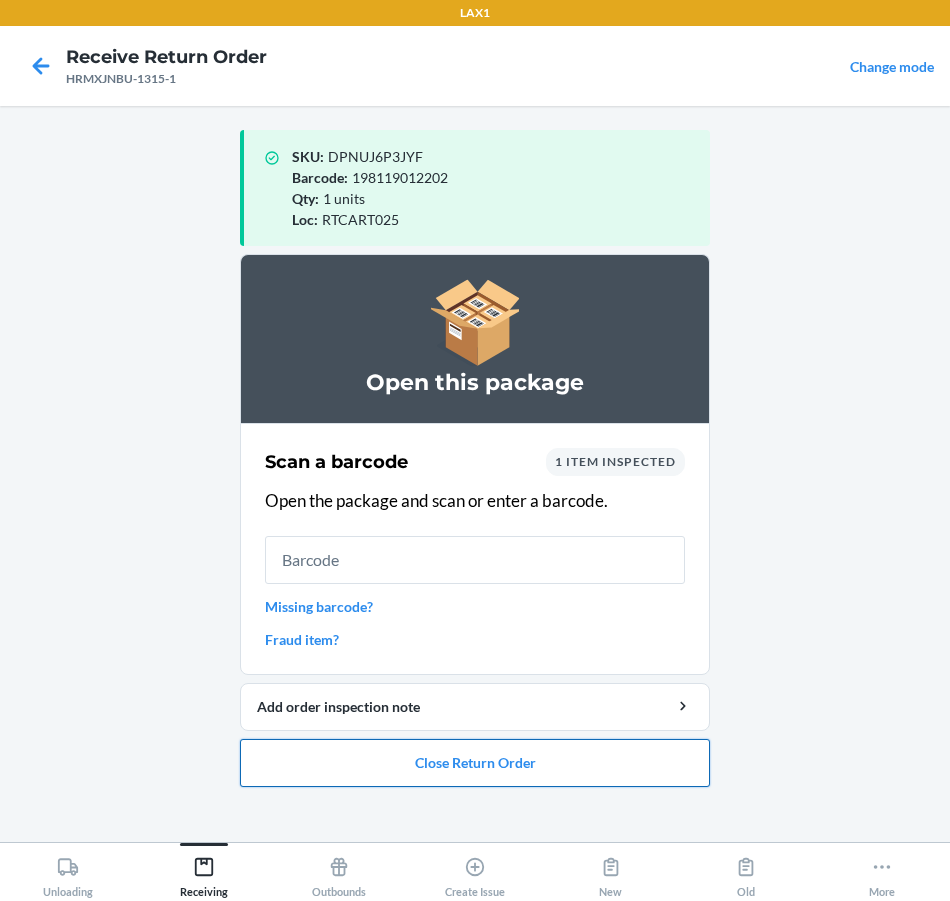 click on "Close Return Order" at bounding box center (475, 763) 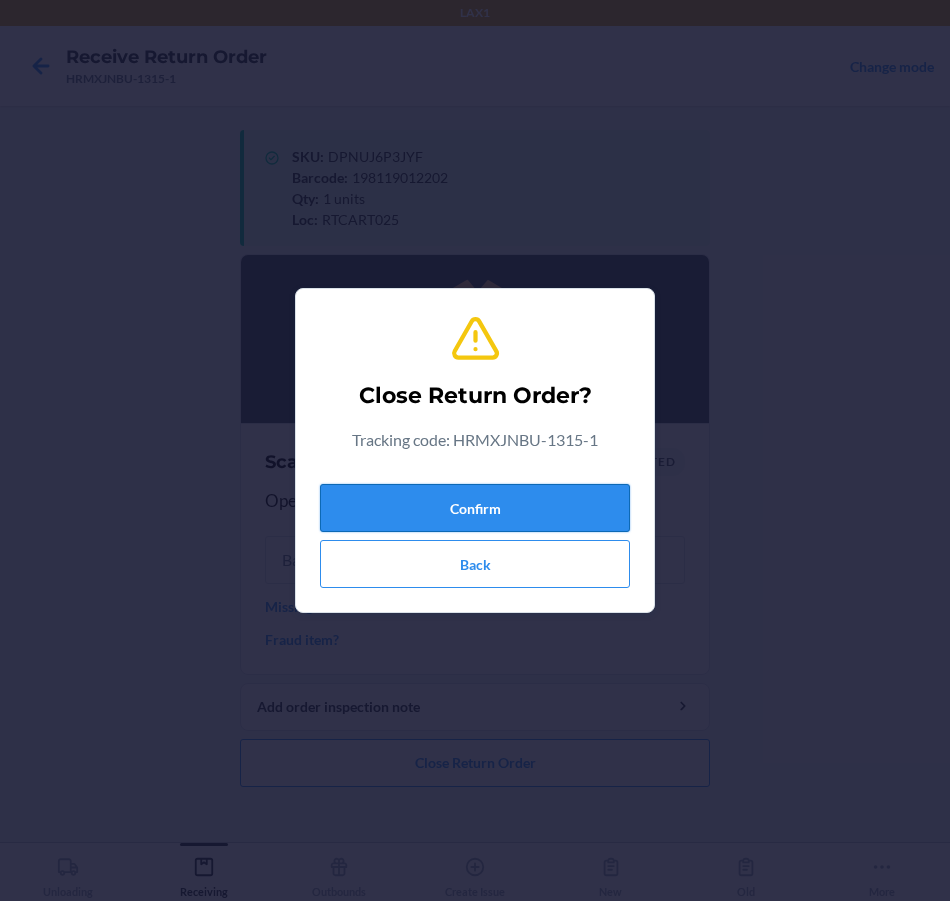 click on "Confirm" at bounding box center [475, 508] 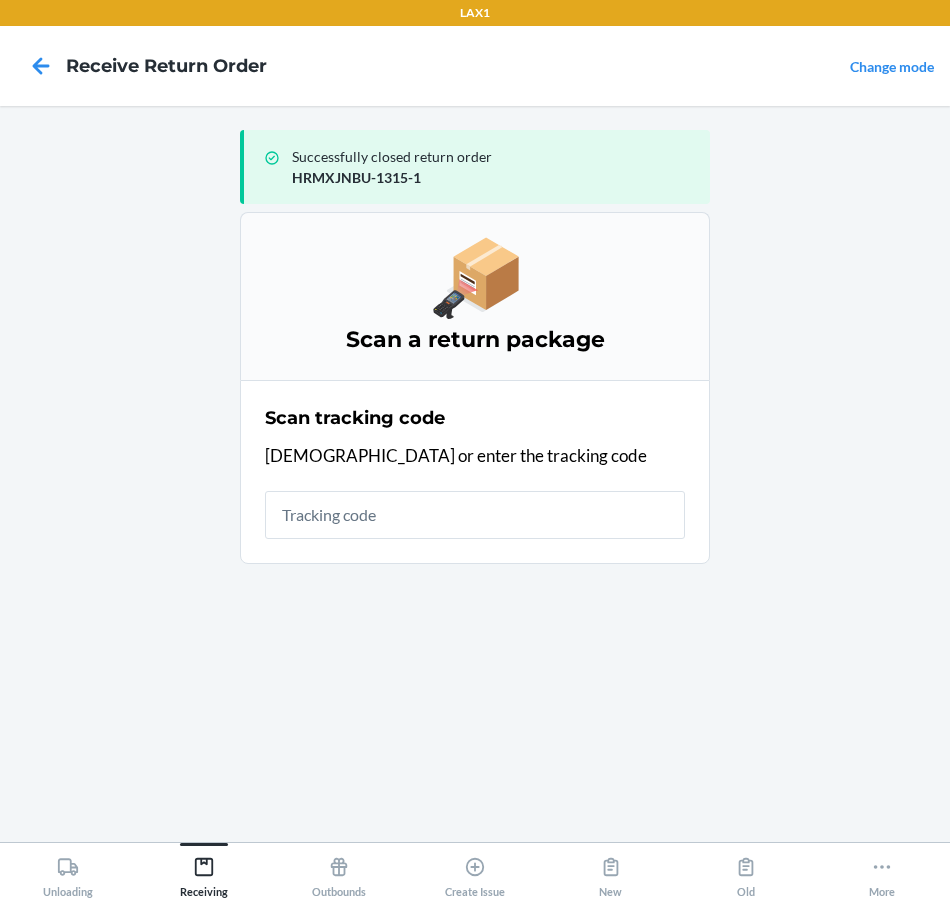 click at bounding box center (475, 515) 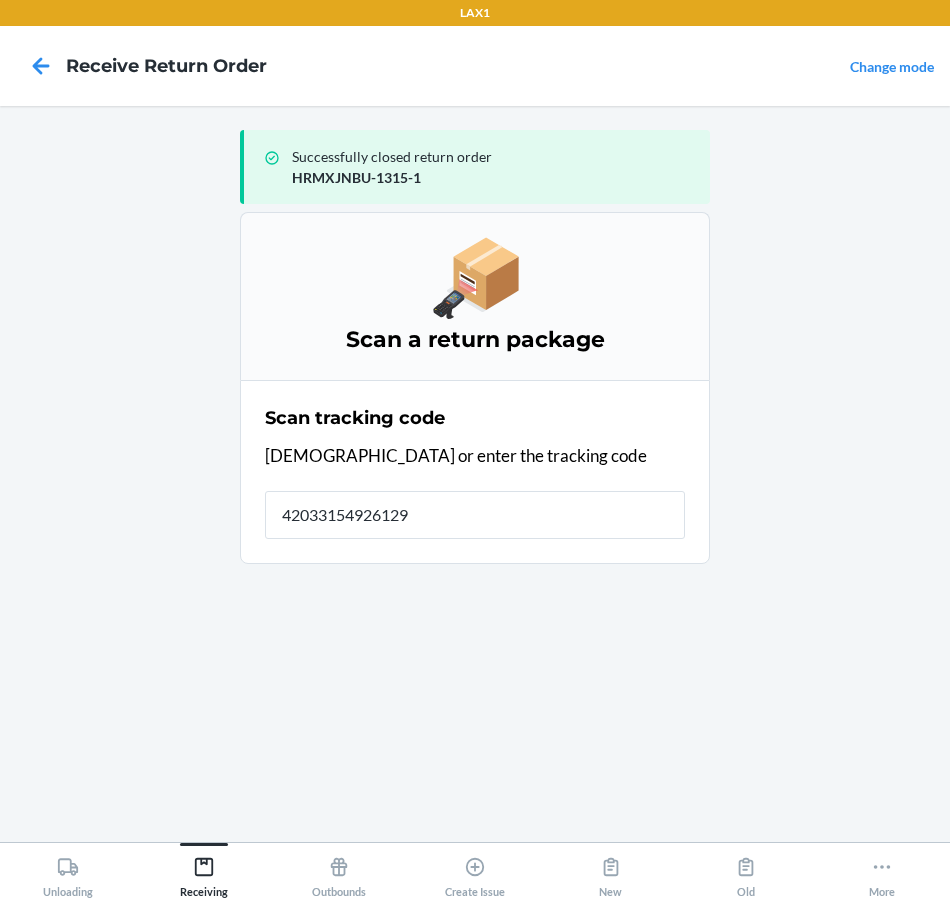 type on "420331549261290" 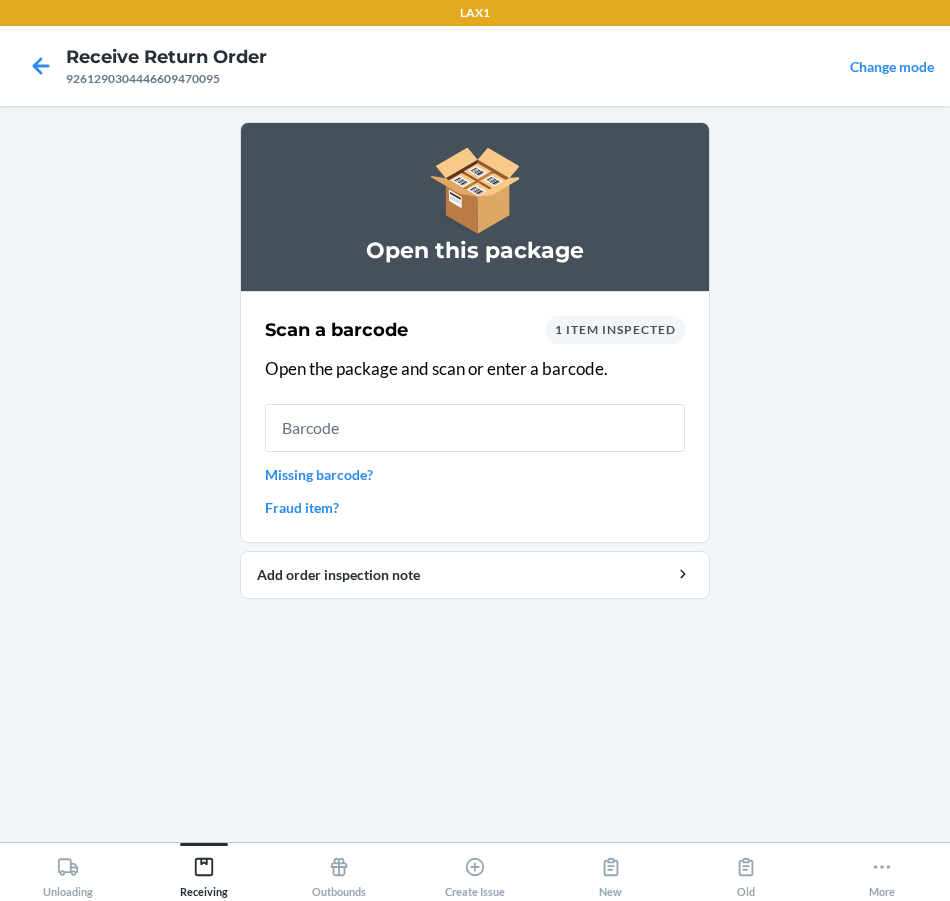 click on "1 item inspected" at bounding box center [615, 330] 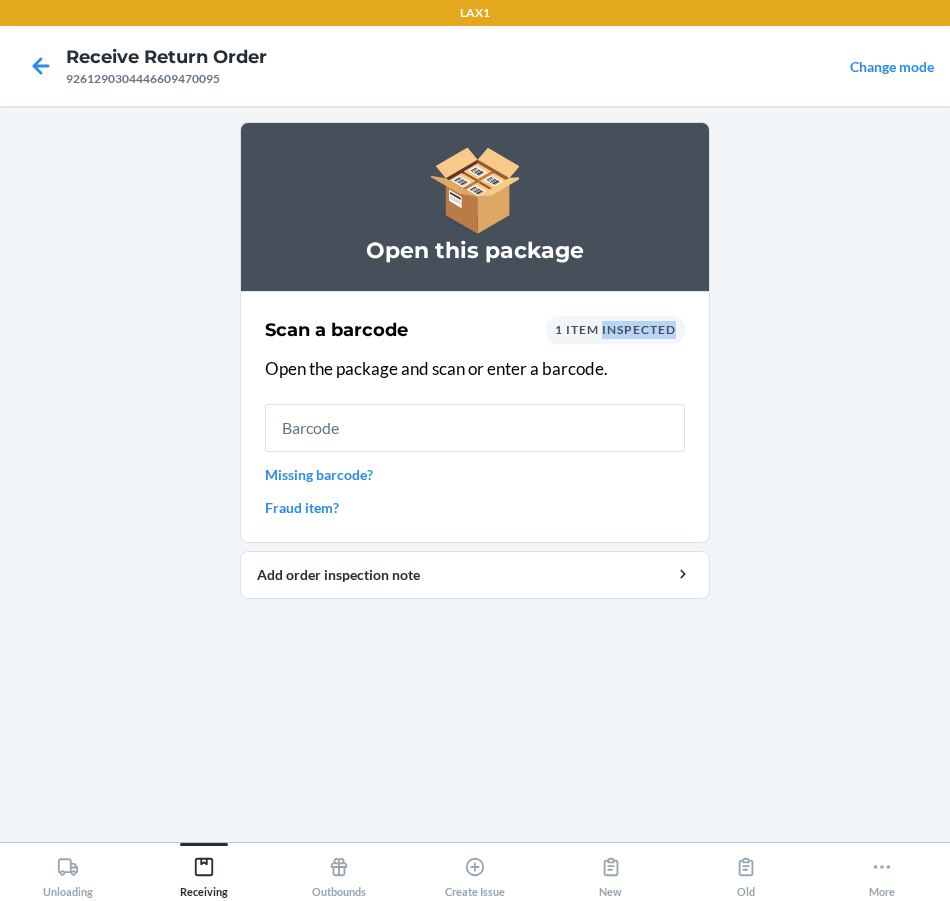 click on "1 item inspected" at bounding box center (615, 330) 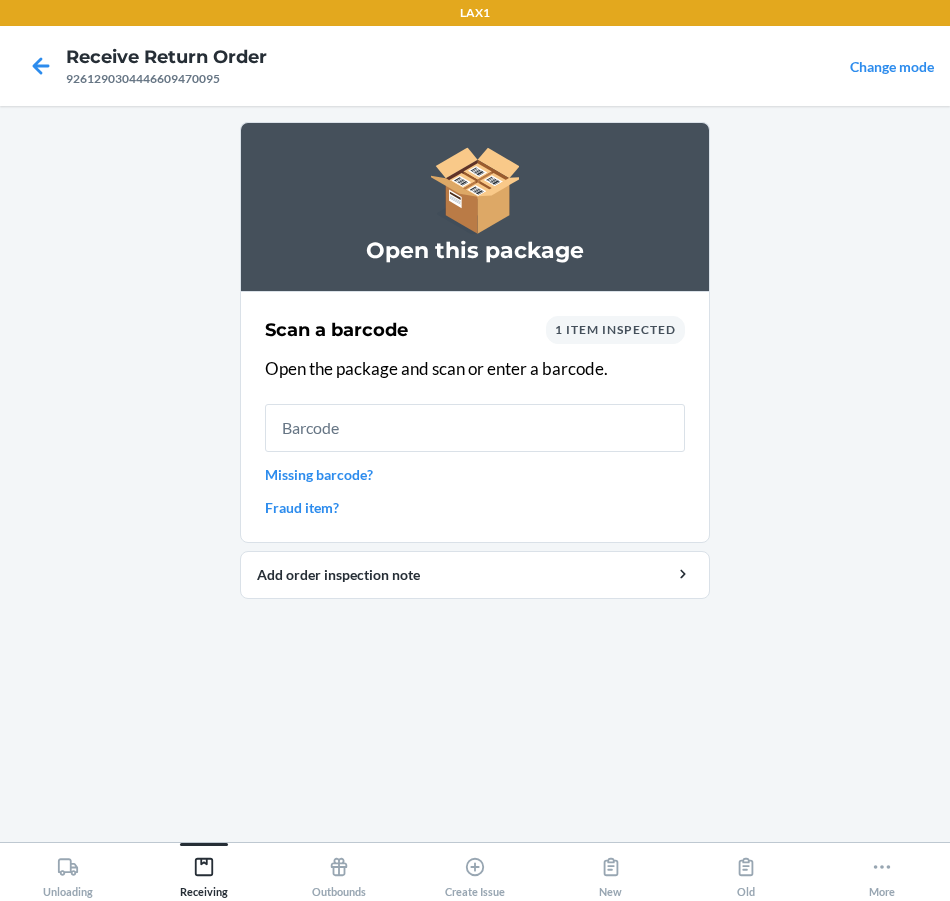 click on "Open this package Scan a barcode 1 item inspected Open the package and scan or enter a barcode. Missing barcode? Fraud item? Add order inspection note" at bounding box center (475, 474) 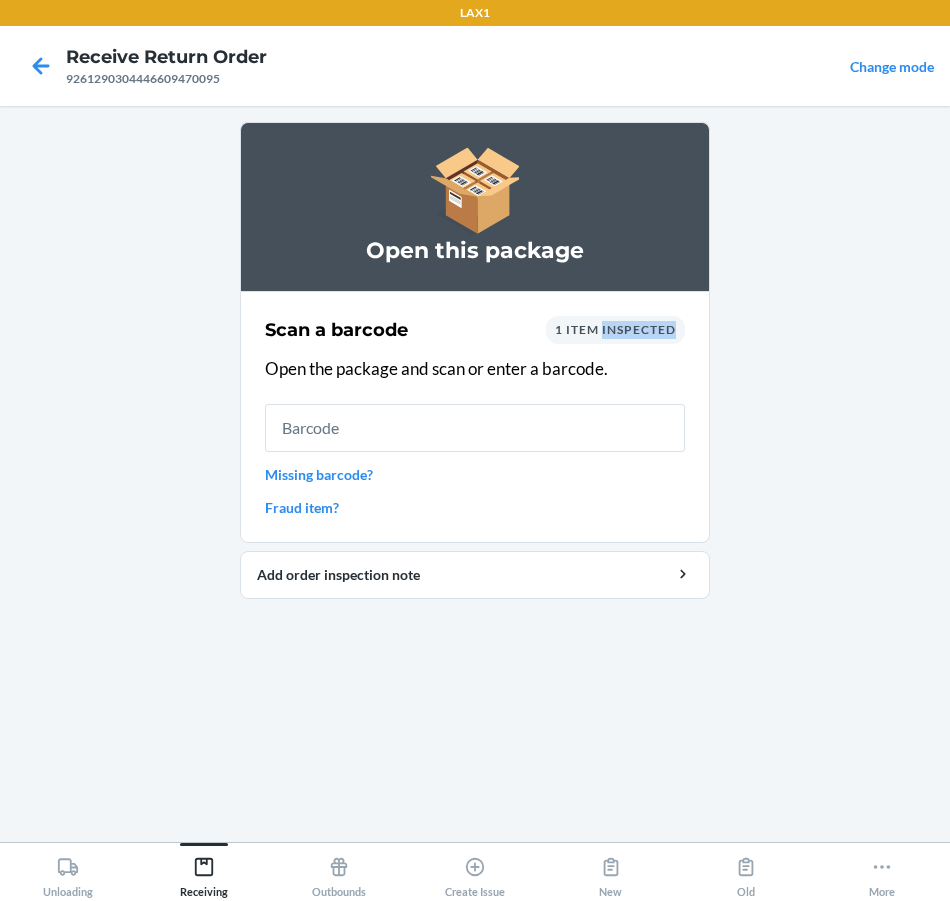 click on "1 item inspected" at bounding box center [615, 330] 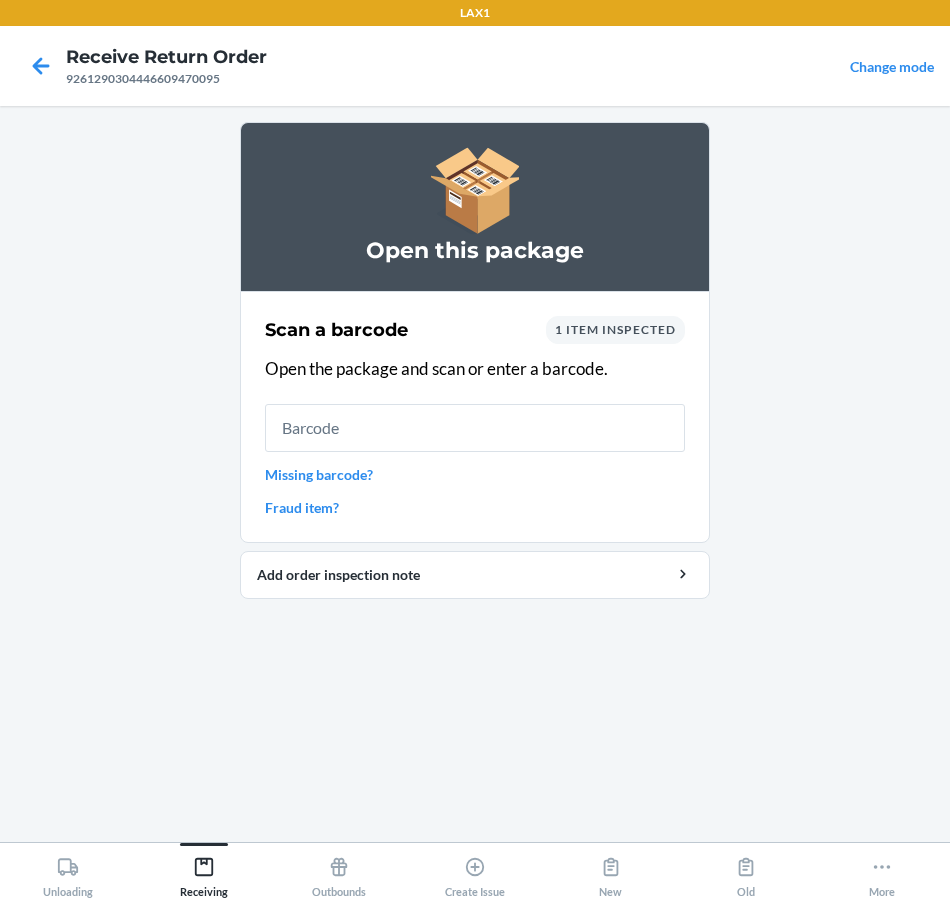 drag, startPoint x: 606, startPoint y: 339, endPoint x: 560, endPoint y: 324, distance: 48.38388 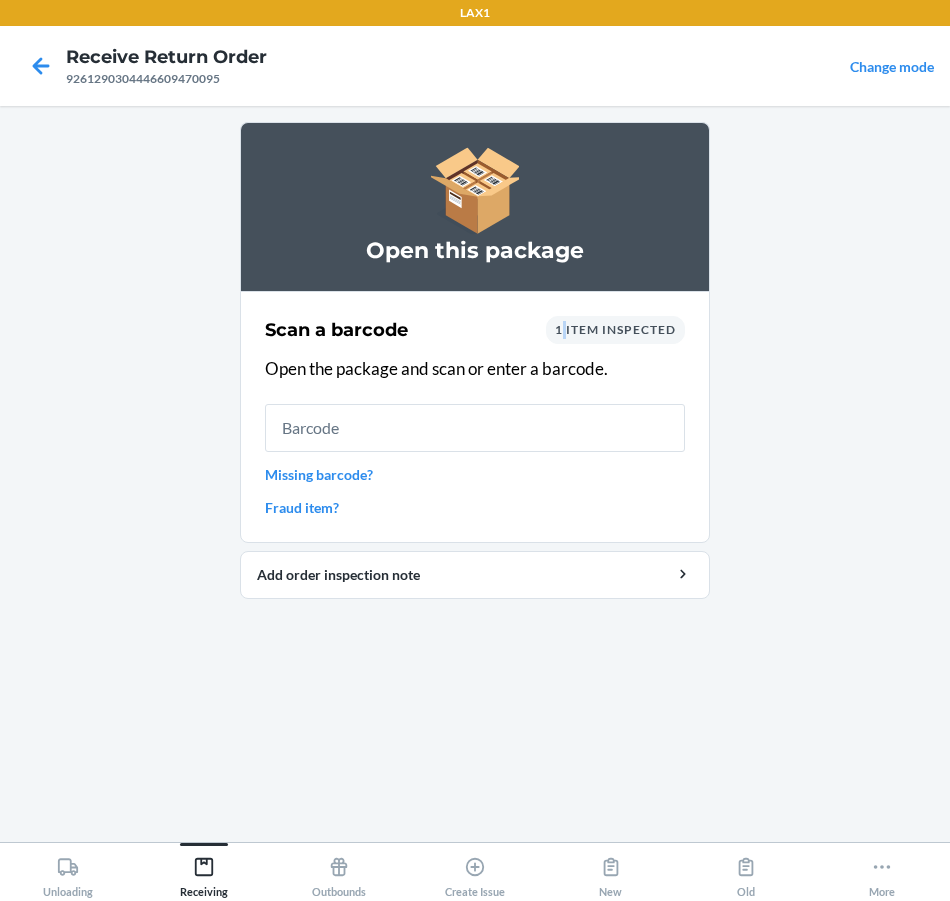 click on "1 item inspected" at bounding box center (615, 329) 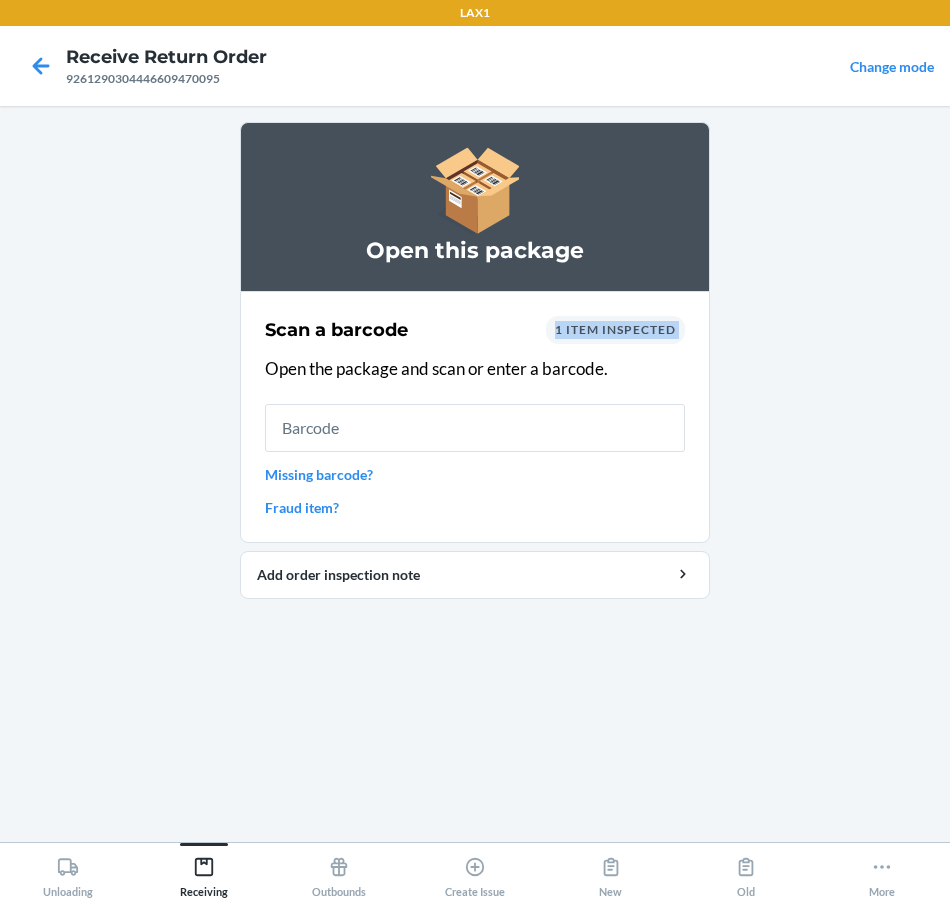 click on "1 item inspected" at bounding box center (615, 329) 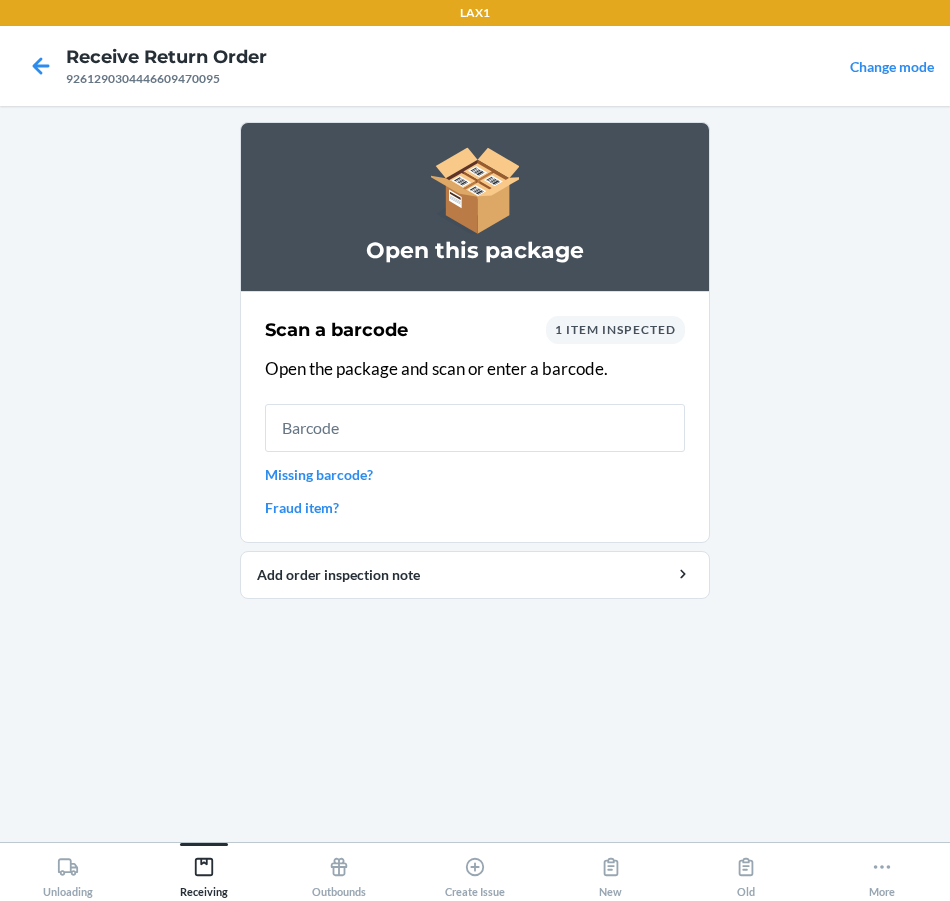 drag, startPoint x: 560, startPoint y: 324, endPoint x: 440, endPoint y: 325, distance: 120.004166 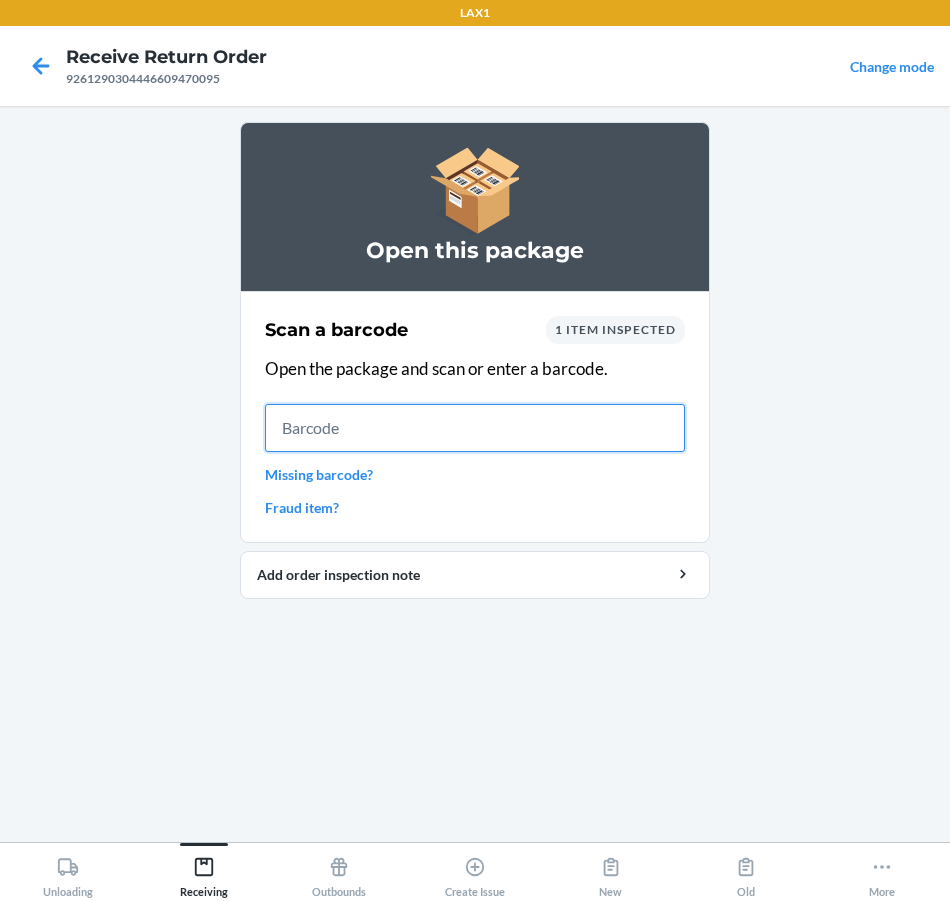 click at bounding box center [475, 428] 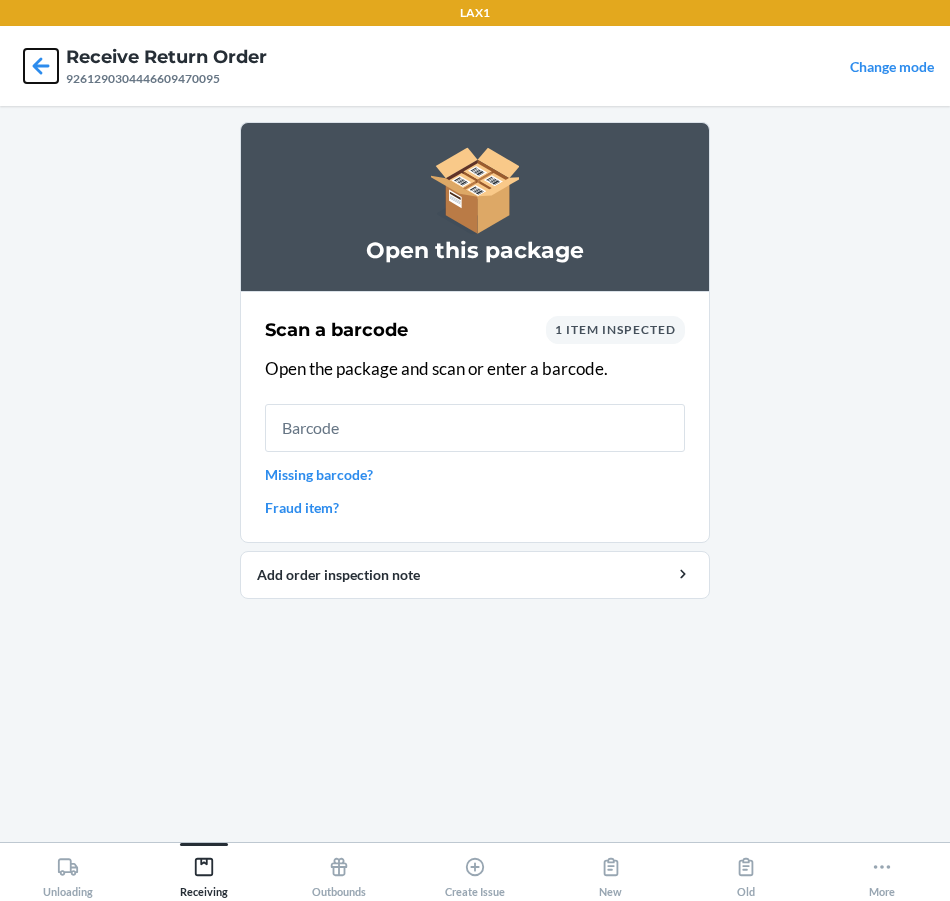 click 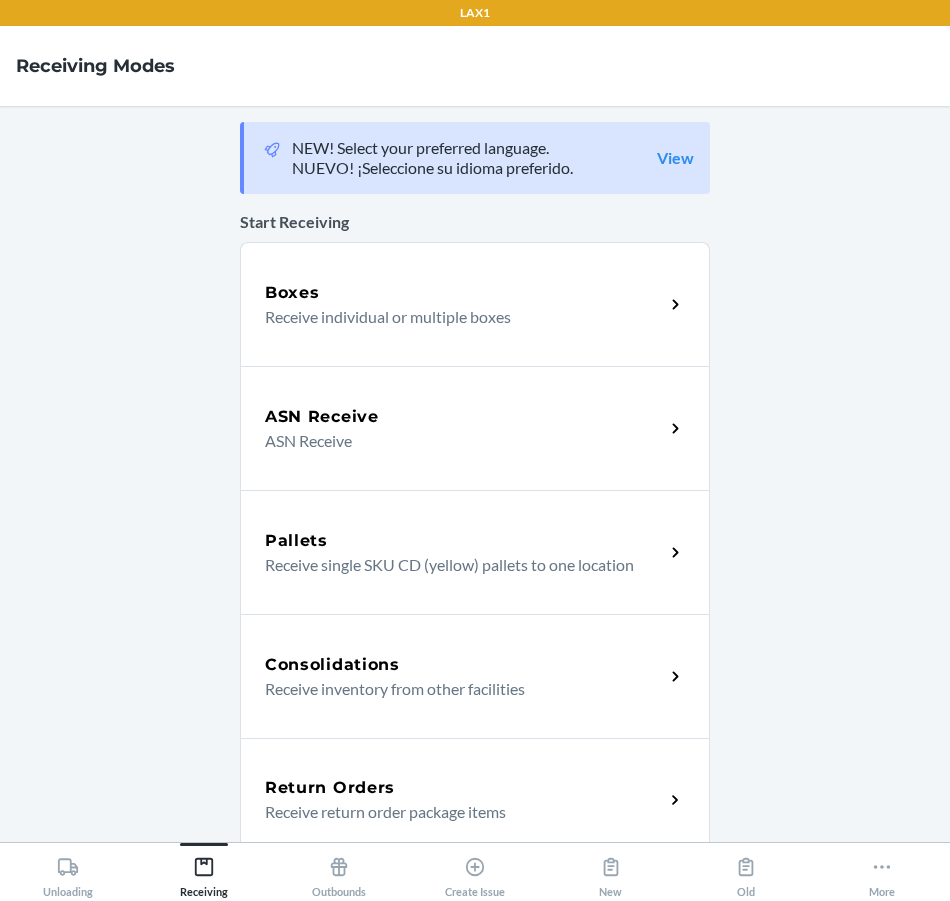 scroll, scrollTop: 200, scrollLeft: 0, axis: vertical 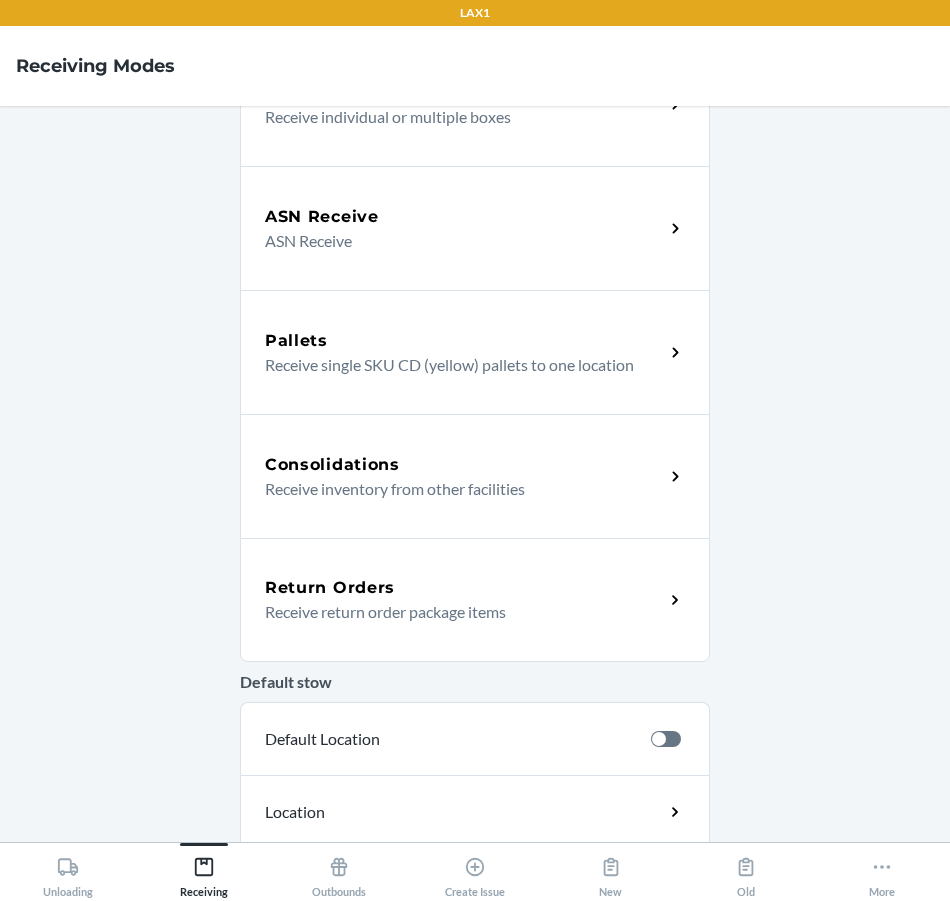 click on "Receive return order package items" at bounding box center [456, 612] 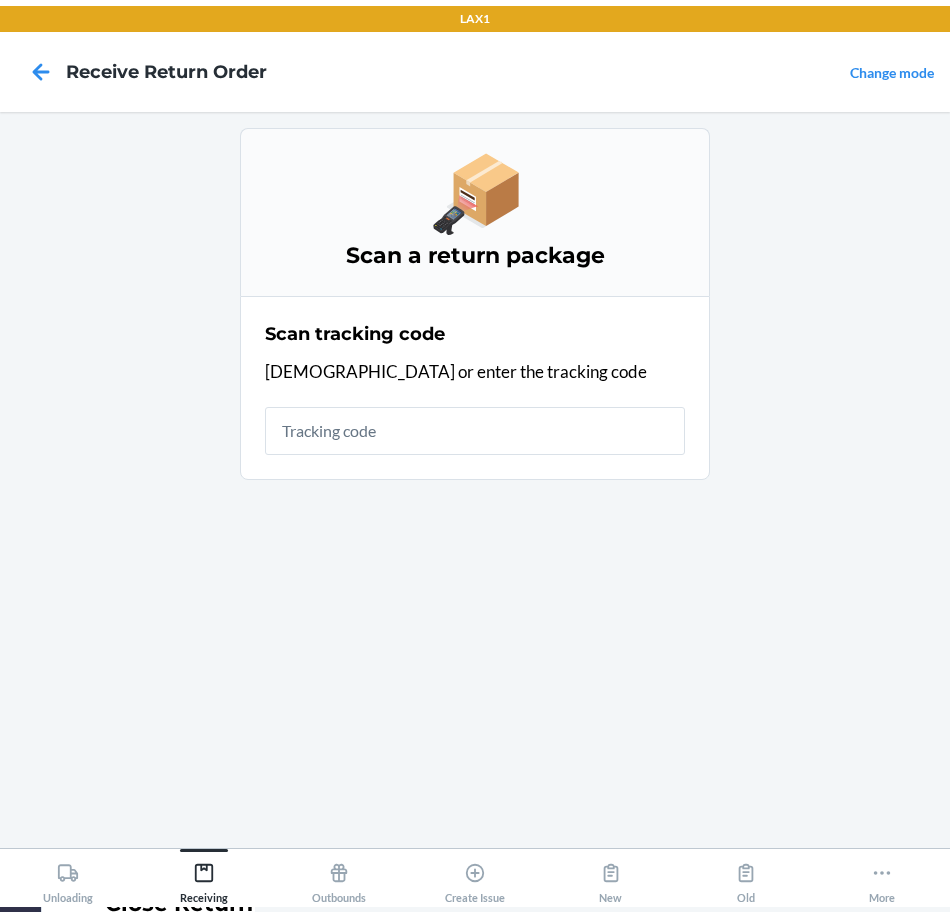 scroll, scrollTop: 0, scrollLeft: 0, axis: both 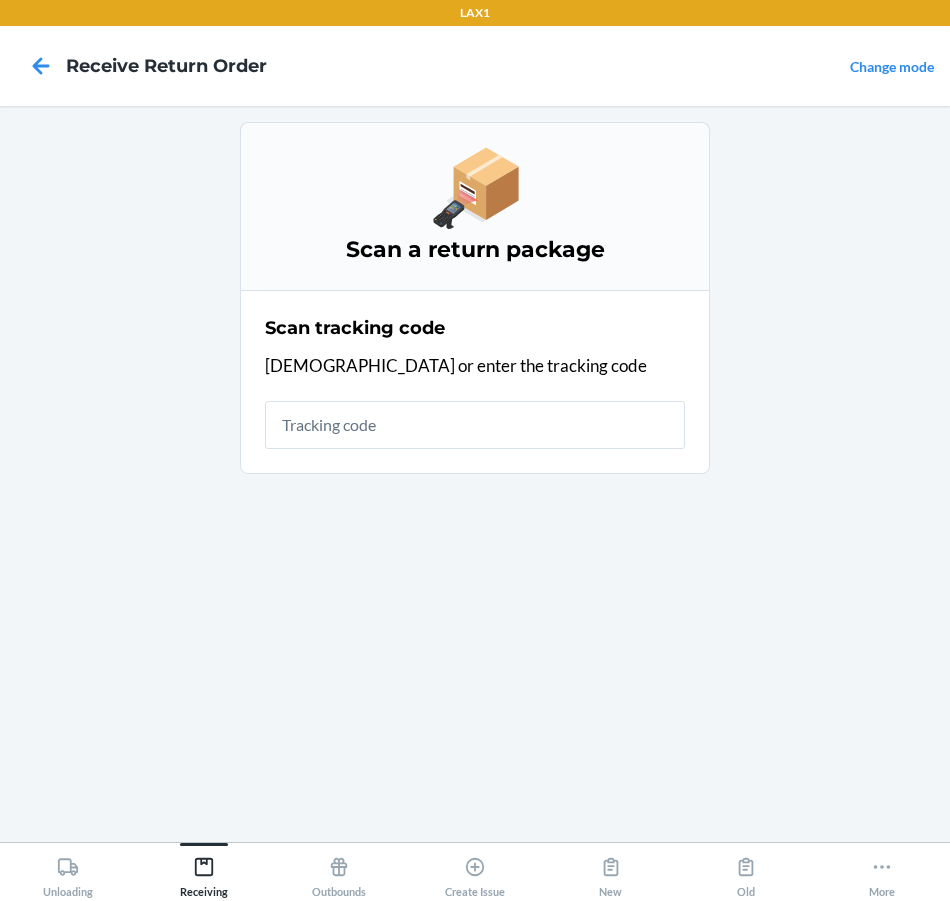 click at bounding box center [475, 425] 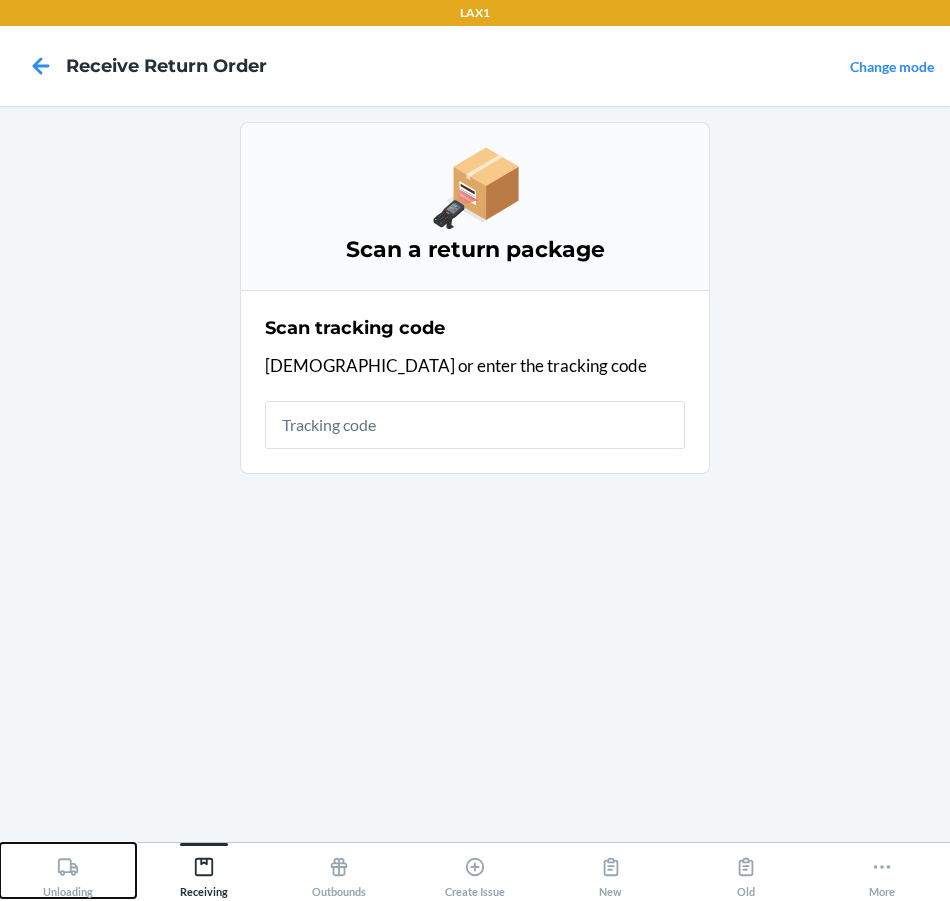 click on "Unloading" at bounding box center (68, 873) 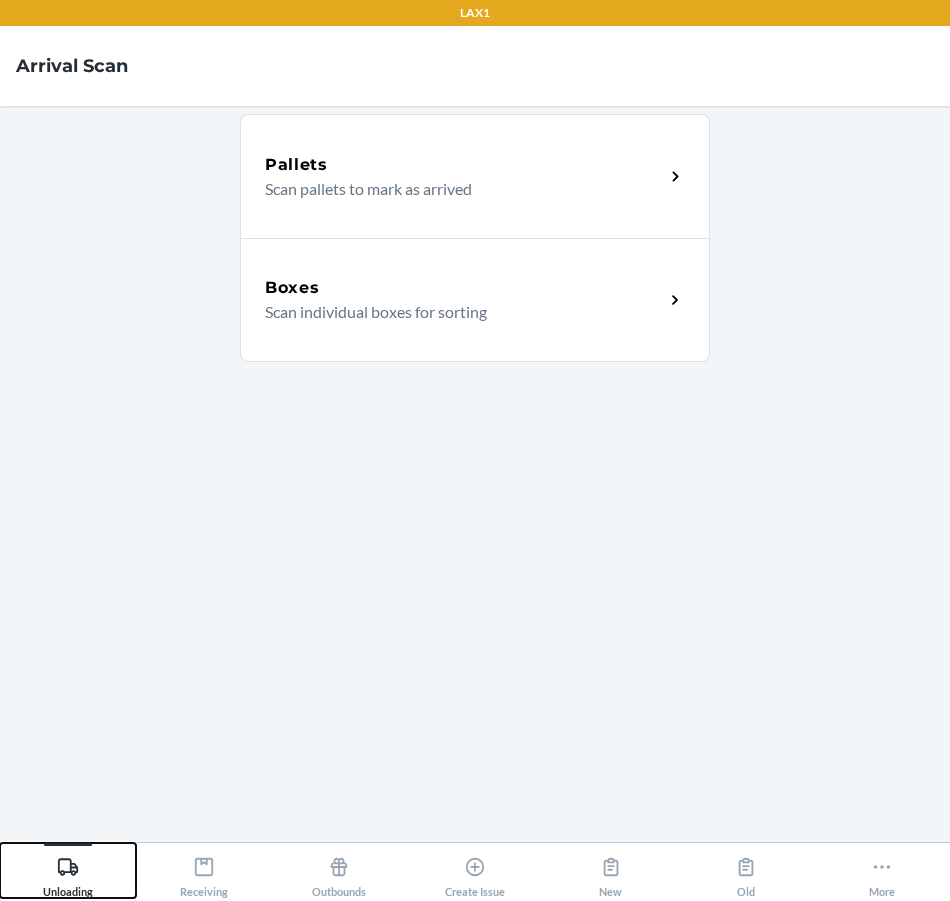 click on "Unloading" at bounding box center [68, 873] 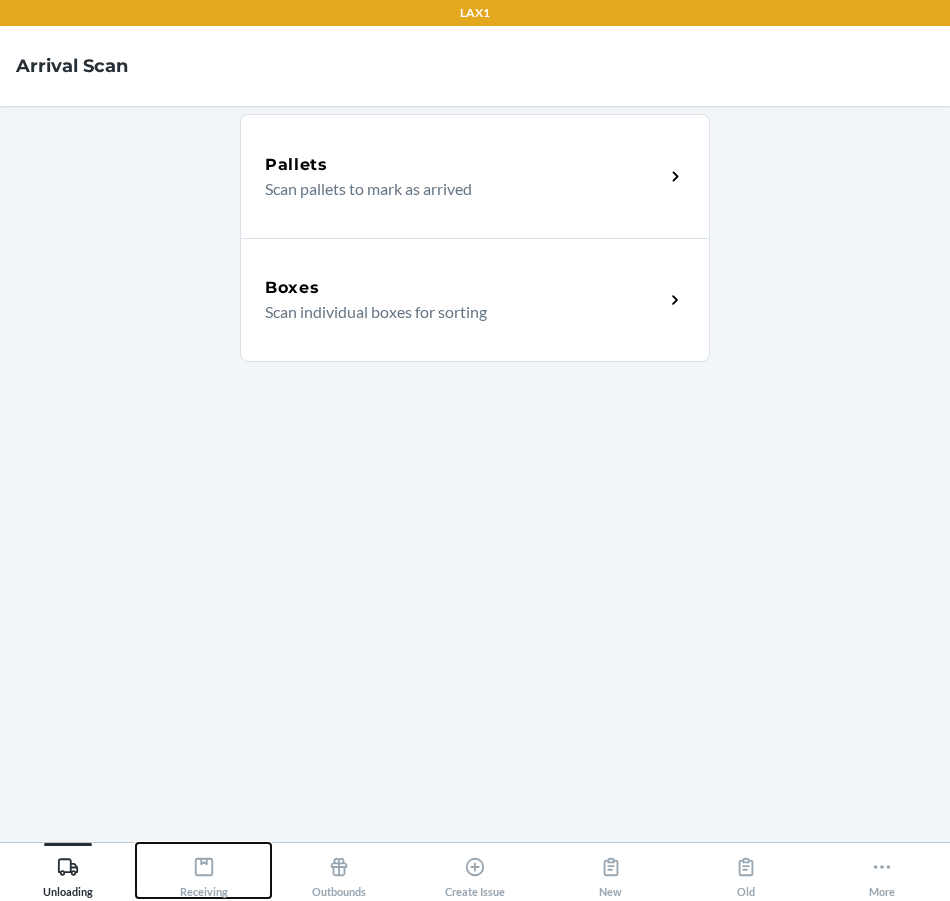 click on "Receiving" at bounding box center [204, 870] 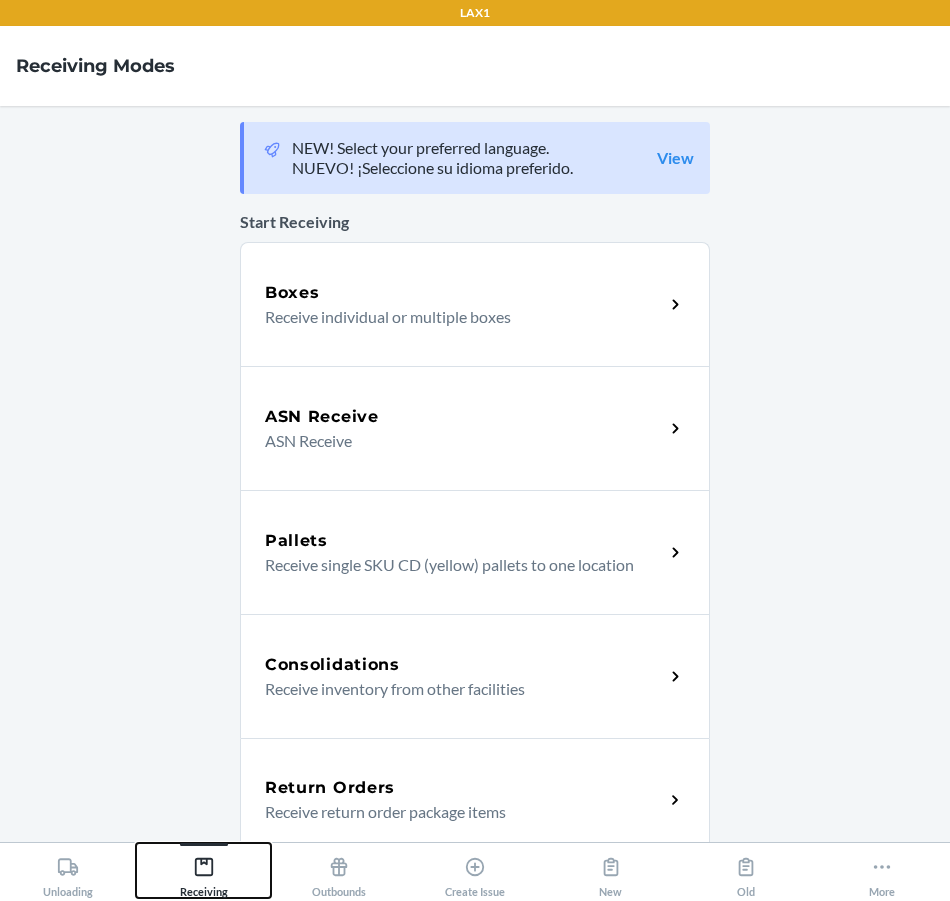 click on "Receiving" at bounding box center [204, 870] 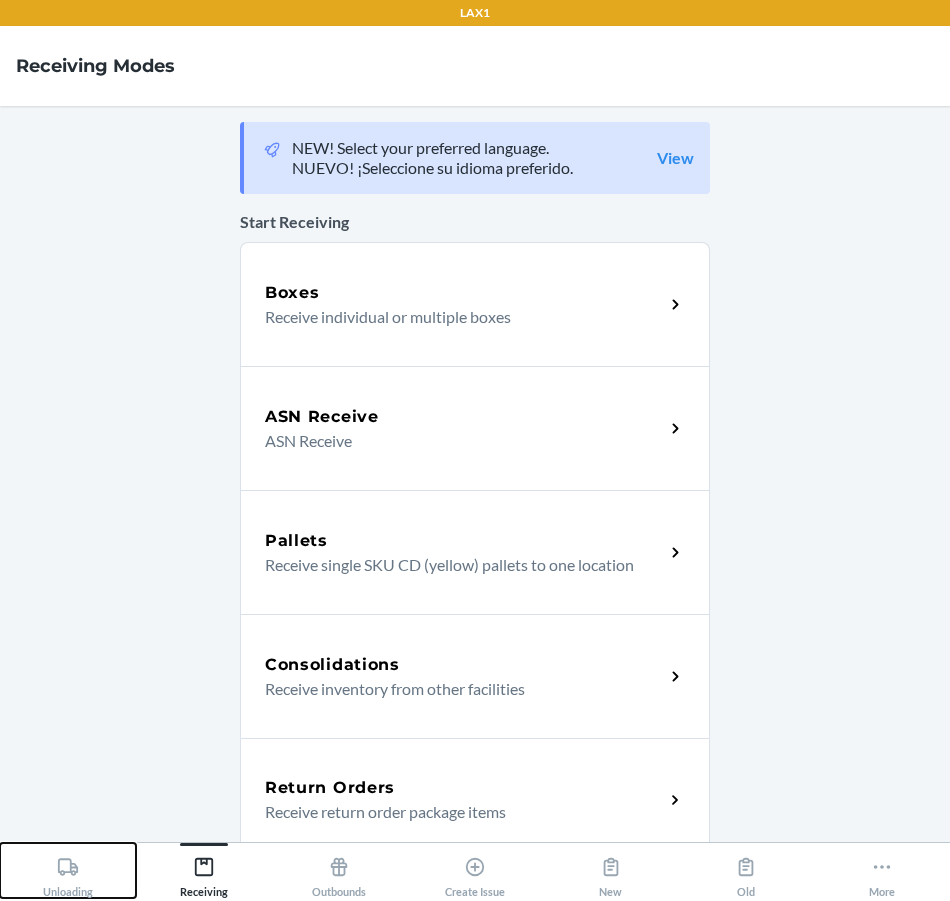 click on "Unloading" at bounding box center [68, 870] 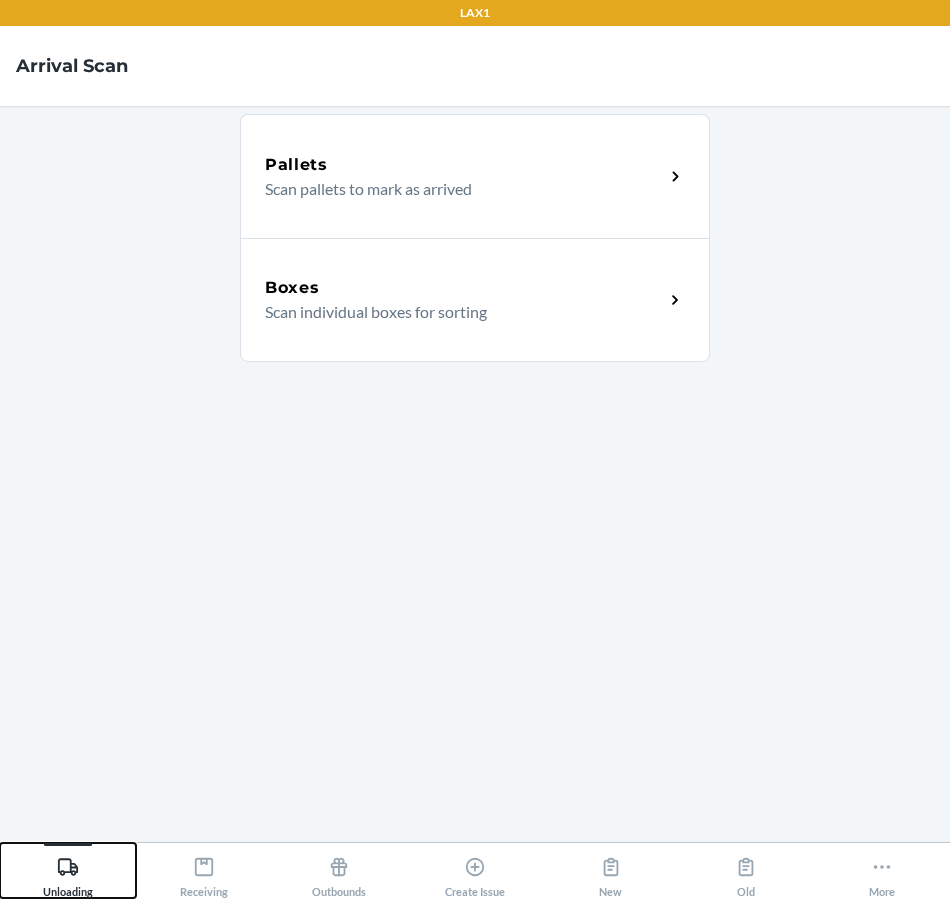 click on "Unloading" at bounding box center [68, 870] 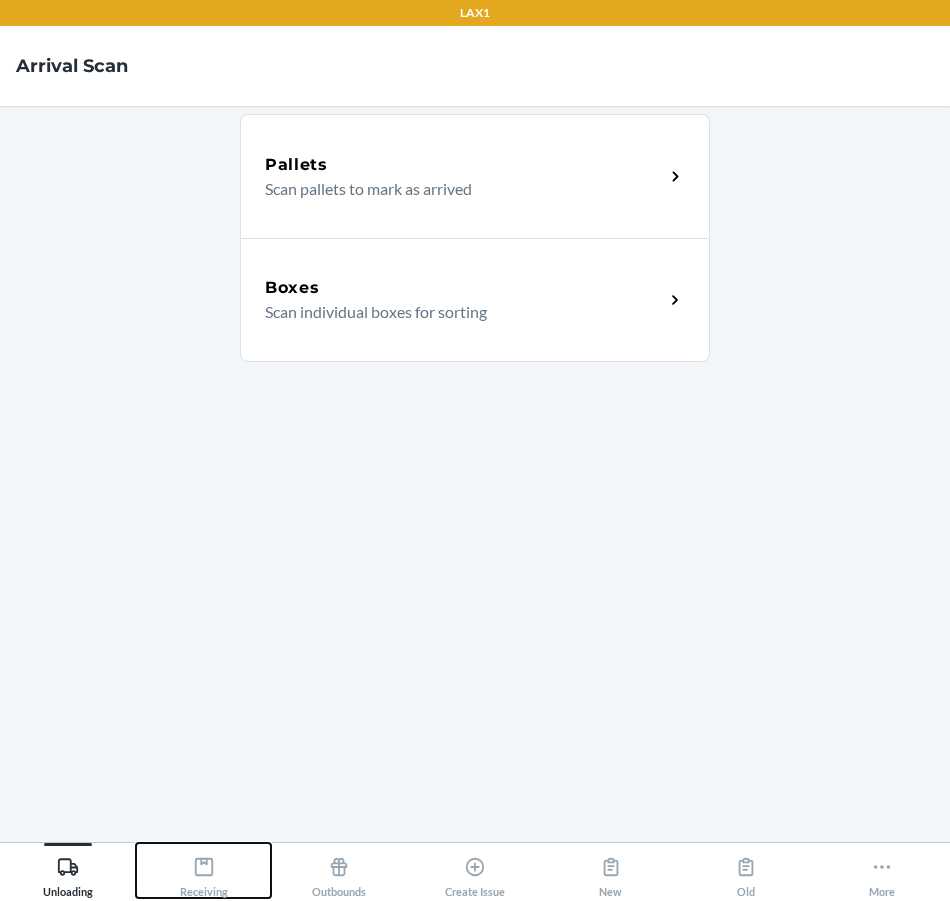 click 